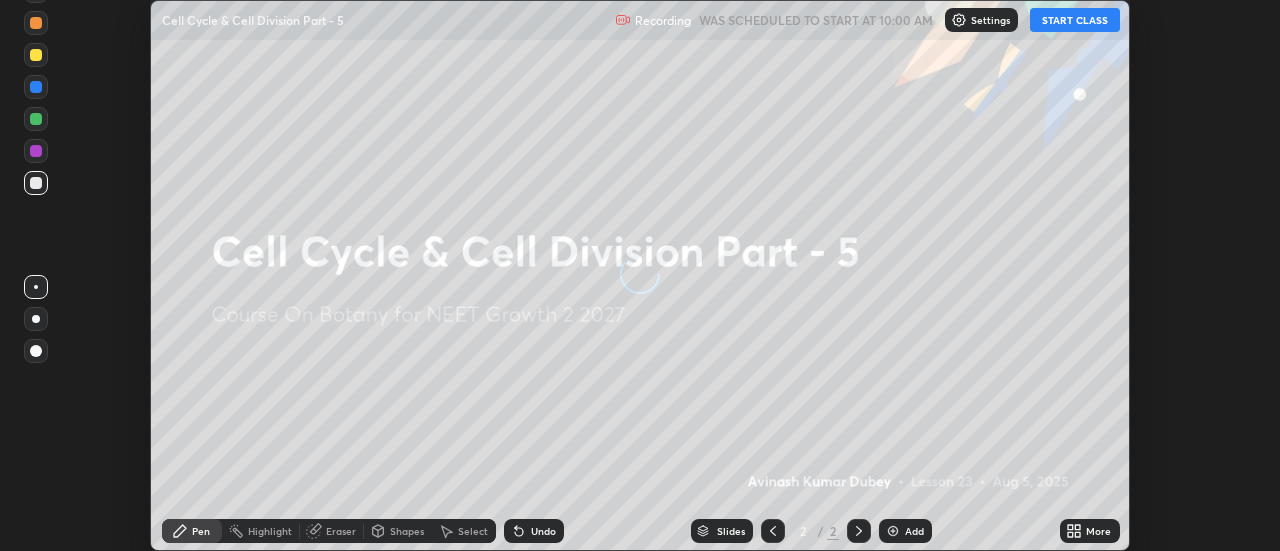 scroll, scrollTop: 0, scrollLeft: 0, axis: both 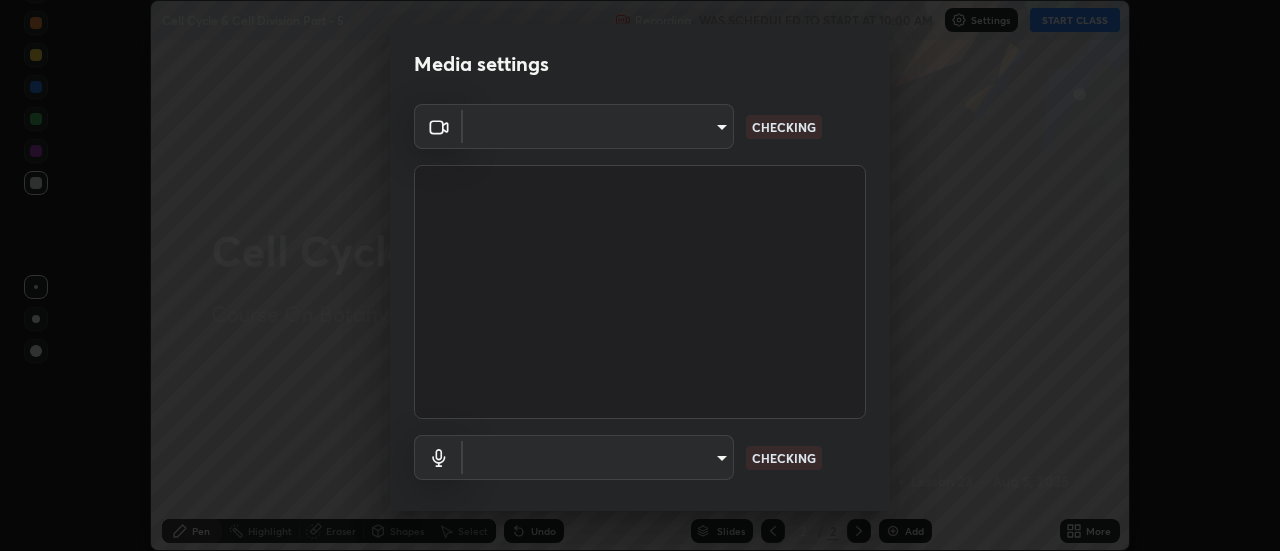 type on "751d449d604e4b96ecedde1e1f6f716fb17d1e84b34bafc94373a3023f52de87" 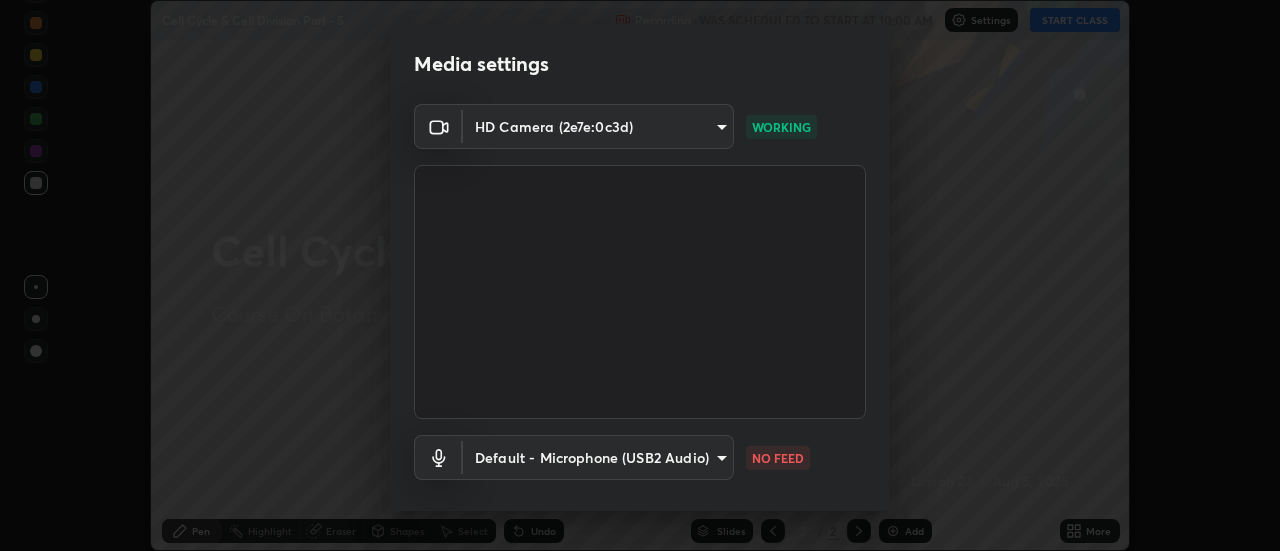 click on "Erase all Cell Cycle & Cell Division Part - 5 Recording WAS SCHEDULED TO START AT  10:00 AM Settings START CLASS Setting up your live class Cell Cycle & Cell Division Part - 5 • L23 of Course On Botany for NEET Growth 2 2027 [PERSON] Pen Highlight Eraser Shapes Select Undo Slides 2 / 2 Add More No doubts shared Encourage your learners to ask a doubt for better clarity Report an issue Reason for reporting Buffering Chat not working Audio - Video sync issue Educator video quality low ​ Attach an image Report Media settings HD Camera (2e7e:0c3d) 751d449d604e4b96ecedde1e1f6f716fb17d1e84b34bafc94373a3023f52de87 WORKING Default - Microphone (USB2 Audio) default NO FEED 1 / 5 Next" at bounding box center (640, 275) 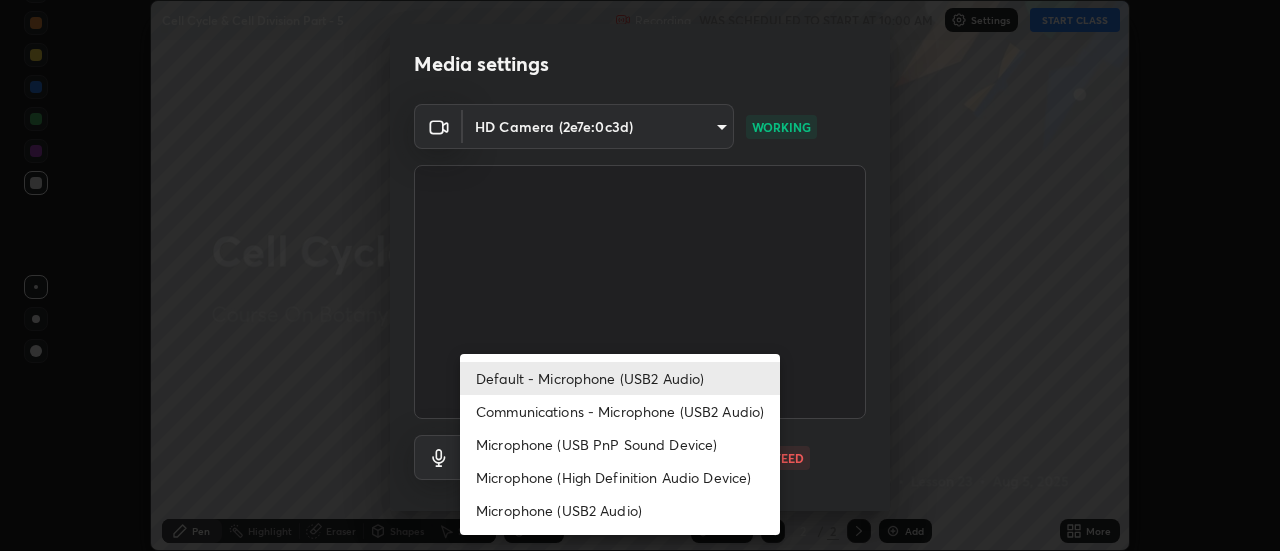 click on "Communications - Microphone (USB2 Audio)" at bounding box center (620, 411) 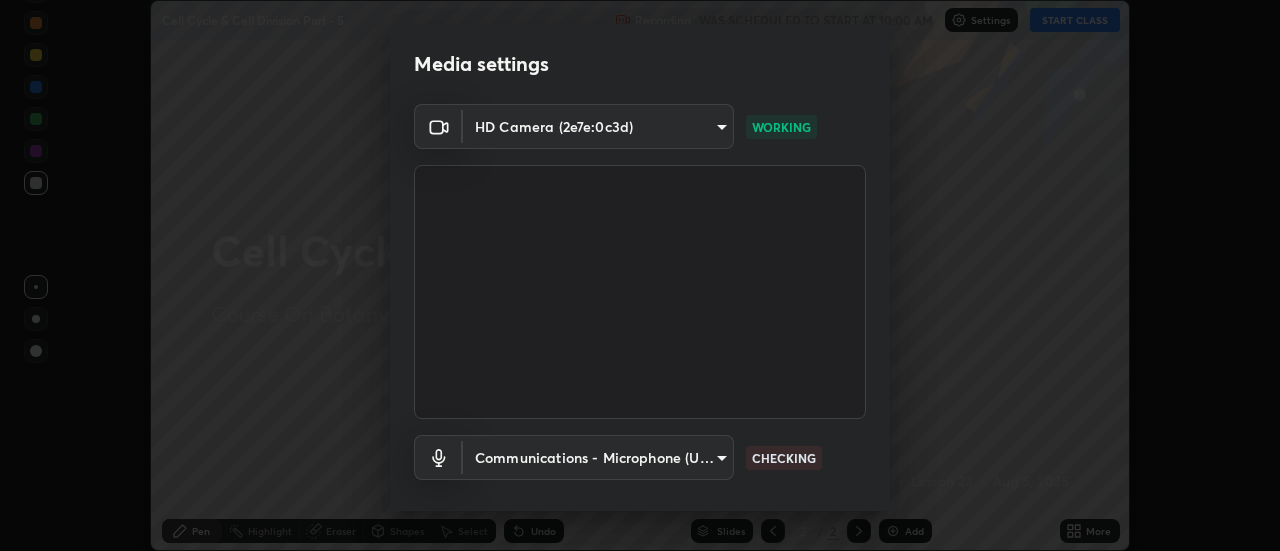click on "Erase all Cell Cycle & Cell Division Part - 5 Recording WAS SCHEDULED TO START AT  10:00 AM Settings START CLASS Setting up your live class Cell Cycle & Cell Division Part - 5 • L23 of Course On Botany for NEET Growth 2 2027 [PERSON] Pen Highlight Eraser Shapes Select Undo Slides 2 / 2 Add More No doubts shared Encourage your learners to ask a doubt for better clarity Report an issue Reason for reporting Buffering Chat not working Audio - Video sync issue Educator video quality low ​ Attach an image Report Media settings HD Camera (2e7e:0c3d) 751d449d604e4b96ecedde1e1f6f716fb17d1e84b34bafc94373a3023f52de87 WORKING Communications - Microphone (USB2 Audio) communications CHECKING 1 / 5 Next" at bounding box center [640, 275] 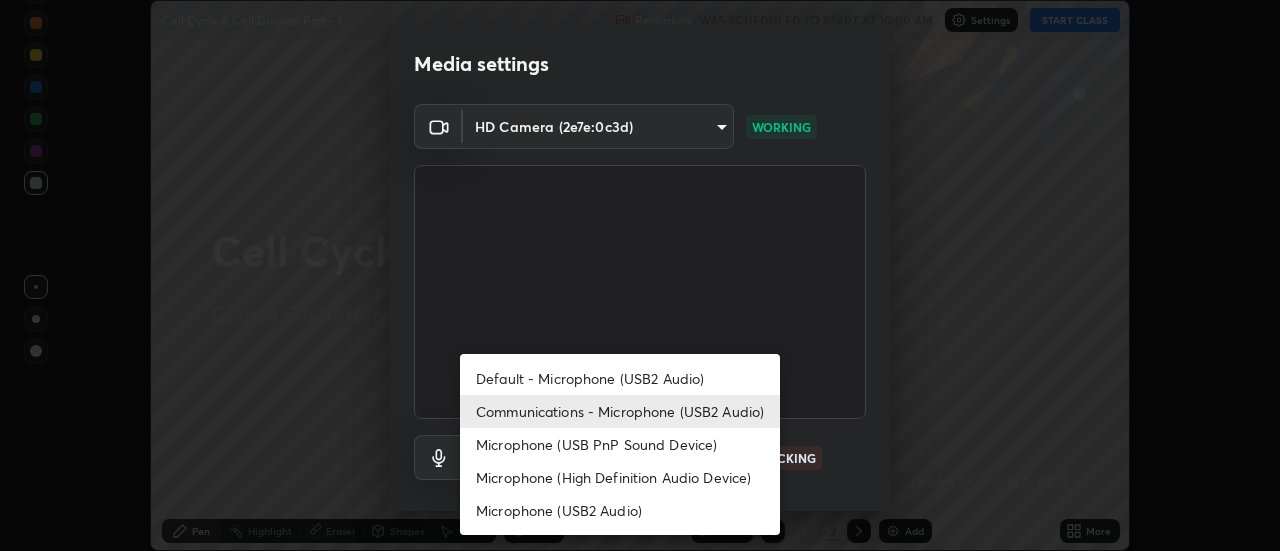 click on "Default - Microphone (USB2 Audio)" at bounding box center [620, 378] 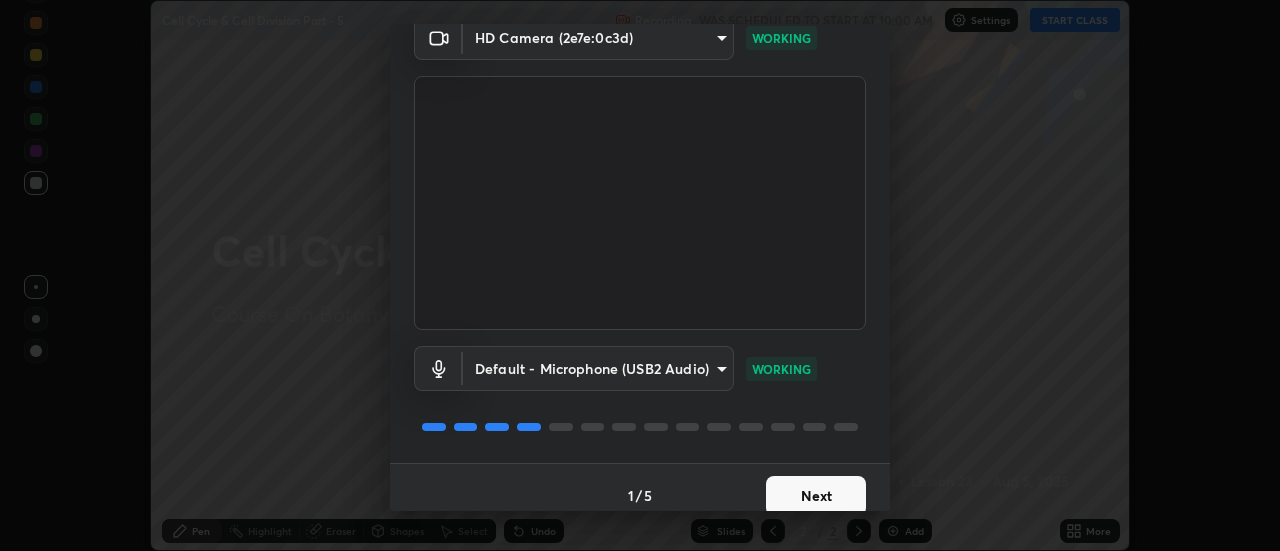 scroll, scrollTop: 105, scrollLeft: 0, axis: vertical 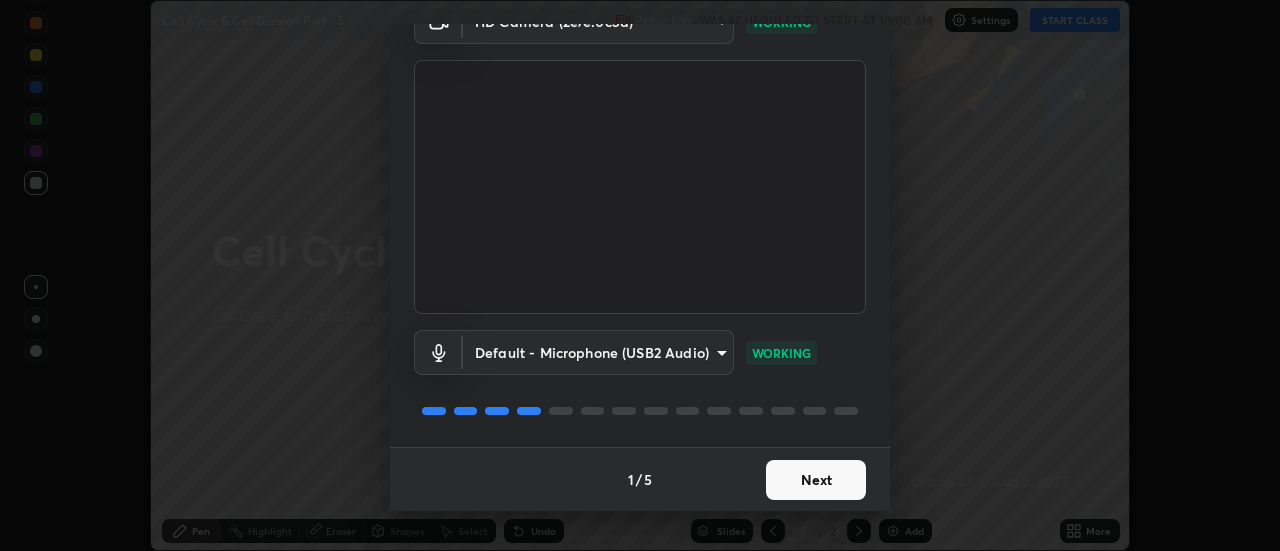 click on "Next" at bounding box center (816, 480) 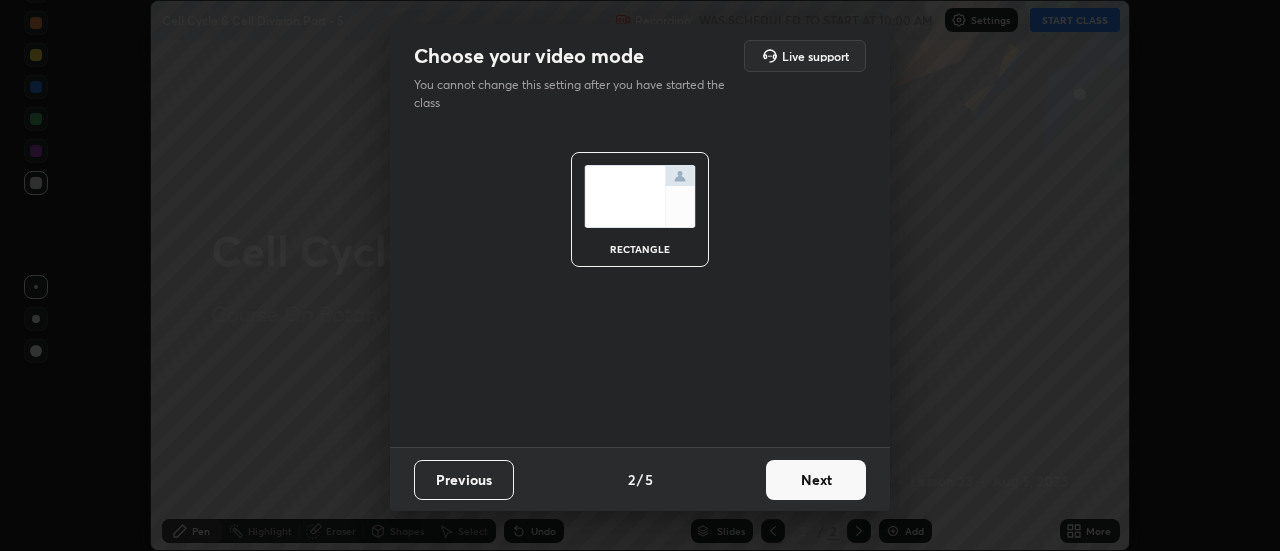 scroll, scrollTop: 0, scrollLeft: 0, axis: both 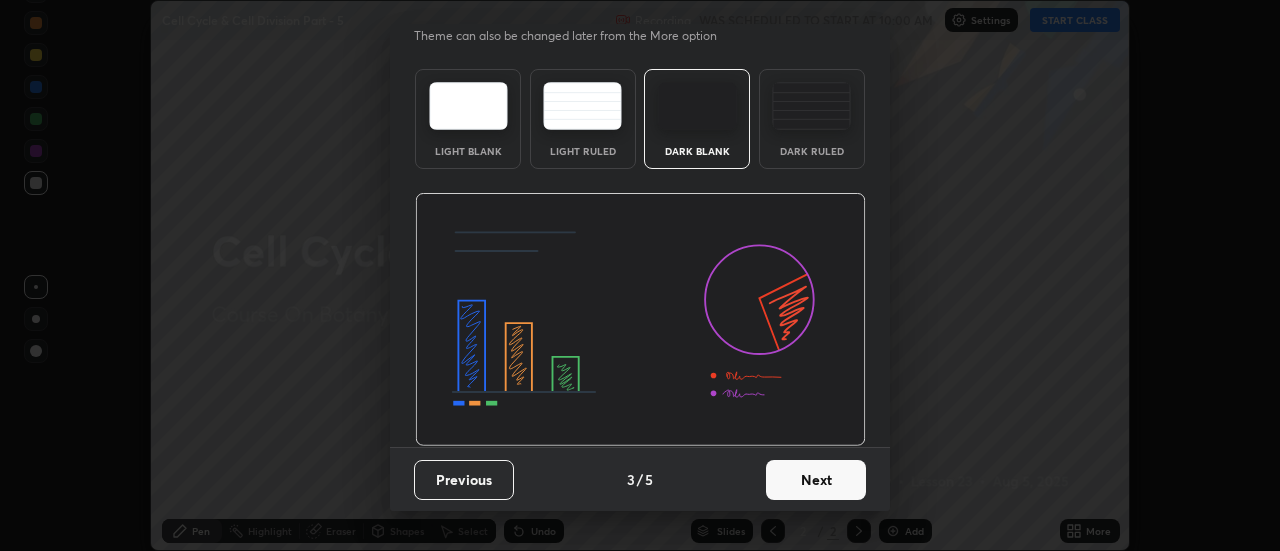 click on "Next" at bounding box center [816, 480] 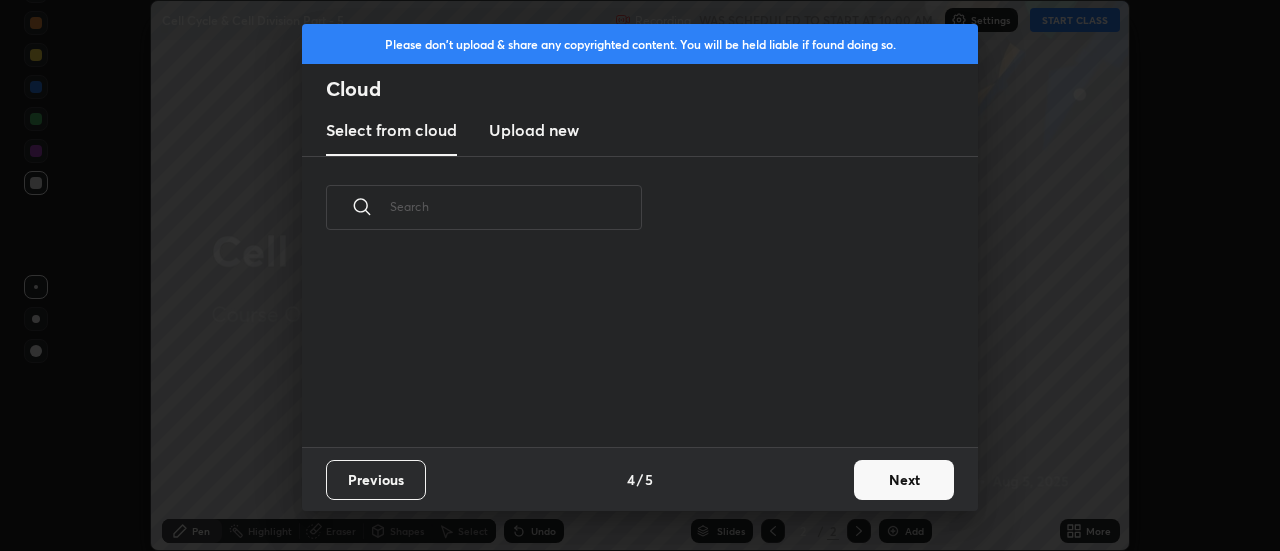 scroll, scrollTop: 0, scrollLeft: 0, axis: both 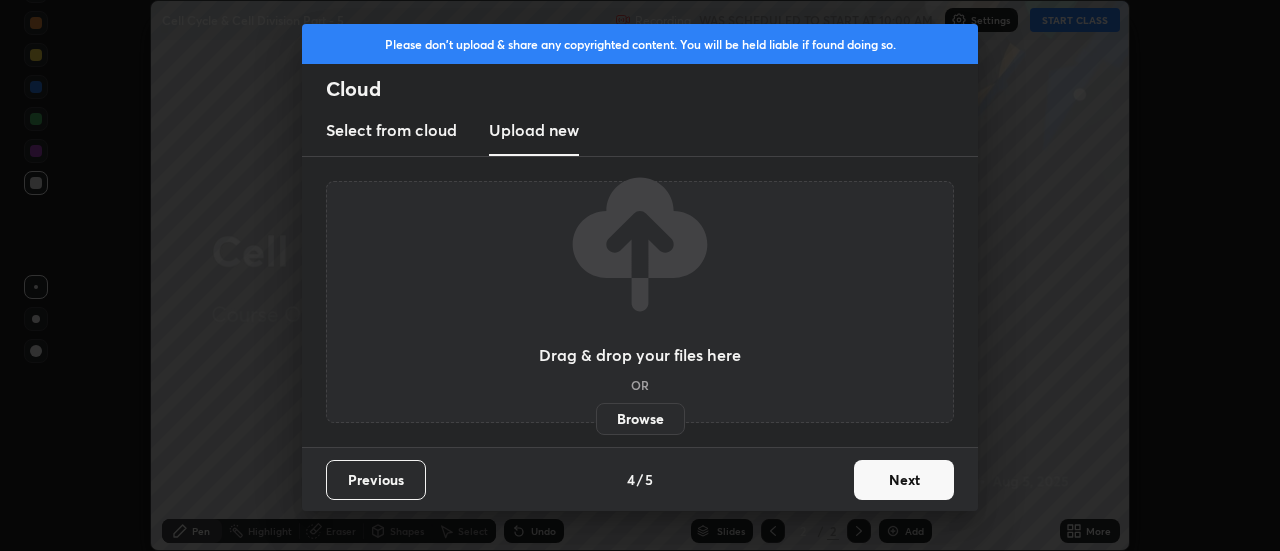 click on "Browse" at bounding box center (640, 419) 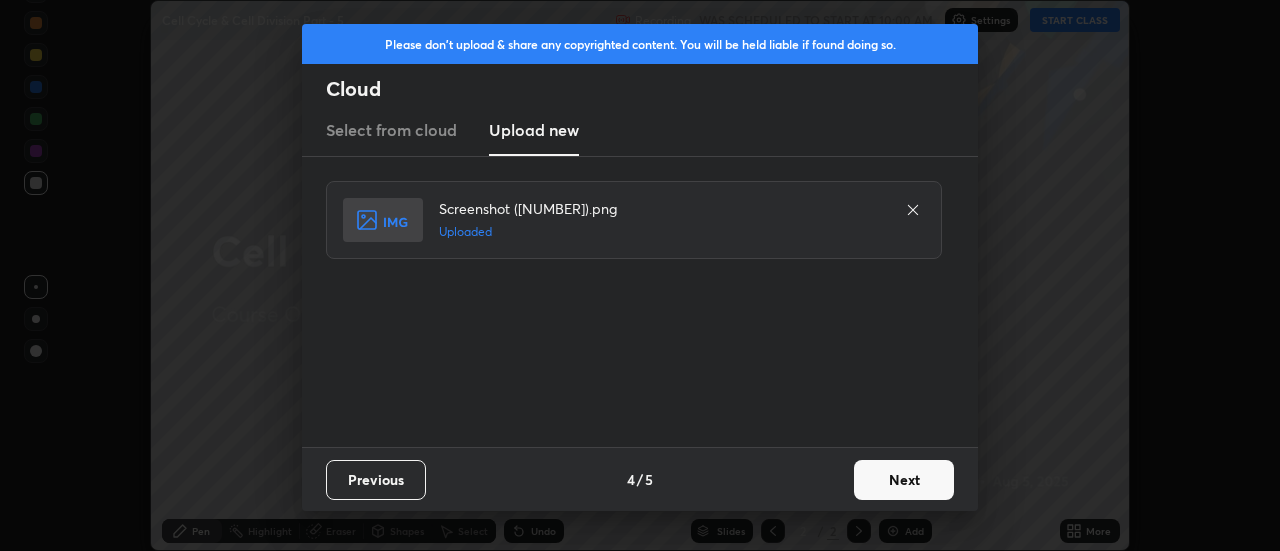 click on "Next" at bounding box center (904, 480) 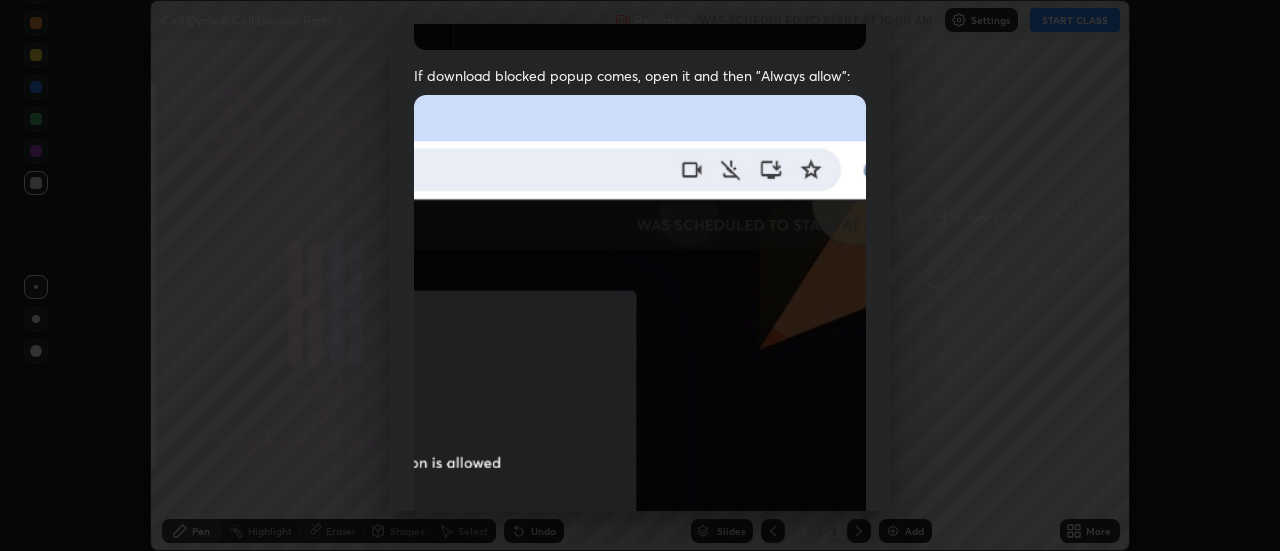 scroll, scrollTop: 513, scrollLeft: 0, axis: vertical 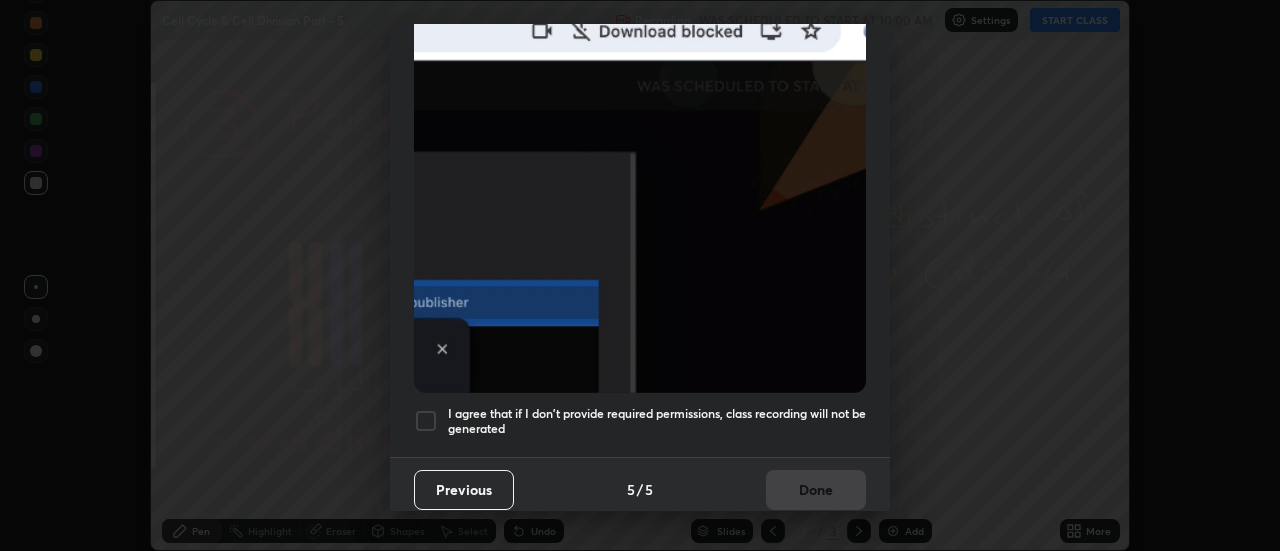 click at bounding box center (426, 421) 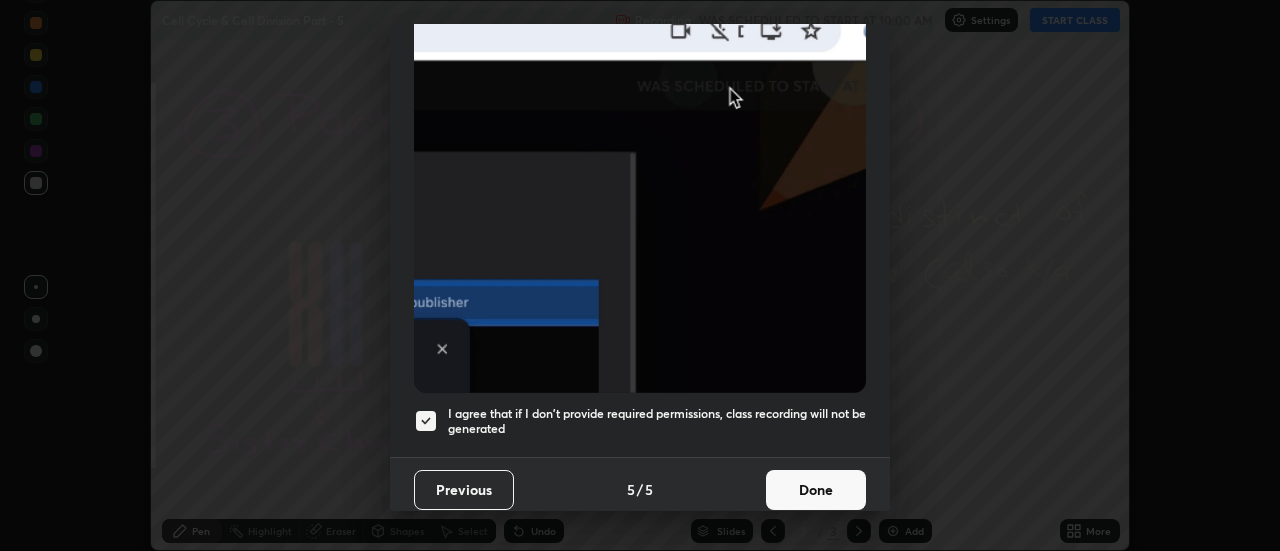 click on "Done" at bounding box center (816, 490) 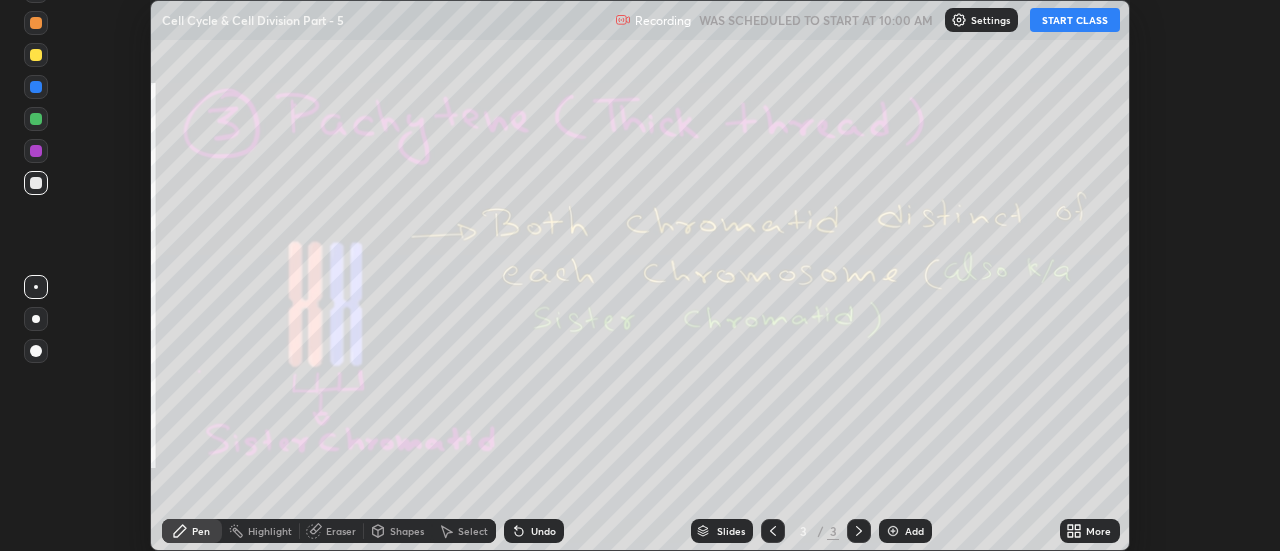 click 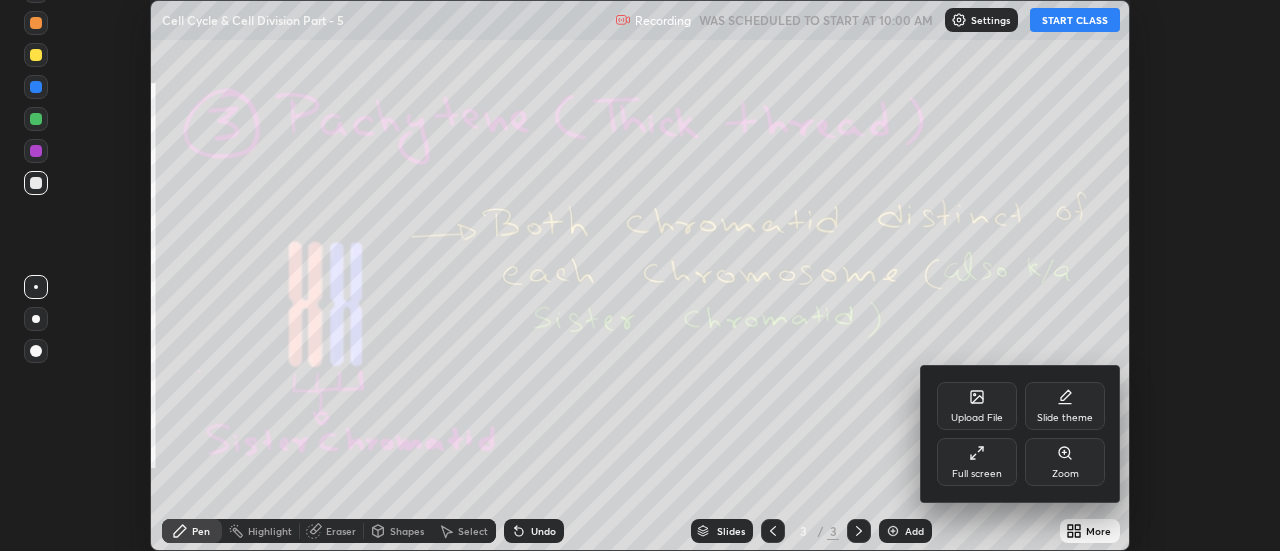 click on "Upload File" at bounding box center (977, 406) 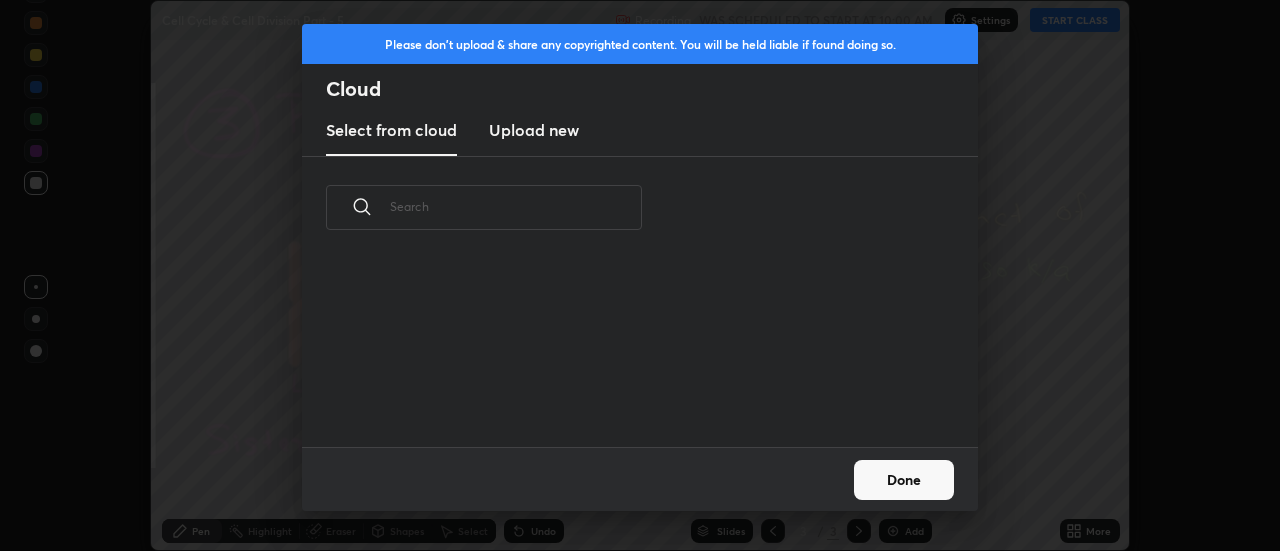 click on "Upload new" at bounding box center [534, 130] 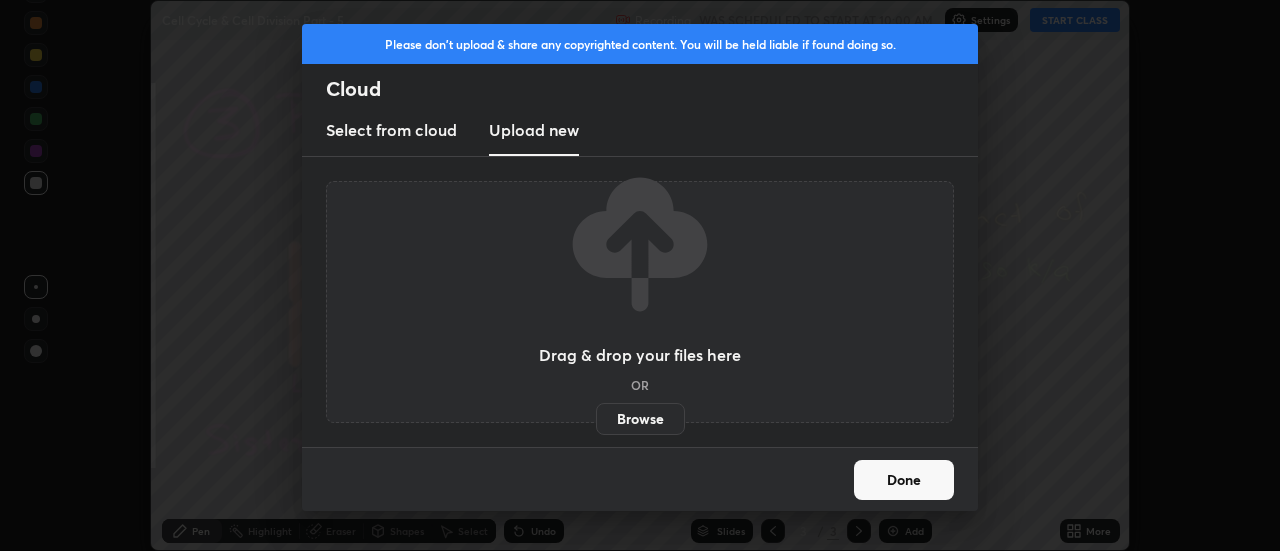 click on "Browse" at bounding box center (640, 419) 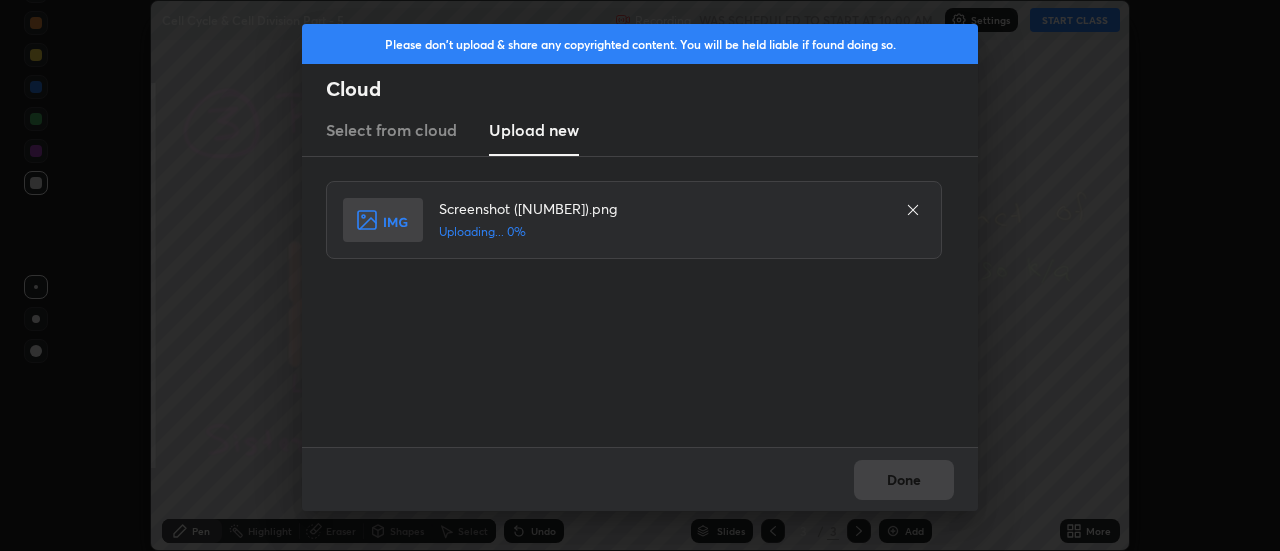 click on "Done" at bounding box center (640, 479) 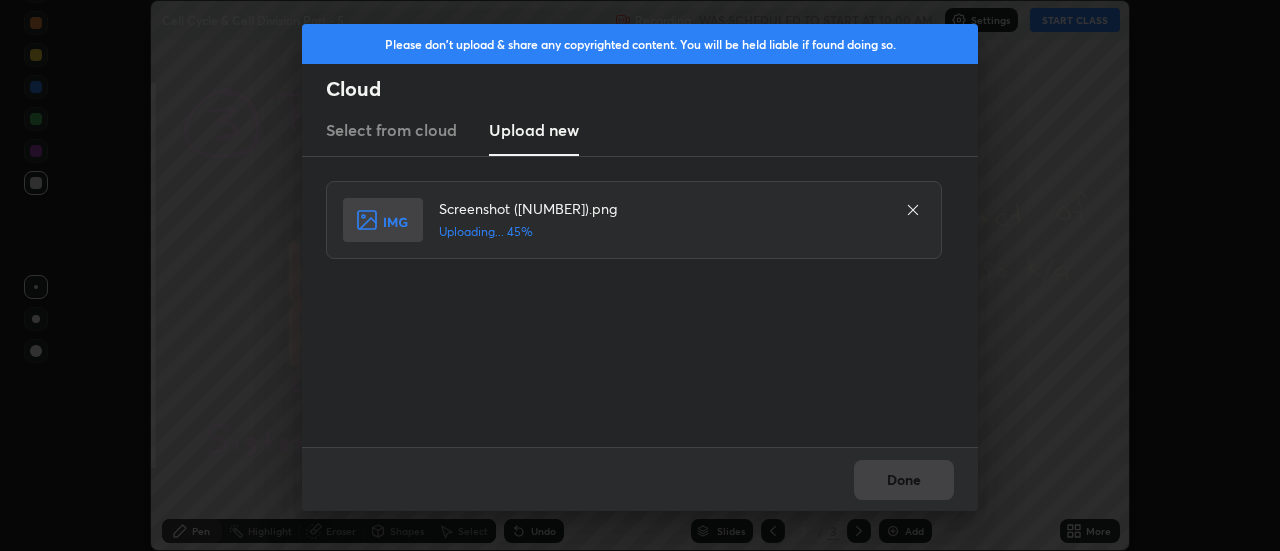 click on "Done" at bounding box center [640, 479] 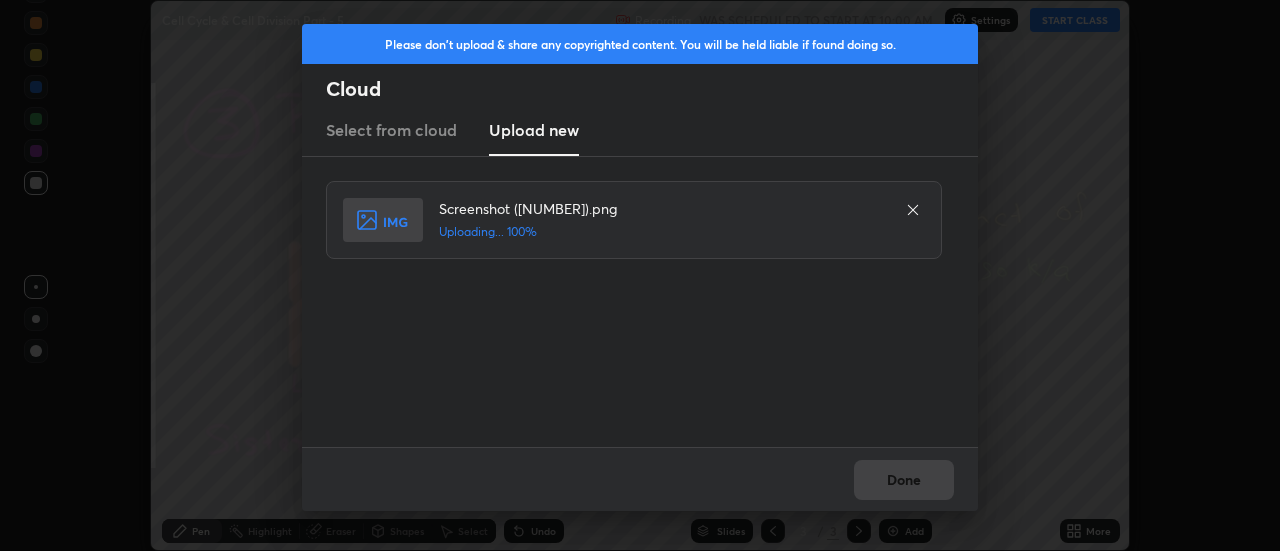 click on "Done" at bounding box center [640, 479] 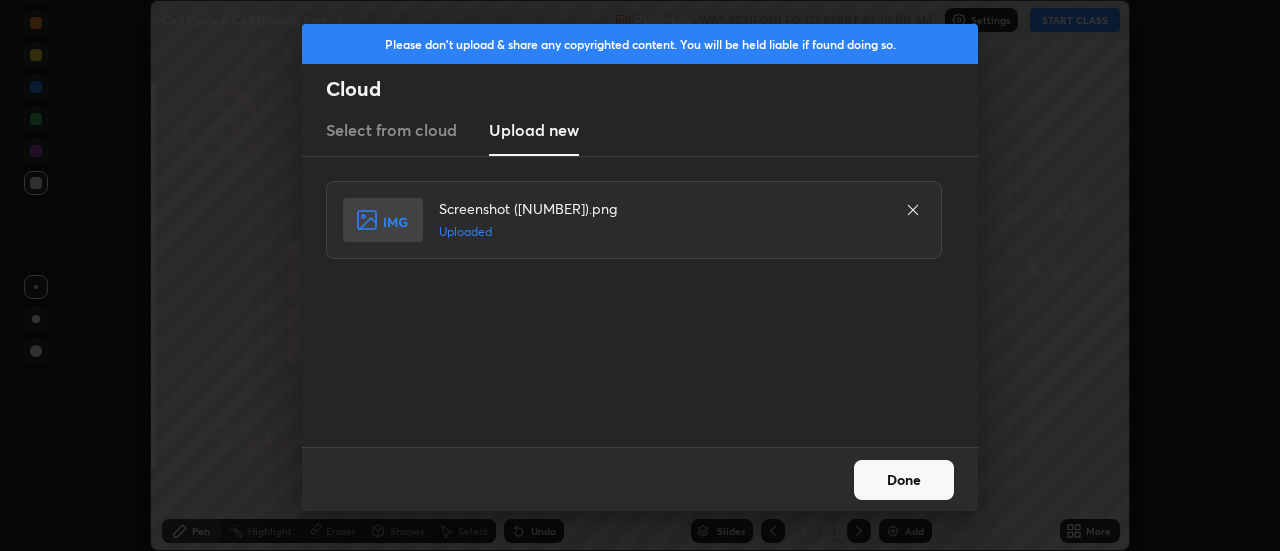 click on "Done" at bounding box center (904, 480) 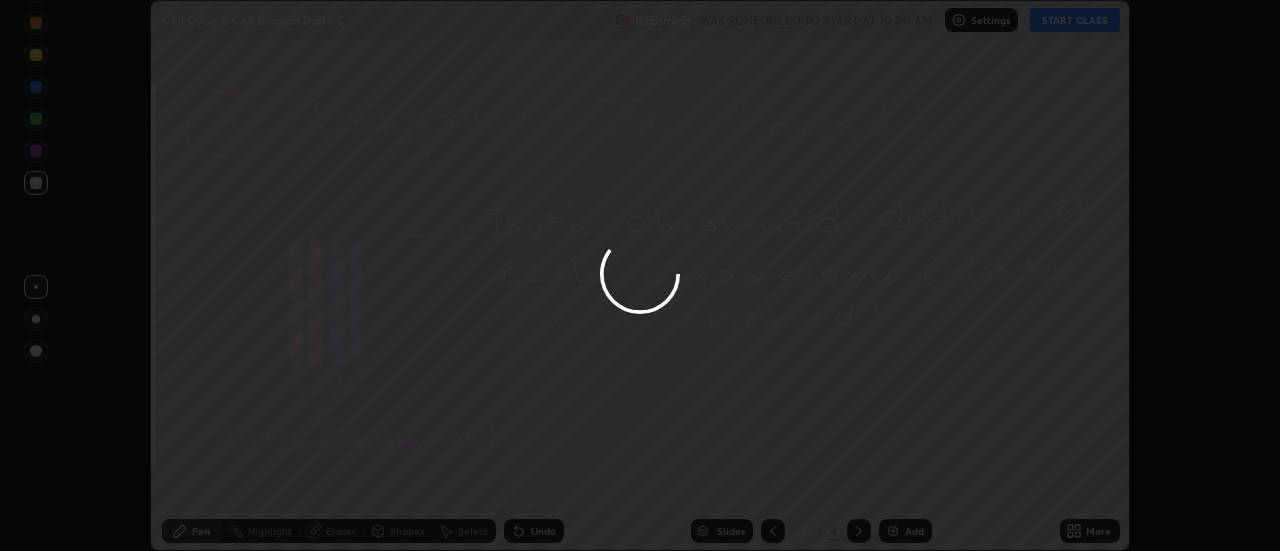 click on "More" at bounding box center [1098, 531] 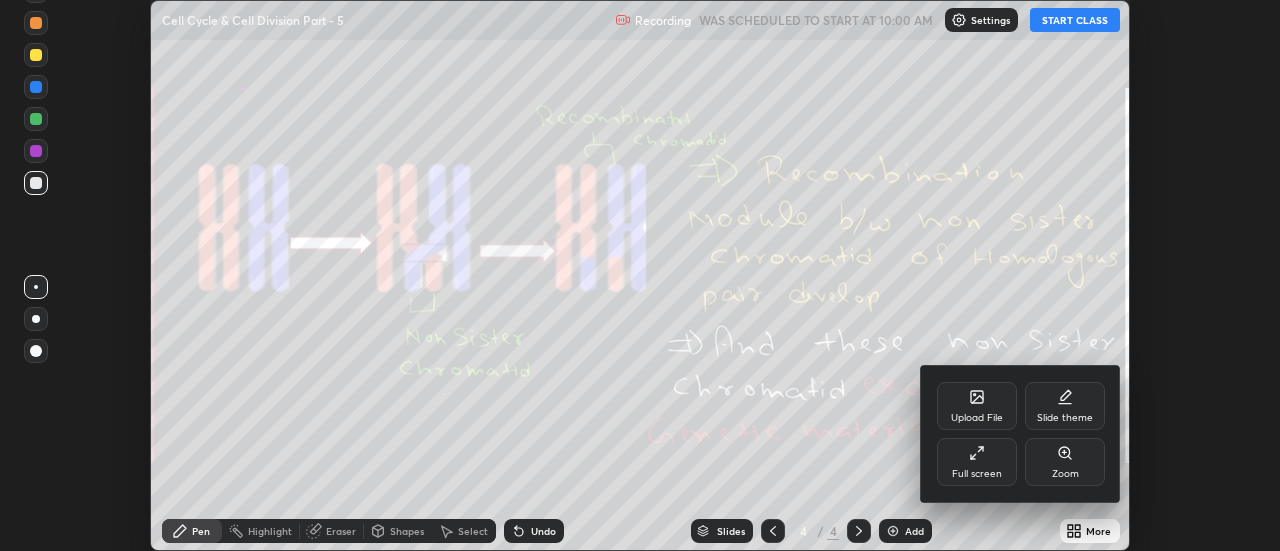 click on "Upload File" at bounding box center [977, 406] 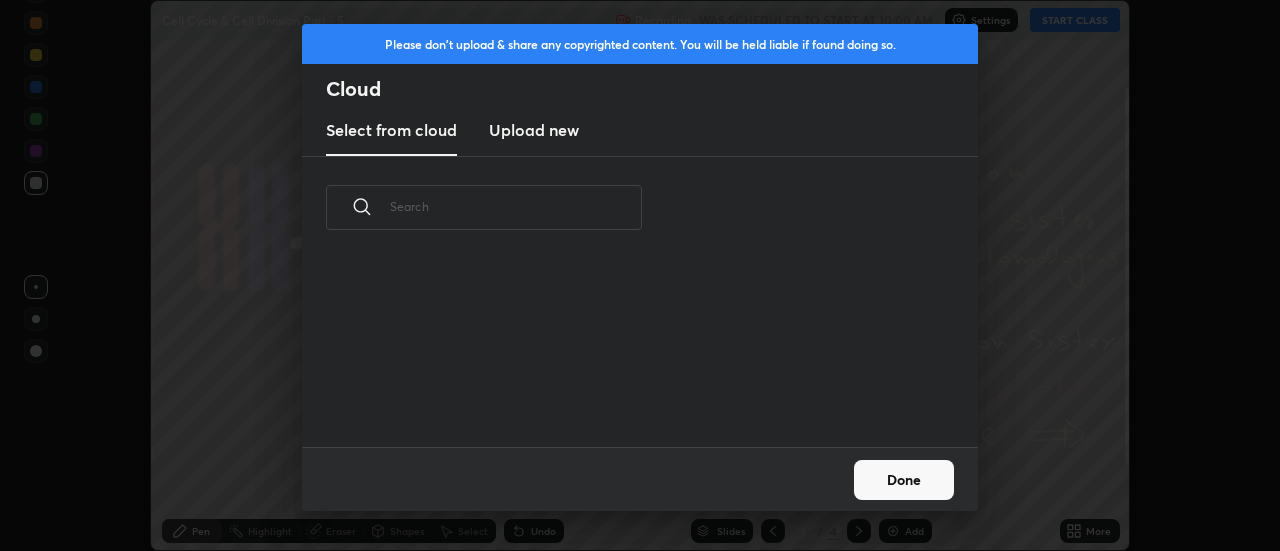 click on "Upload new" at bounding box center [534, 130] 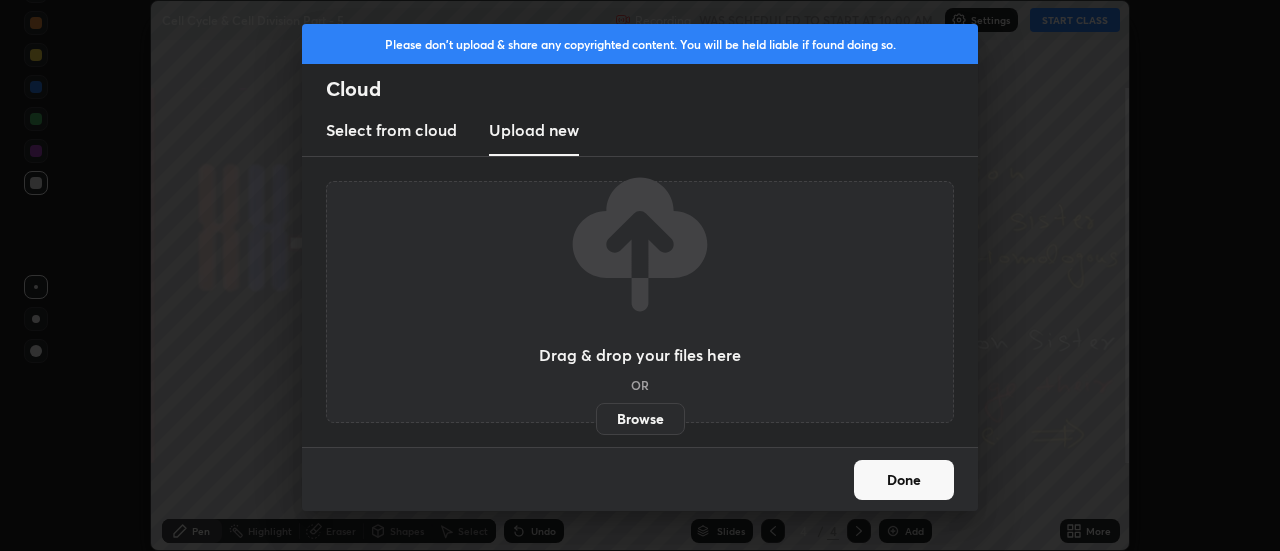 click on "Browse" at bounding box center [640, 419] 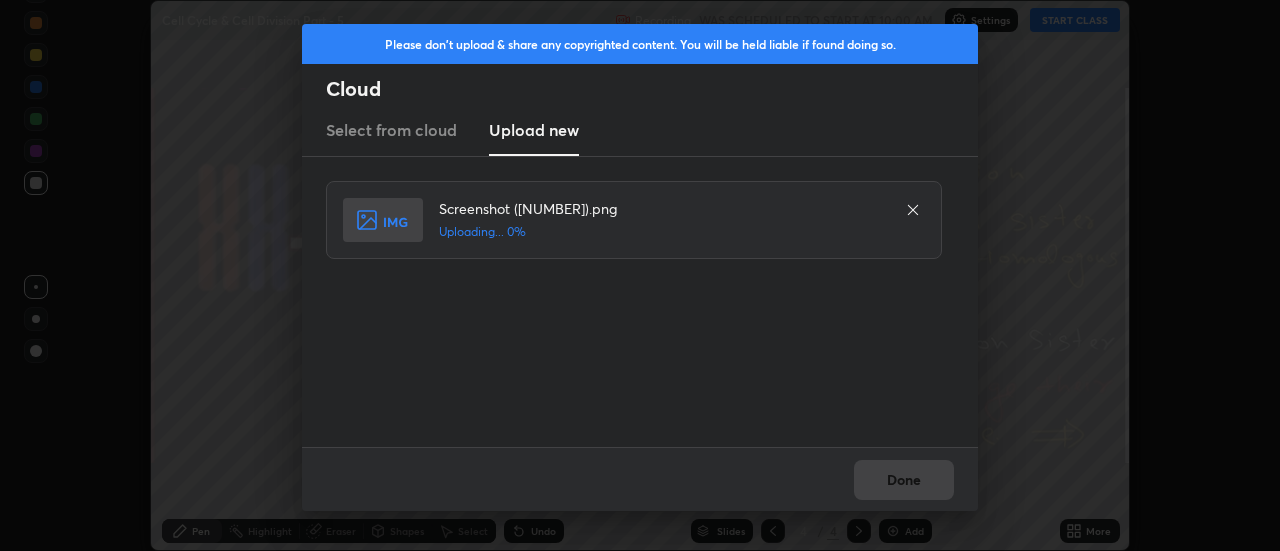 click on "Done" at bounding box center (640, 479) 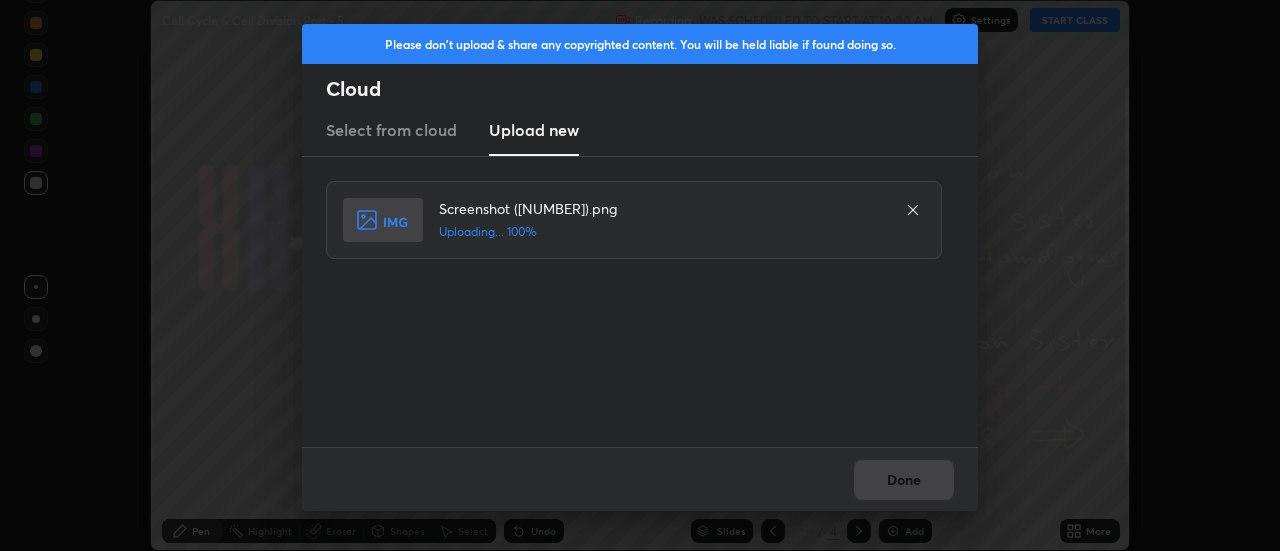 click on "Done" at bounding box center (640, 479) 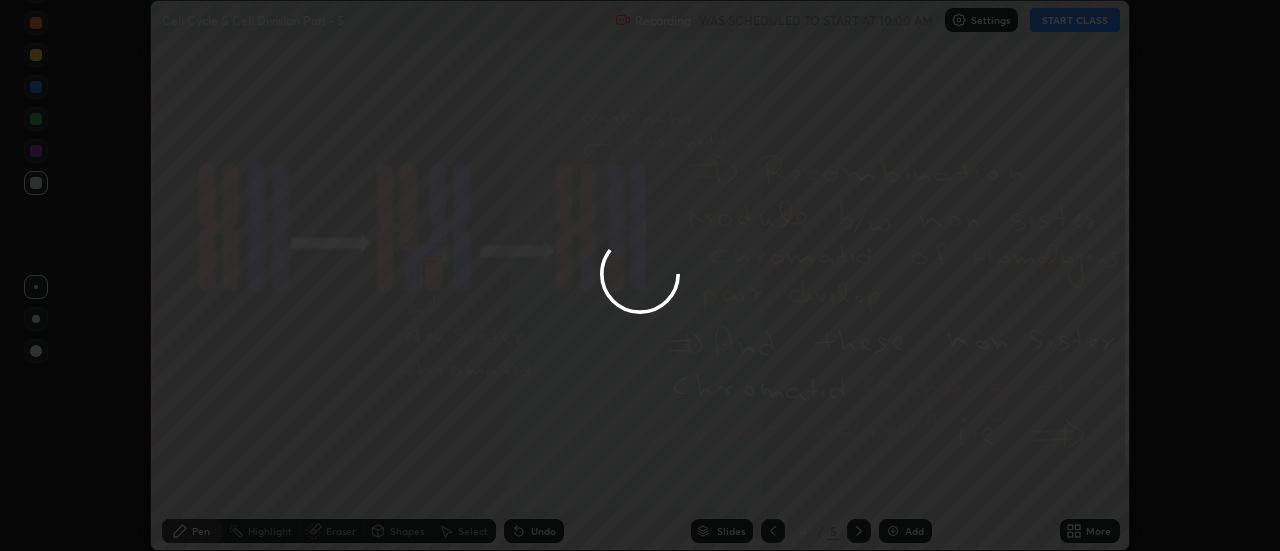 click on "Done" at bounding box center [904, 480] 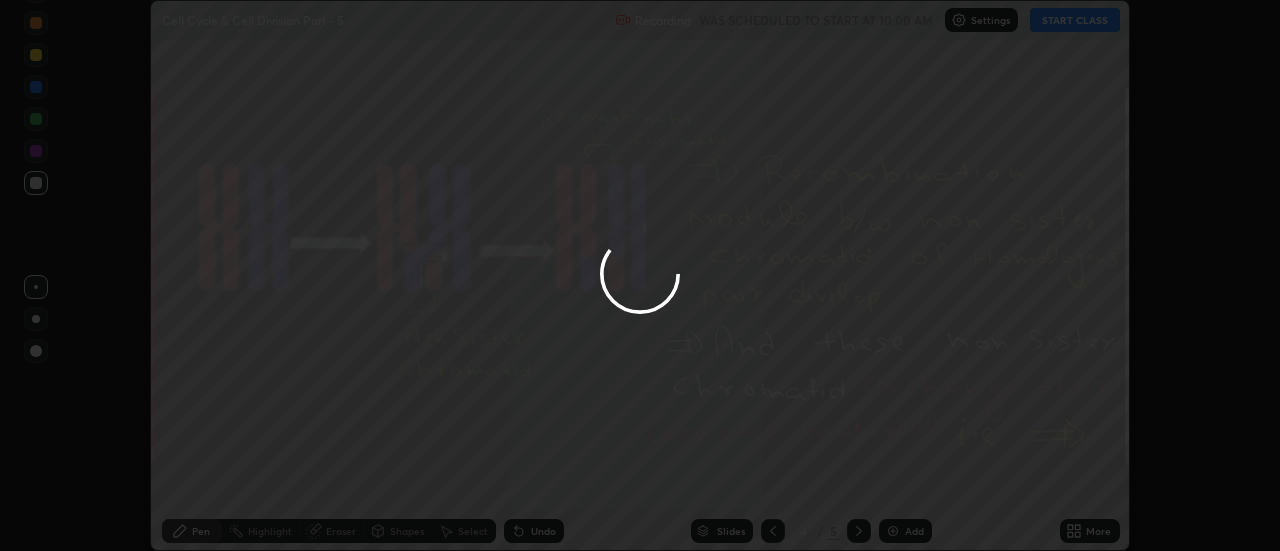 click at bounding box center [640, 275] 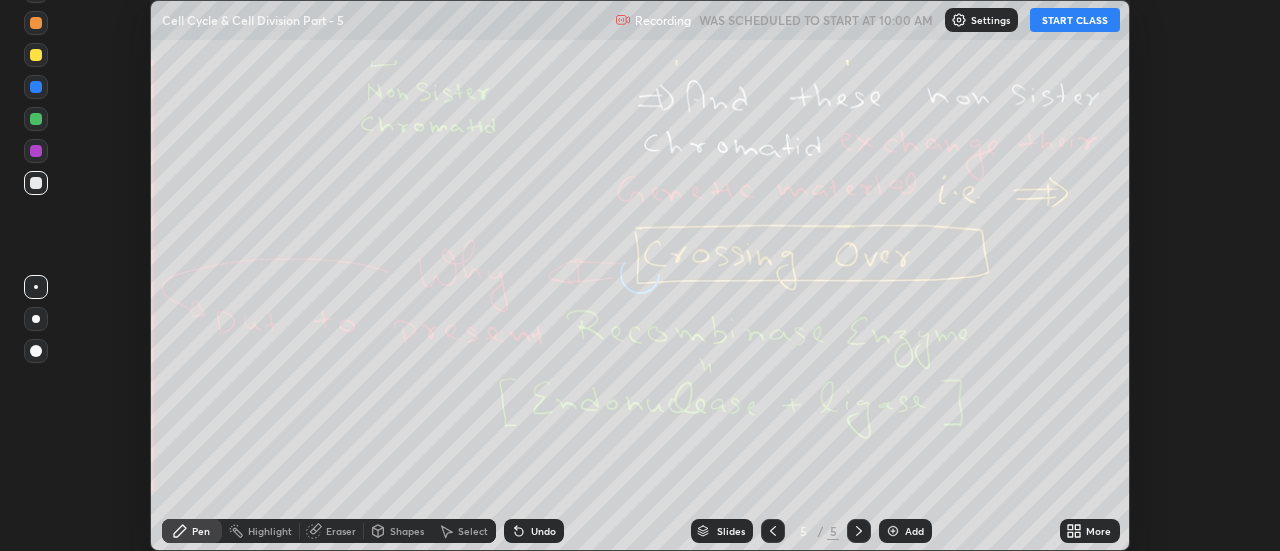click on "More" at bounding box center (1090, 531) 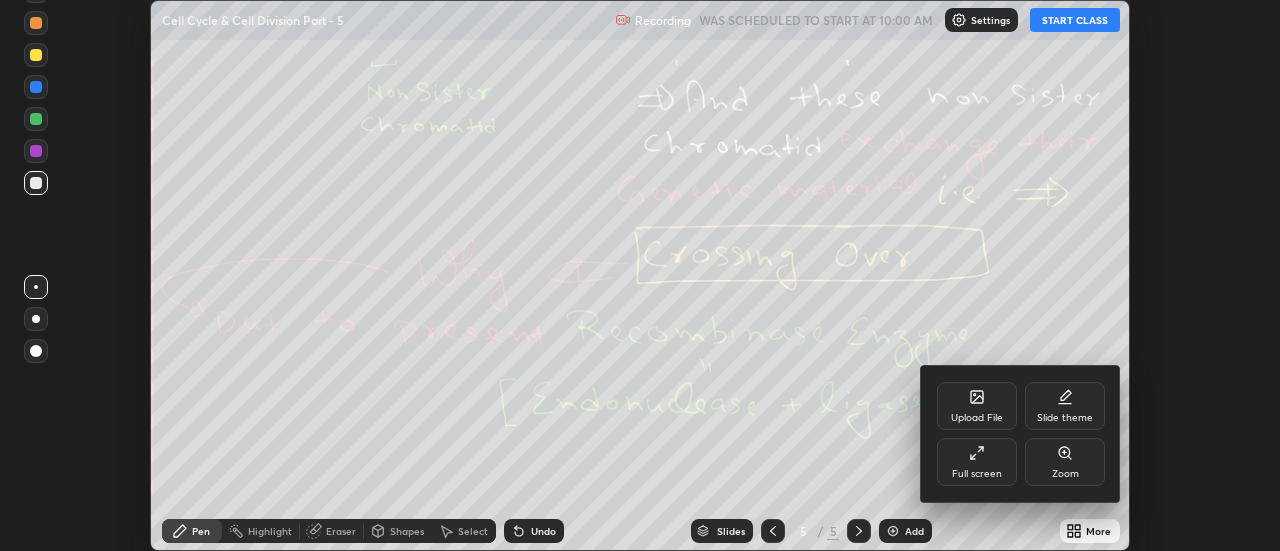 click on "Upload File" at bounding box center [977, 418] 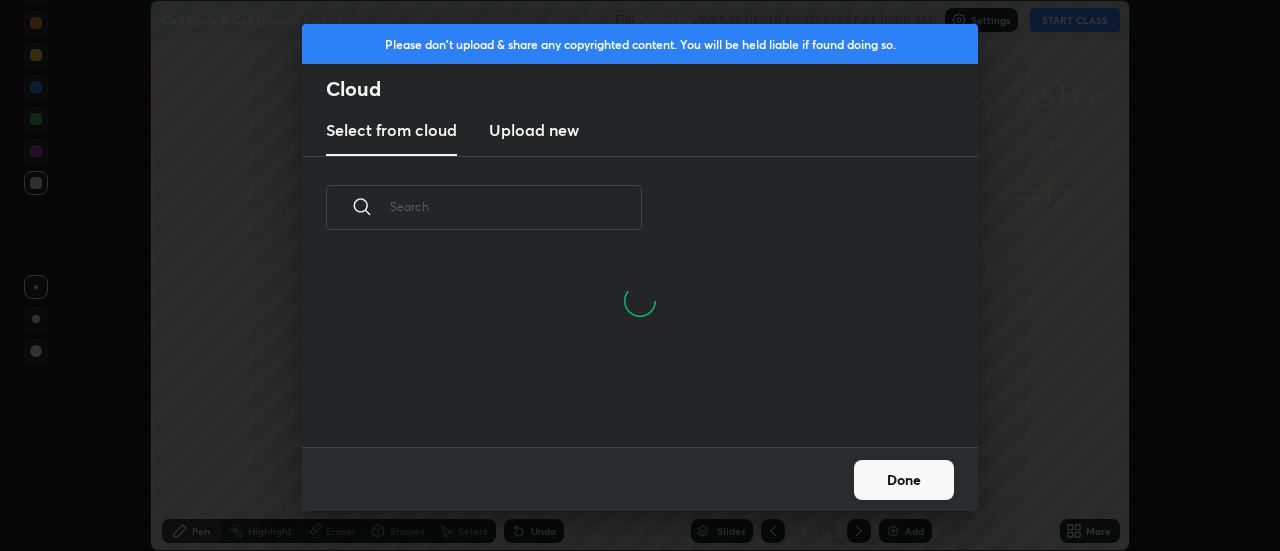 click on "Upload new" at bounding box center [534, 130] 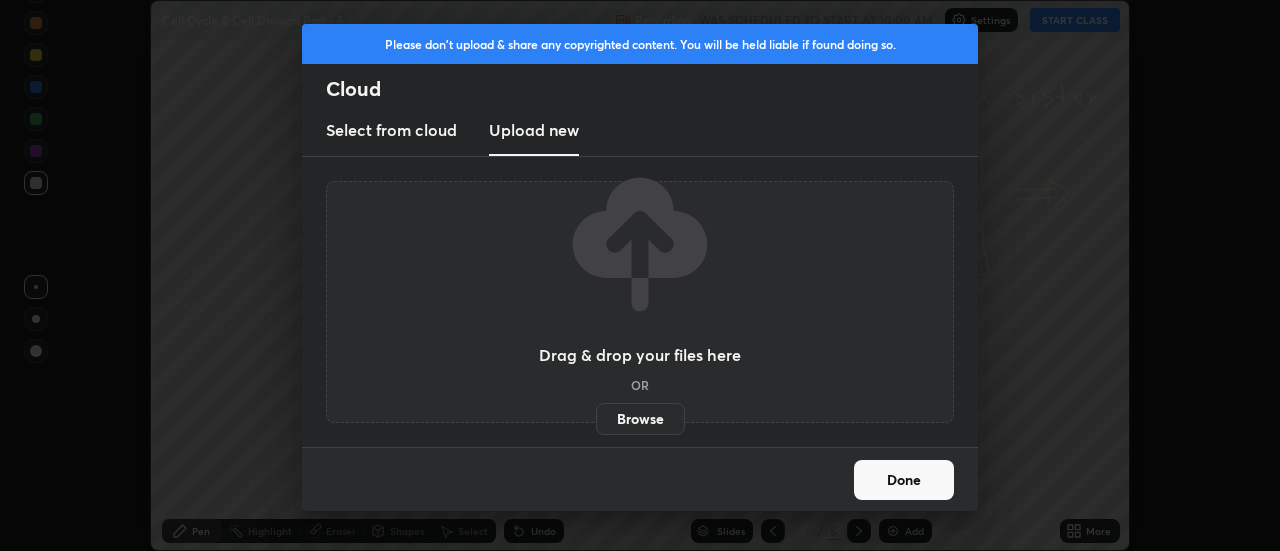 click on "Browse" at bounding box center (640, 419) 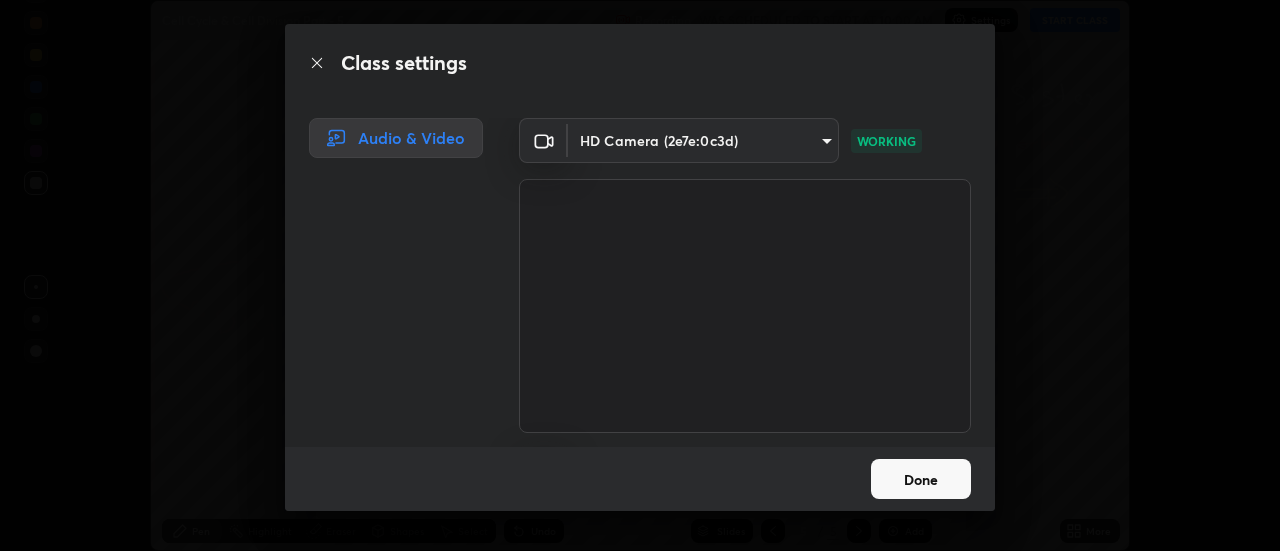click on "Done" at bounding box center [921, 479] 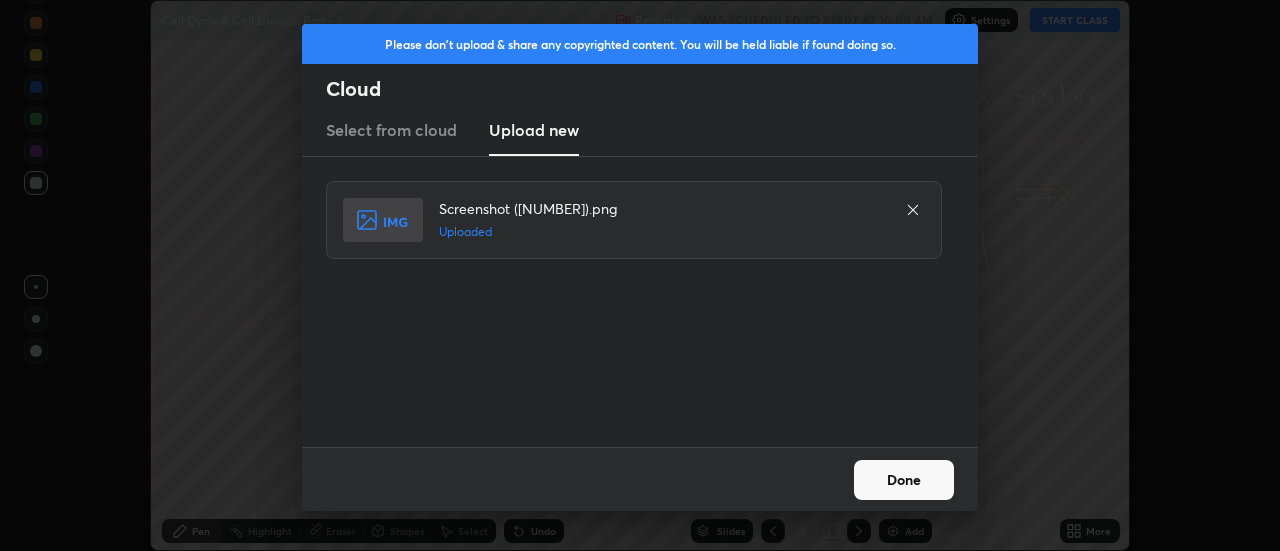 click on "Done" at bounding box center [904, 480] 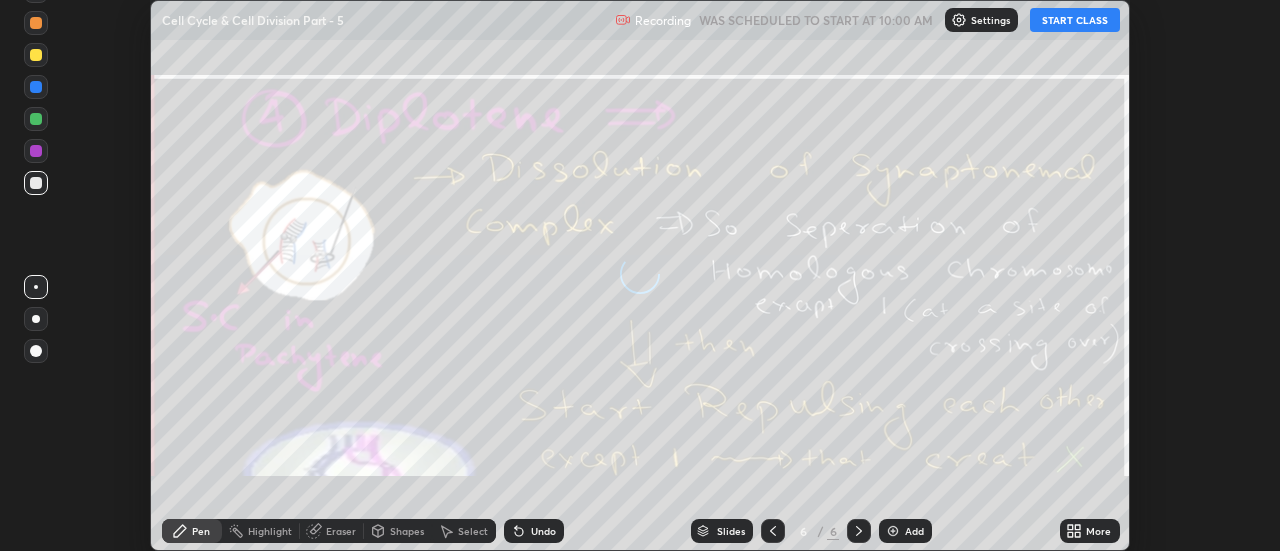 click 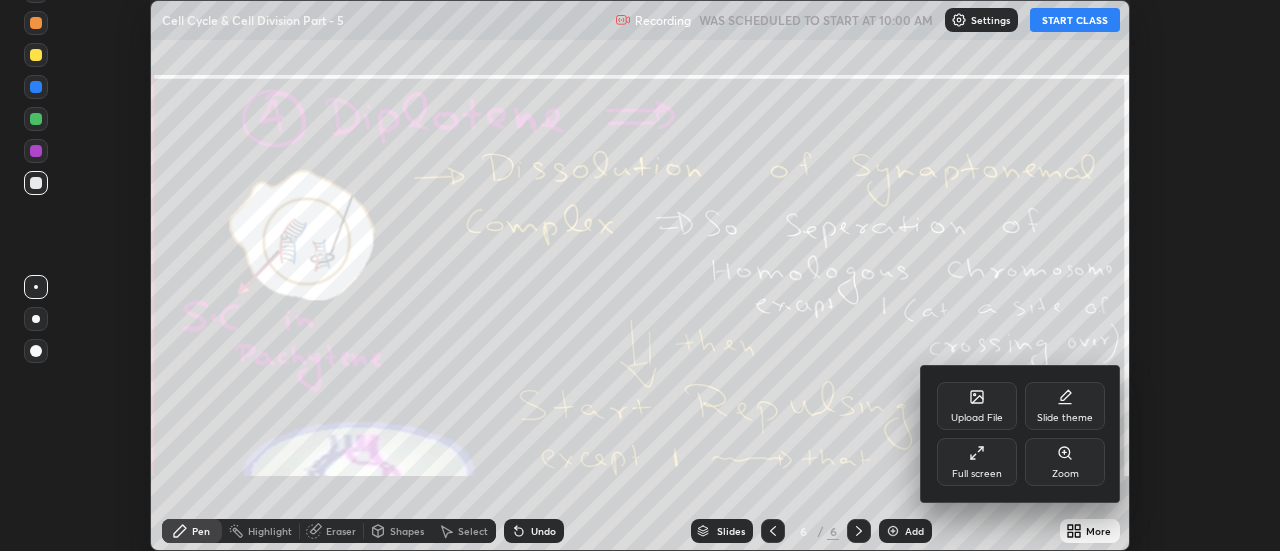 click 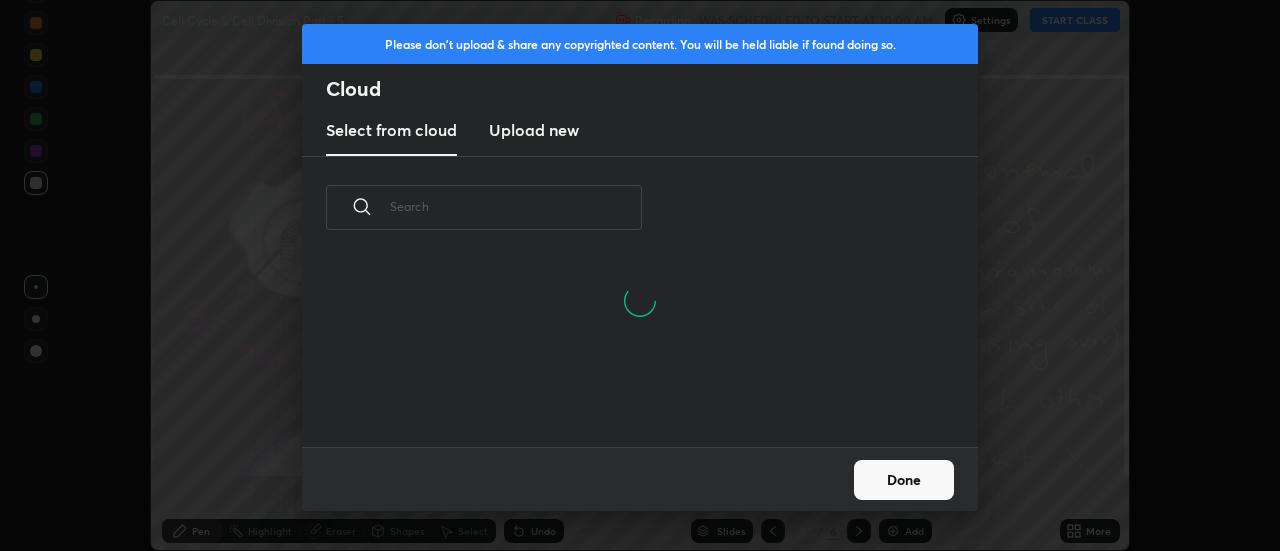 click on "Upload new" at bounding box center (534, 130) 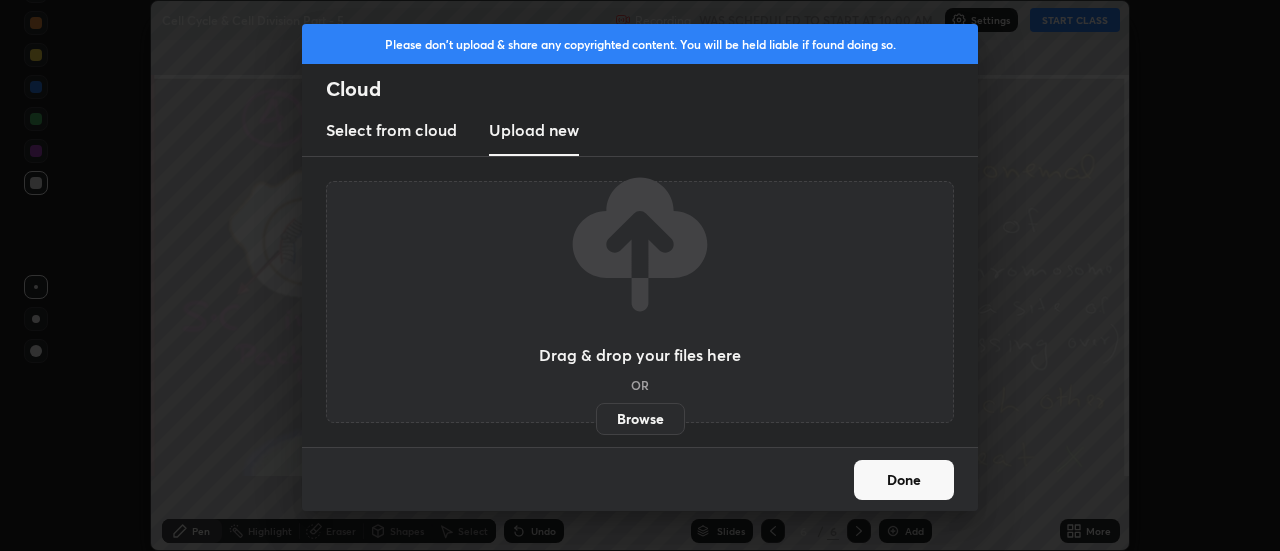 click on "Browse" at bounding box center (640, 419) 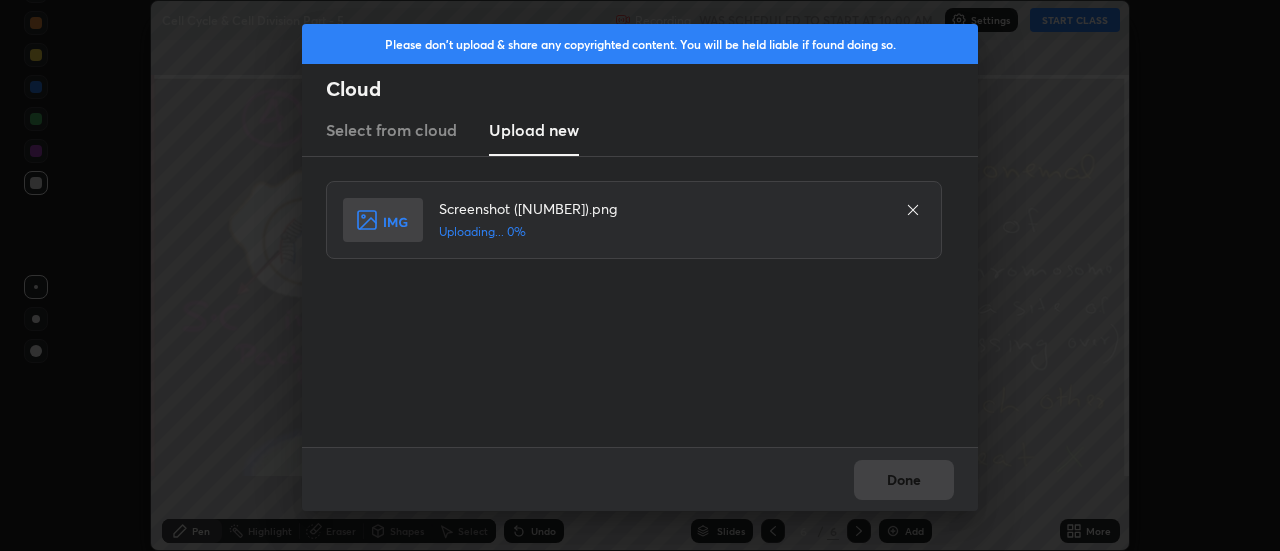 click on "Done" at bounding box center [640, 479] 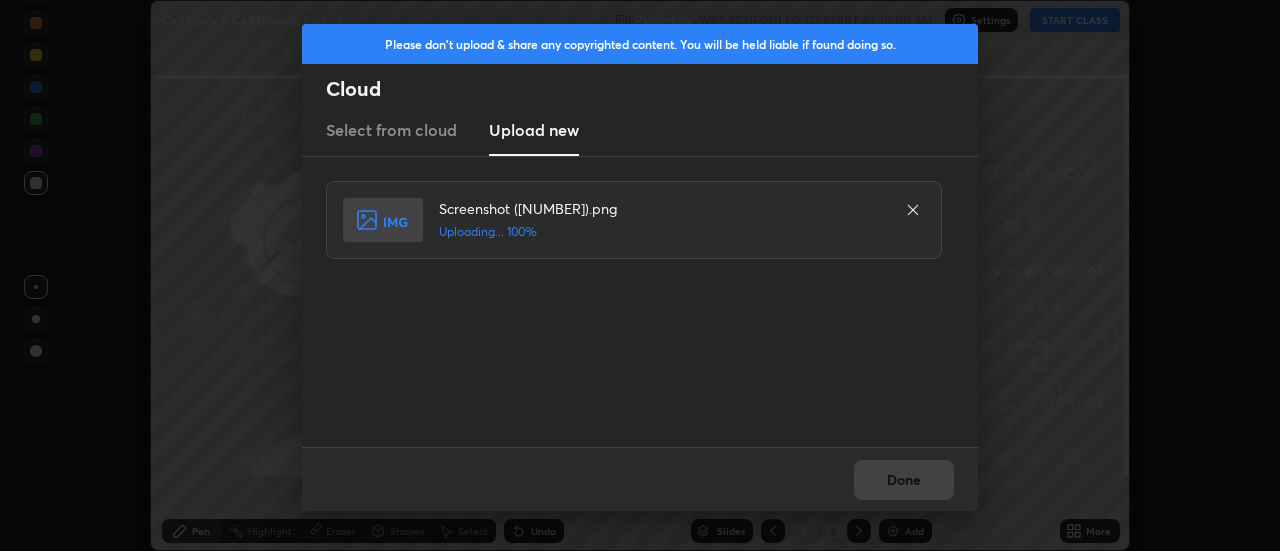 click on "Done" at bounding box center [640, 479] 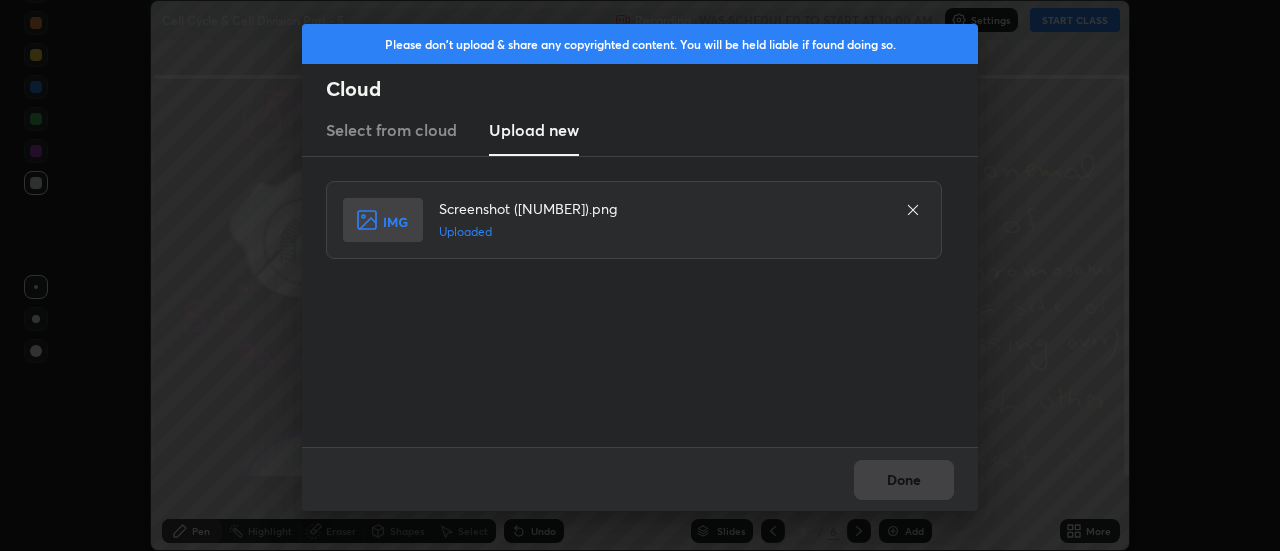 click on "Done" at bounding box center [904, 480] 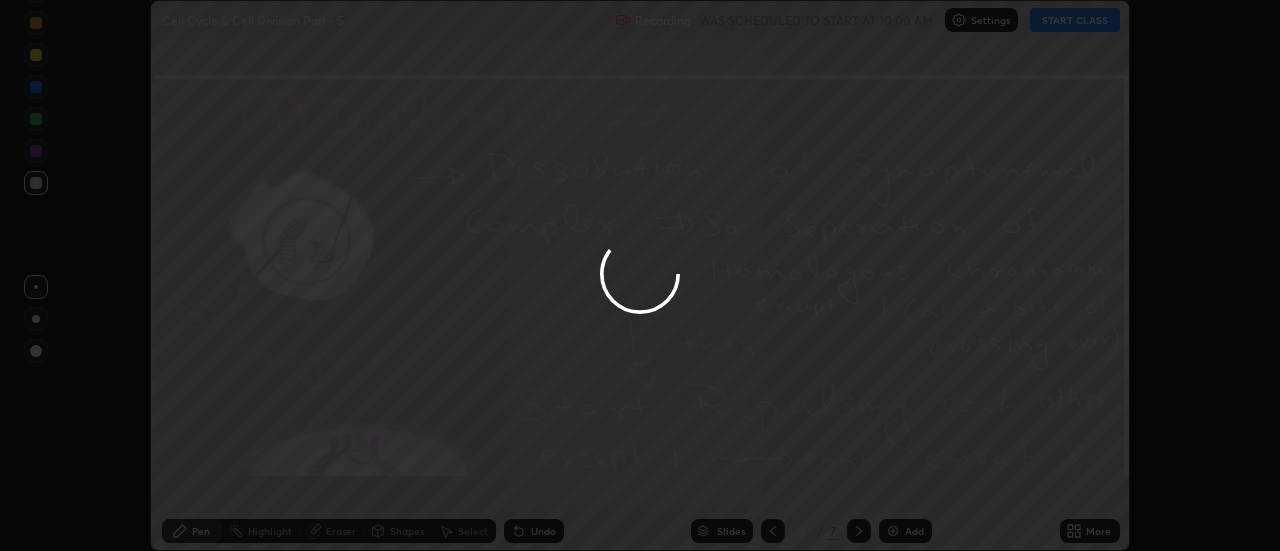 click on "Done" at bounding box center (904, 480) 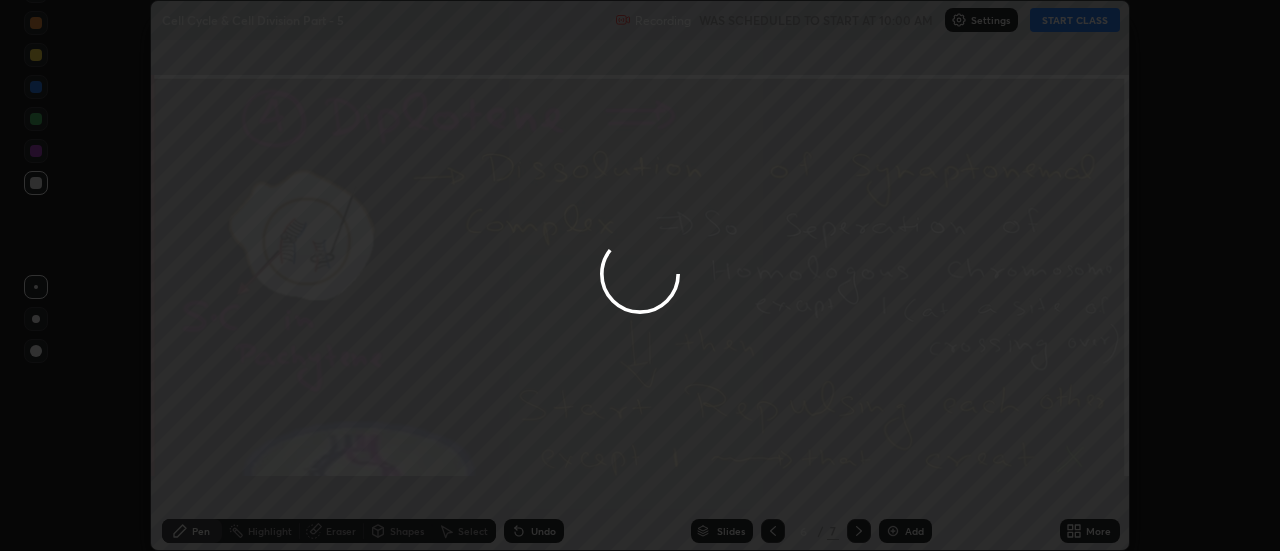 click at bounding box center (640, 275) 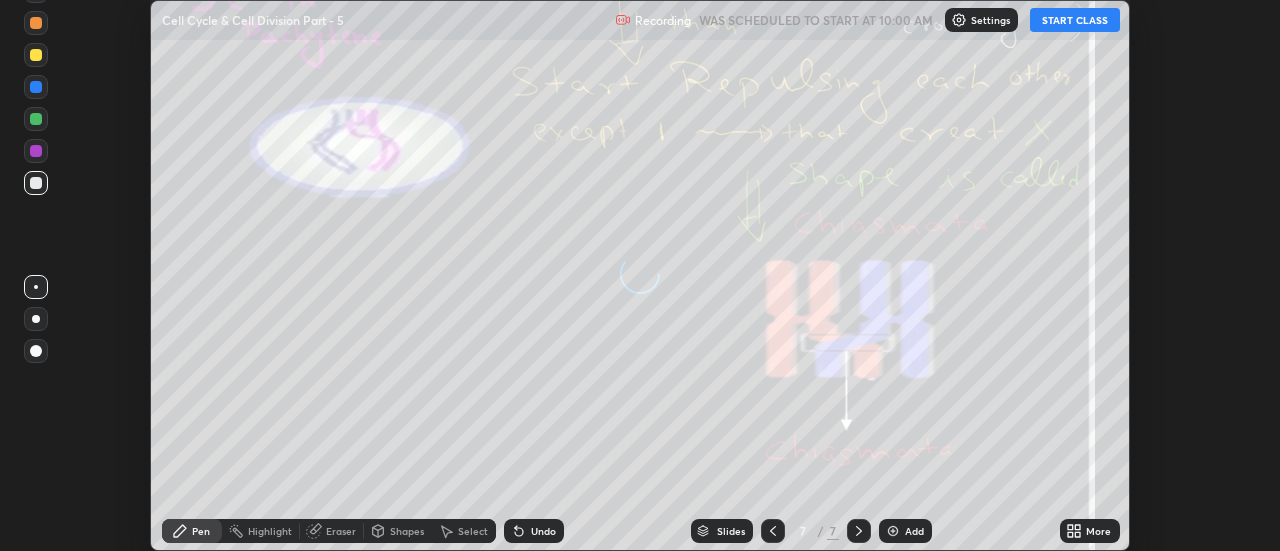 click 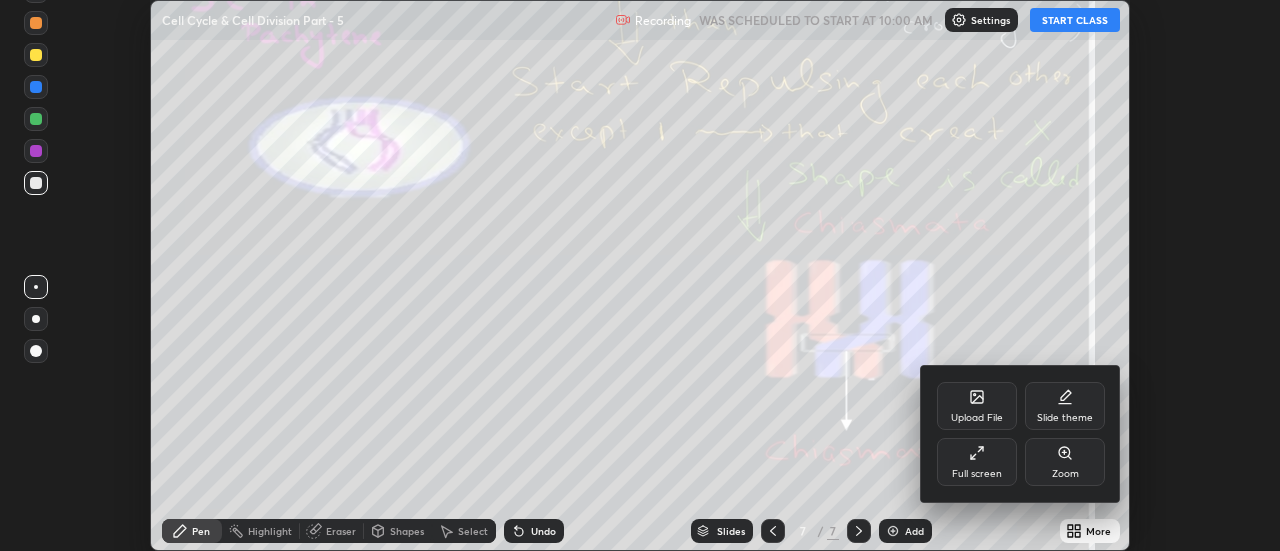 click on "Upload File" at bounding box center [977, 406] 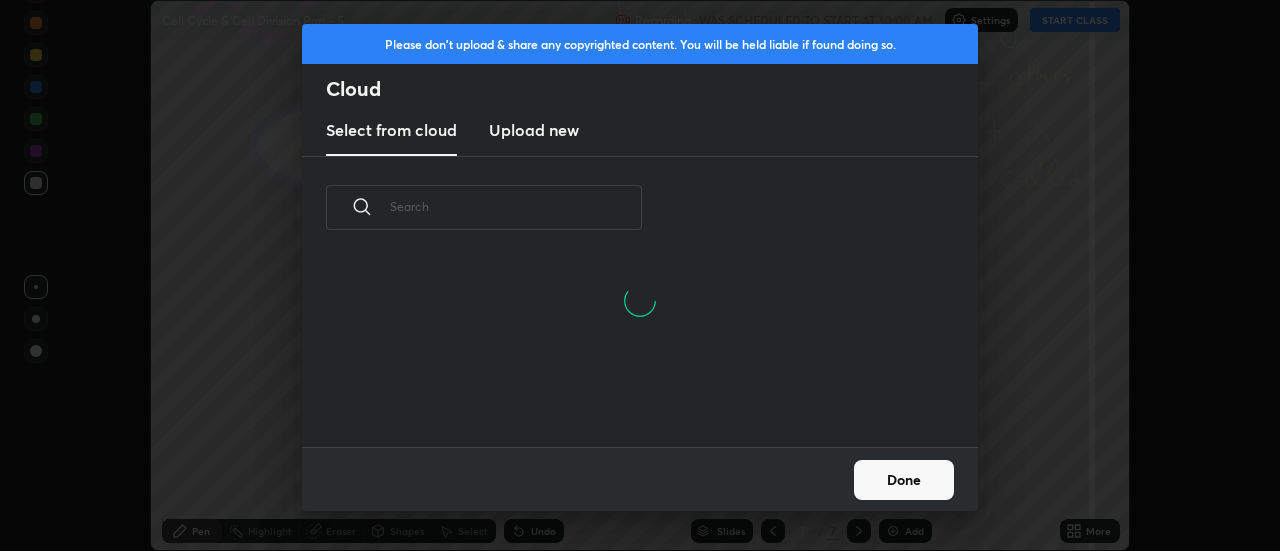scroll, scrollTop: 188, scrollLeft: 642, axis: both 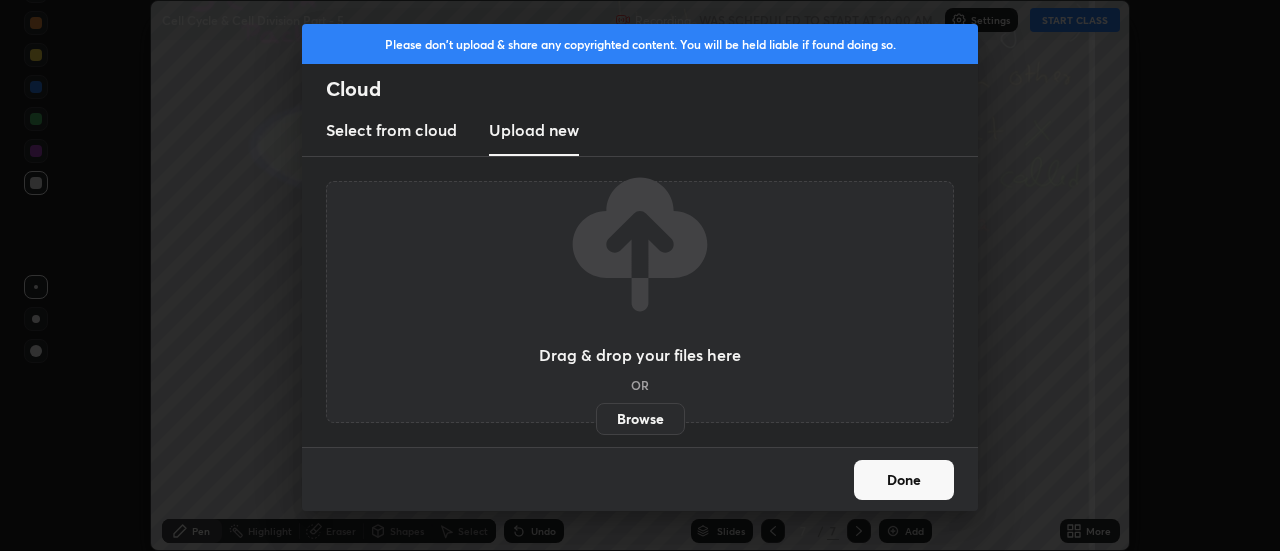 click on "Browse" at bounding box center [640, 419] 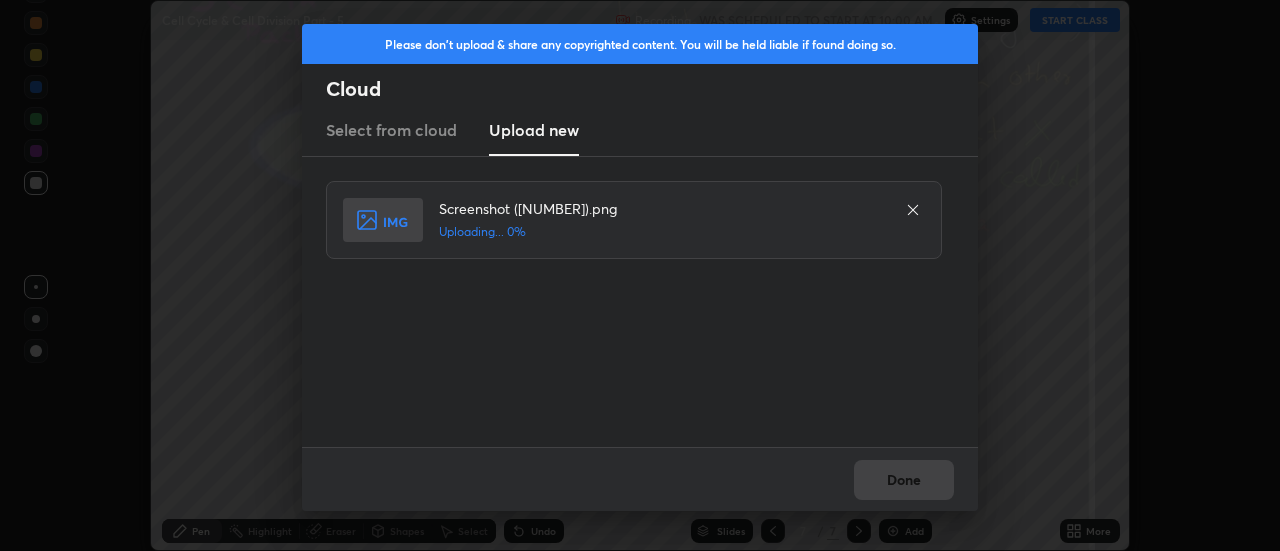 click on "Done" at bounding box center [640, 479] 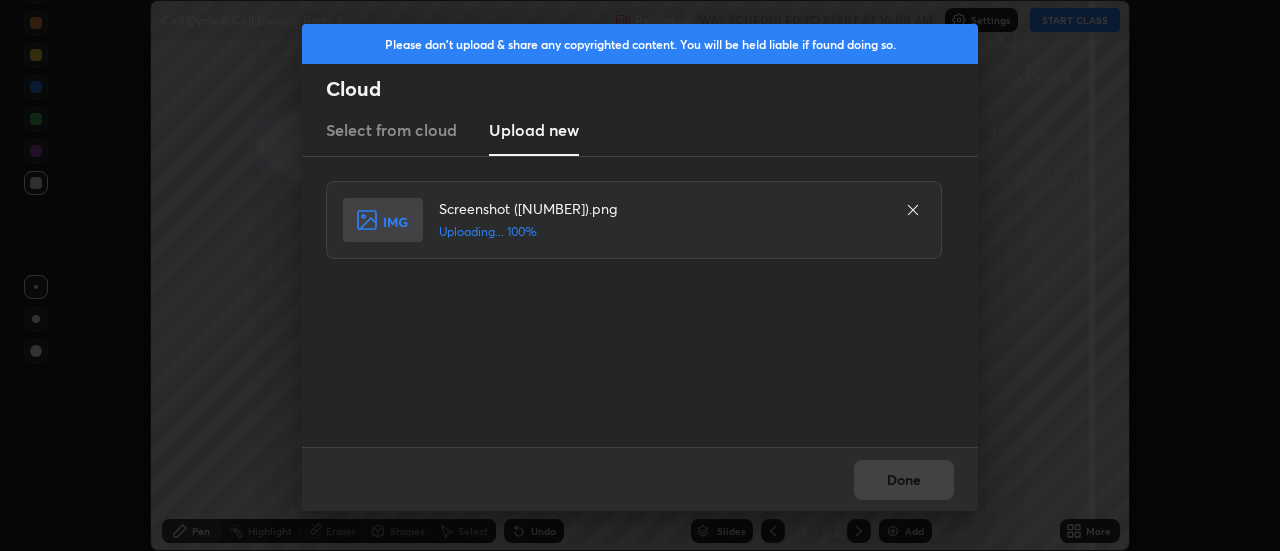 click on "Done" at bounding box center (640, 479) 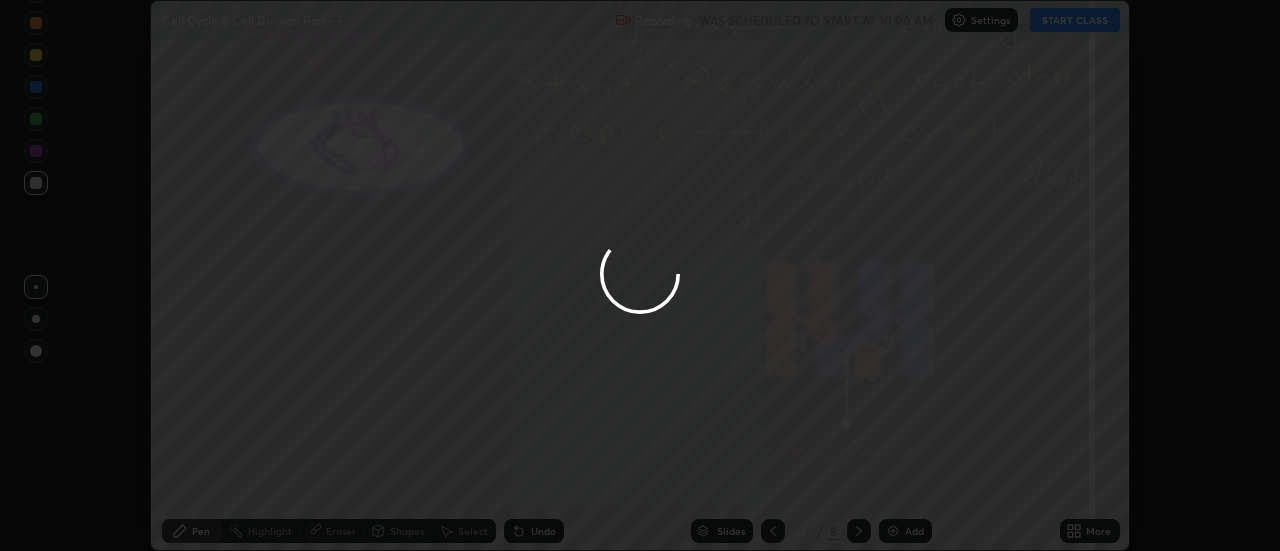 click at bounding box center [640, 275] 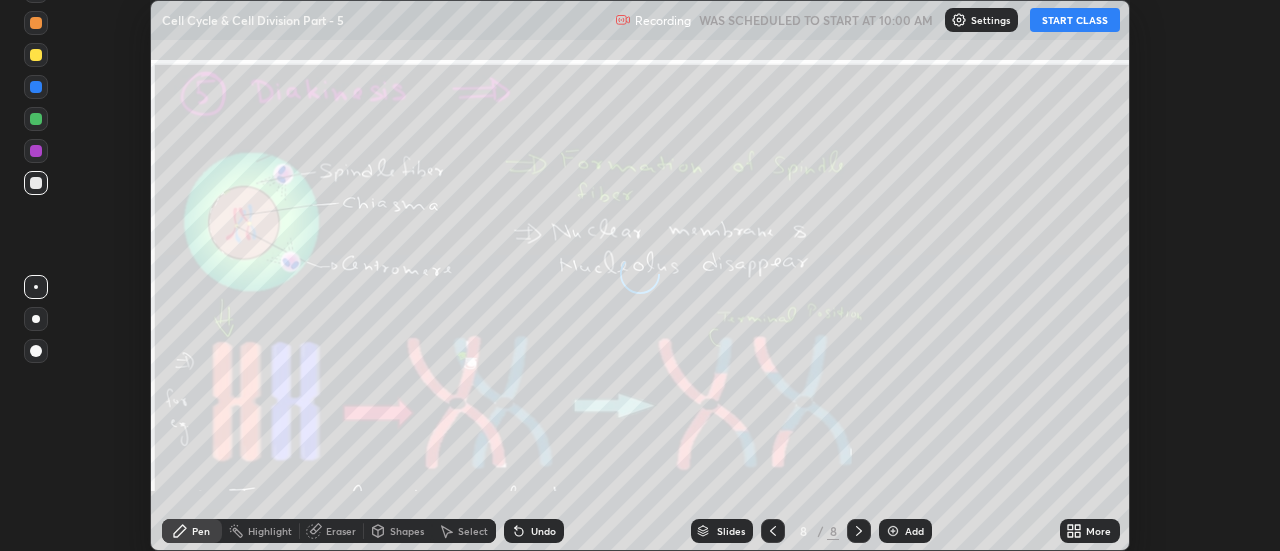 click on "More" at bounding box center (1098, 531) 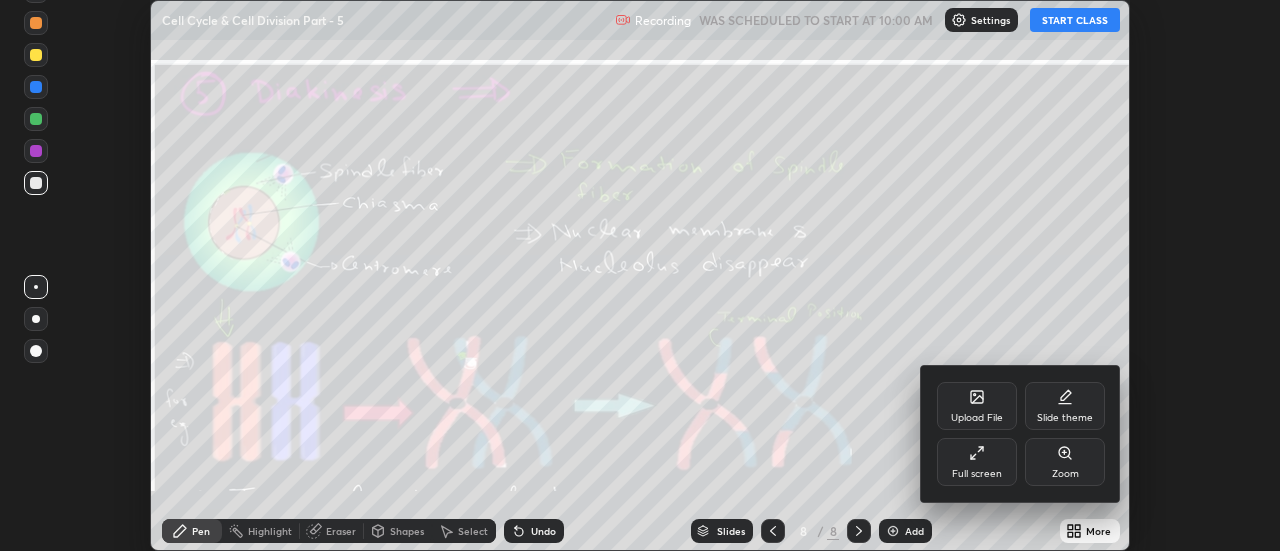 click on "Upload File" at bounding box center (977, 406) 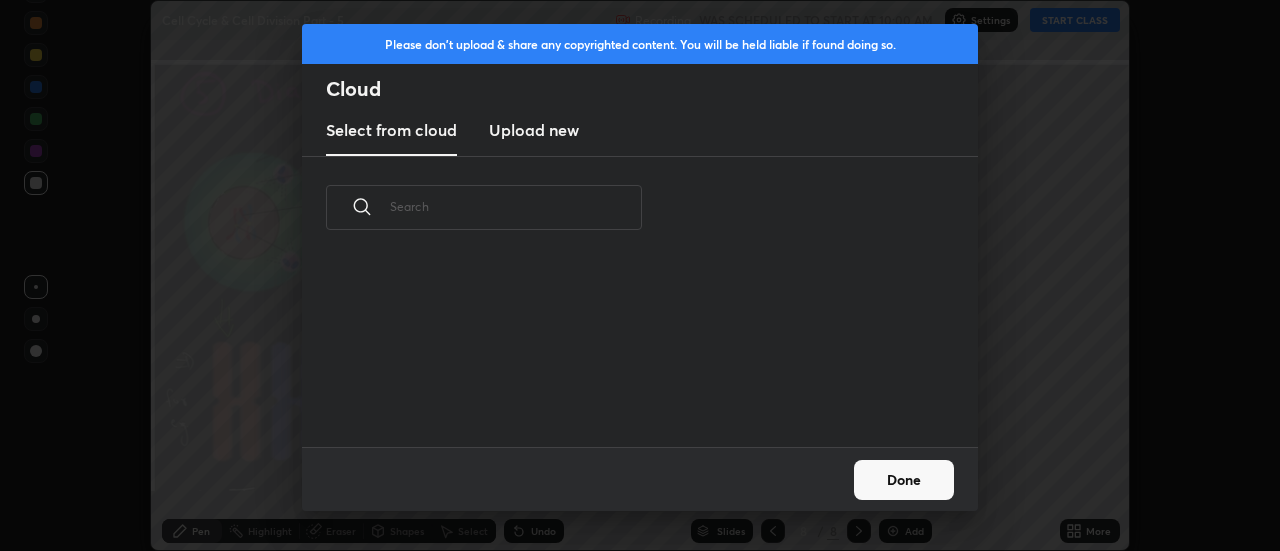 click on "Upload new" at bounding box center (534, 130) 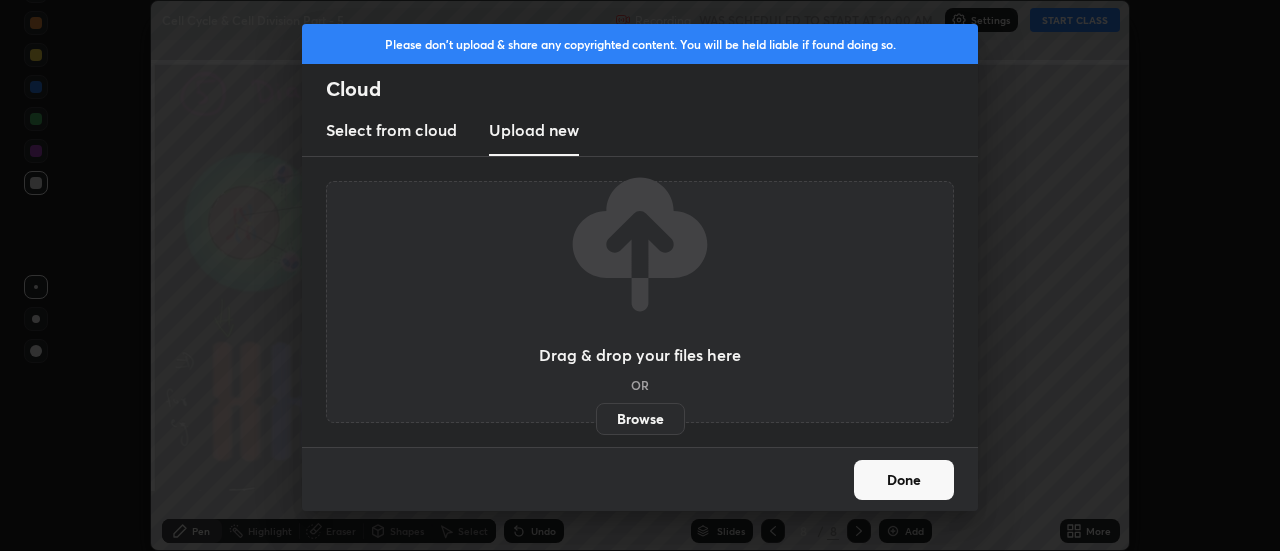 click on "Browse" at bounding box center (640, 419) 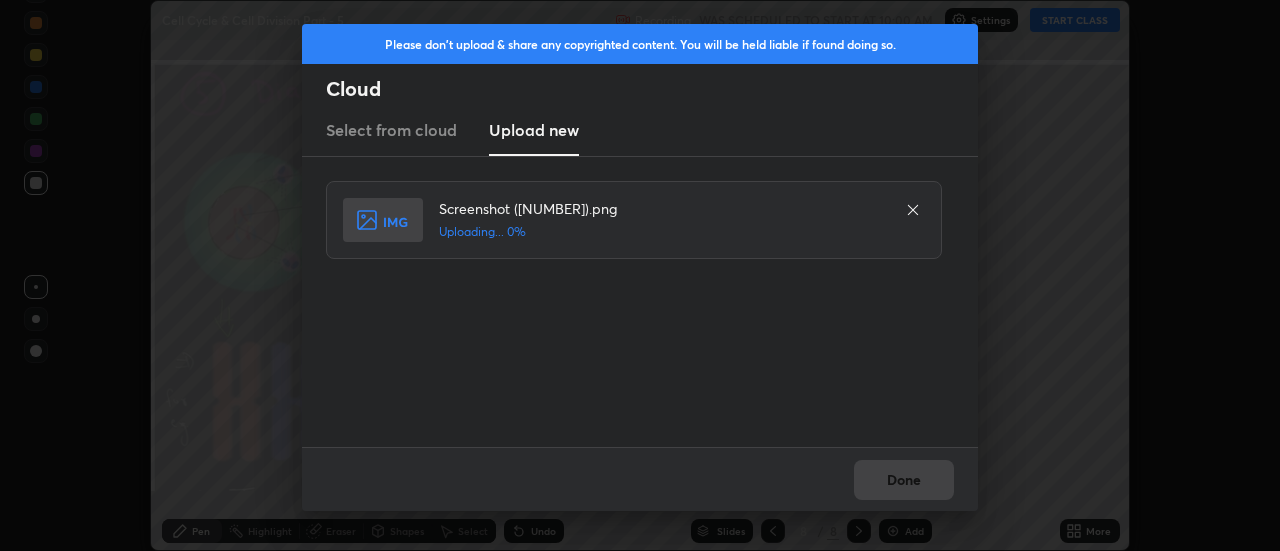 click on "Done" at bounding box center (640, 479) 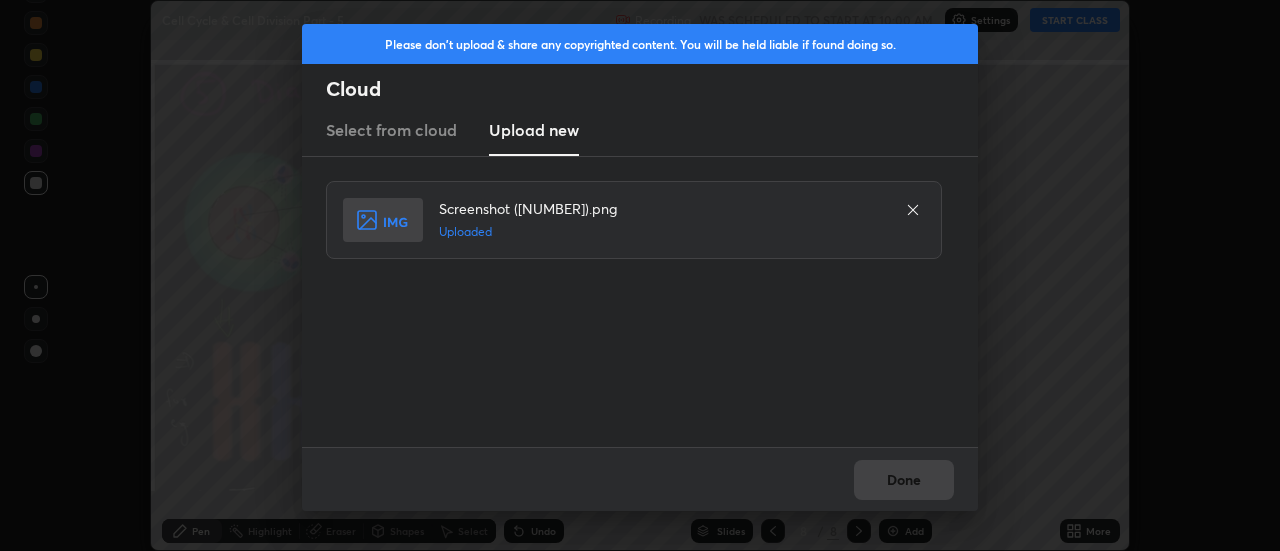 click on "Done" at bounding box center [640, 479] 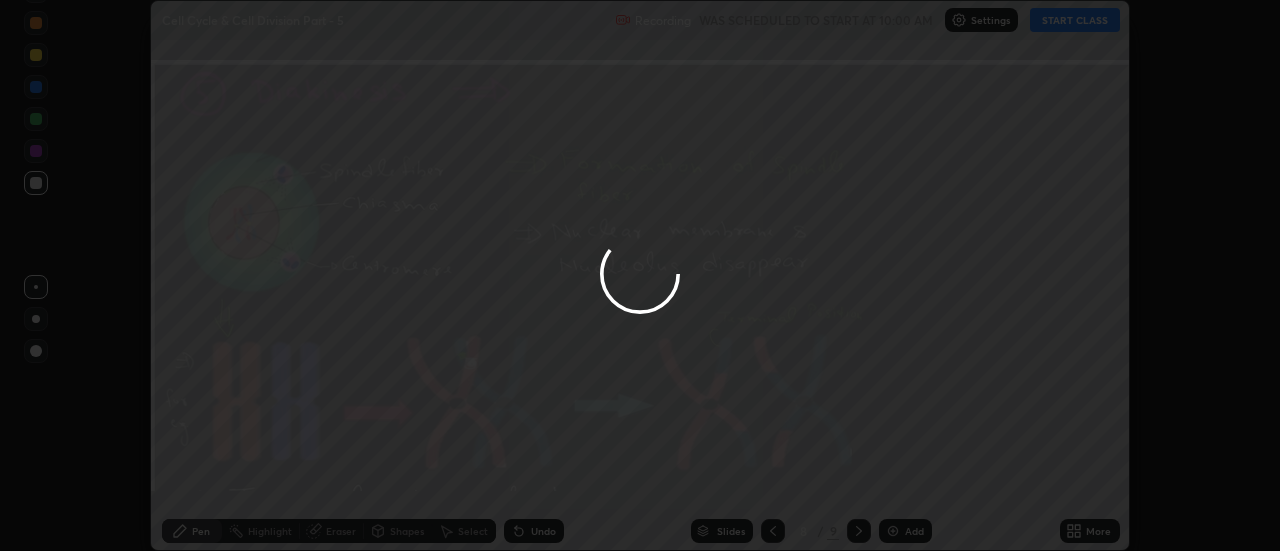 click on "Done" at bounding box center [904, 480] 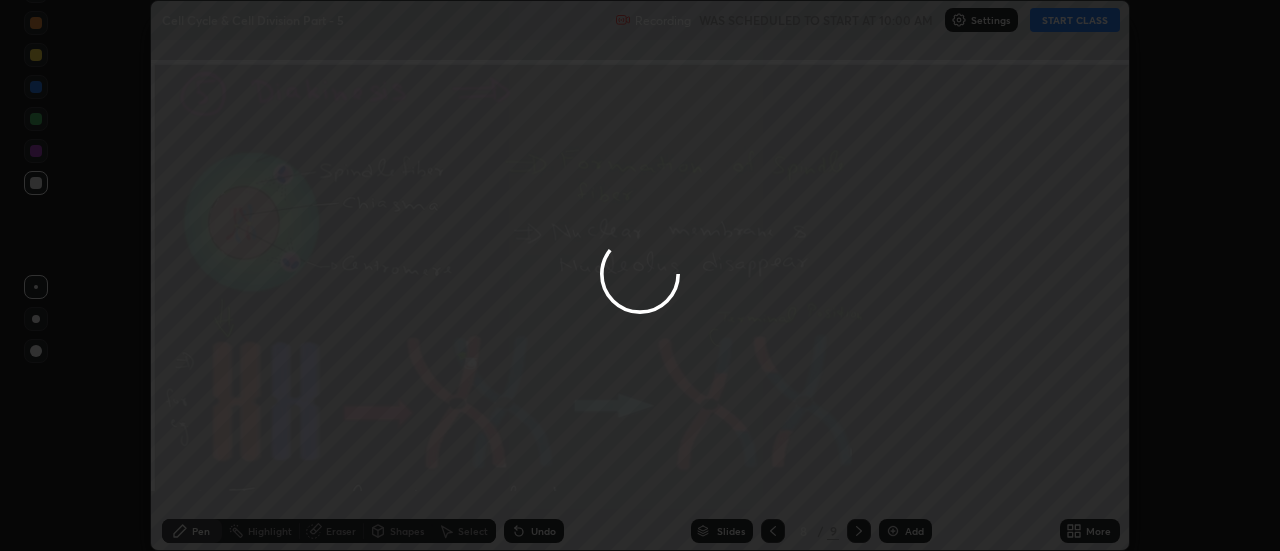 click at bounding box center (640, 275) 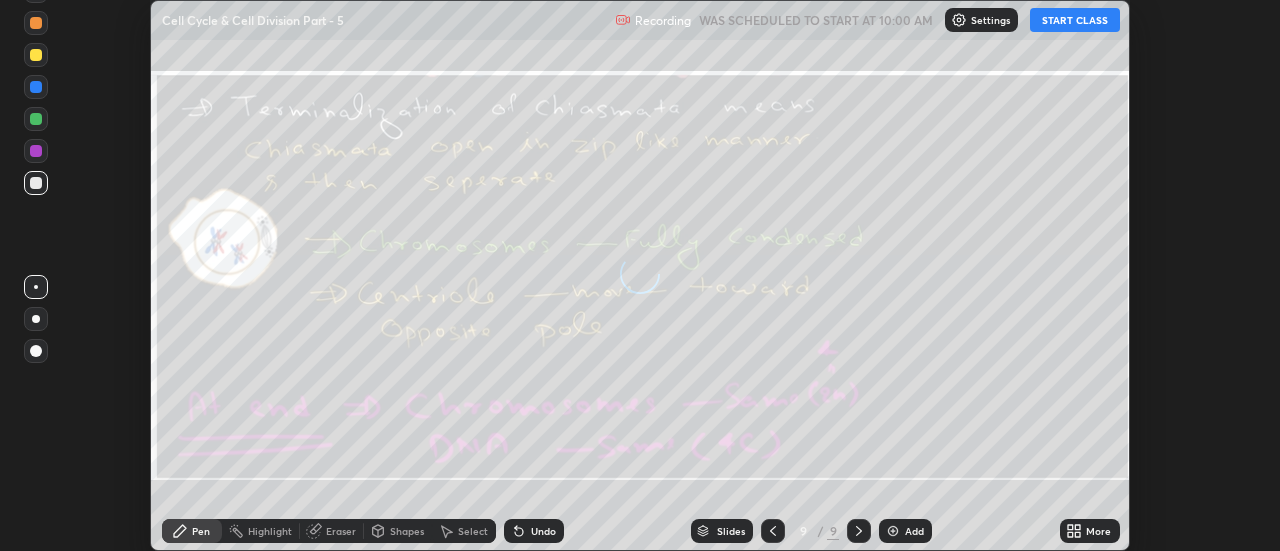 click 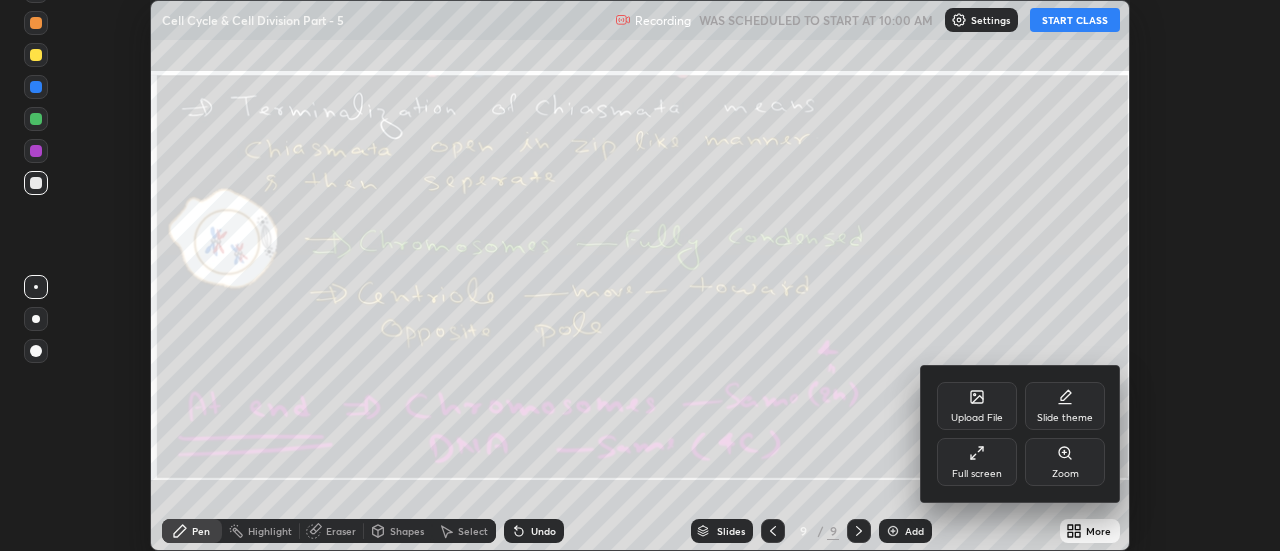 click 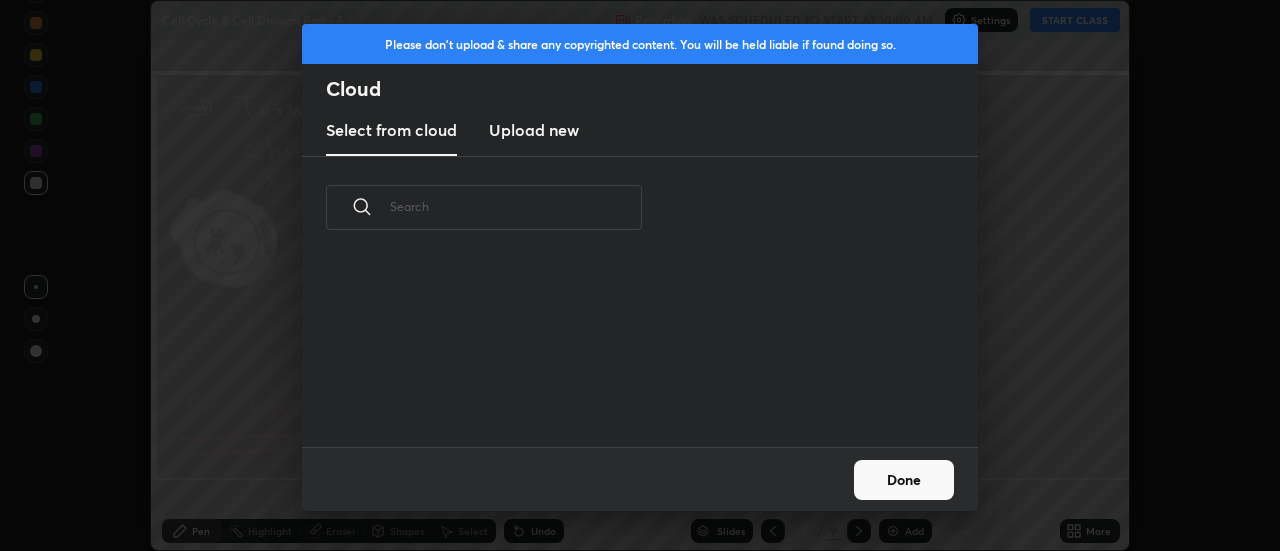 click on "Upload new" at bounding box center [534, 130] 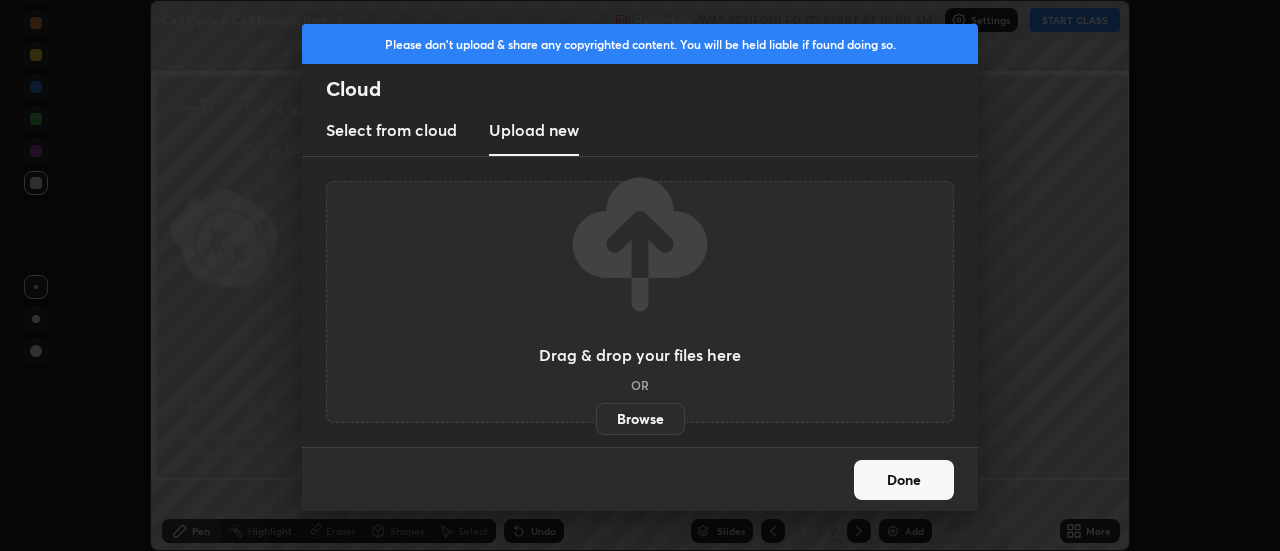 click on "Browse" at bounding box center [640, 419] 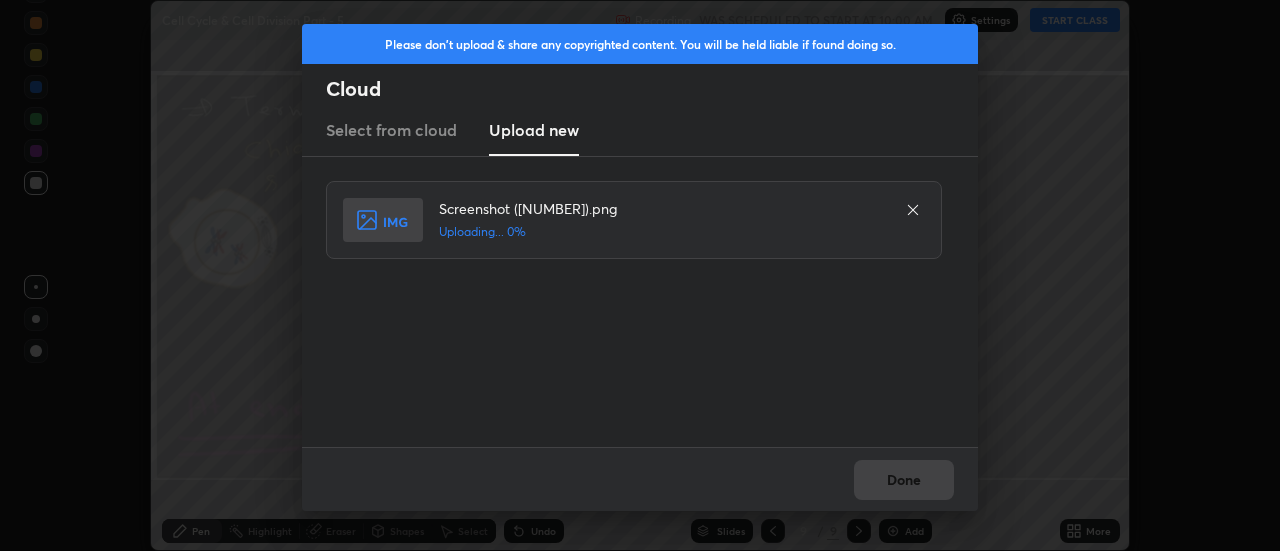 click on "Done" at bounding box center (640, 479) 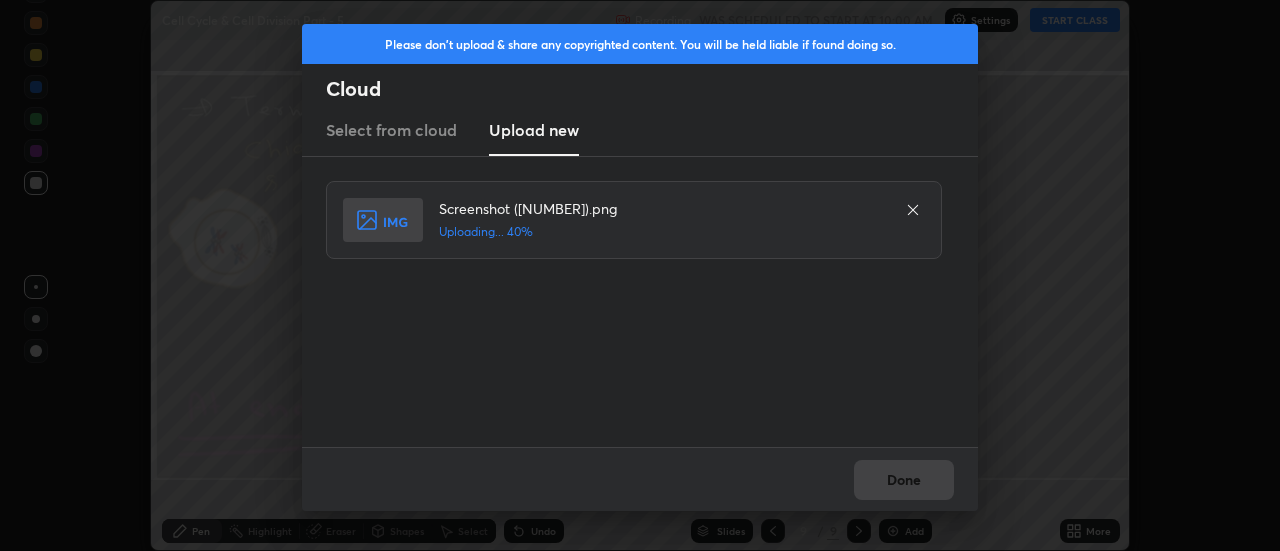 click on "Done" at bounding box center [640, 479] 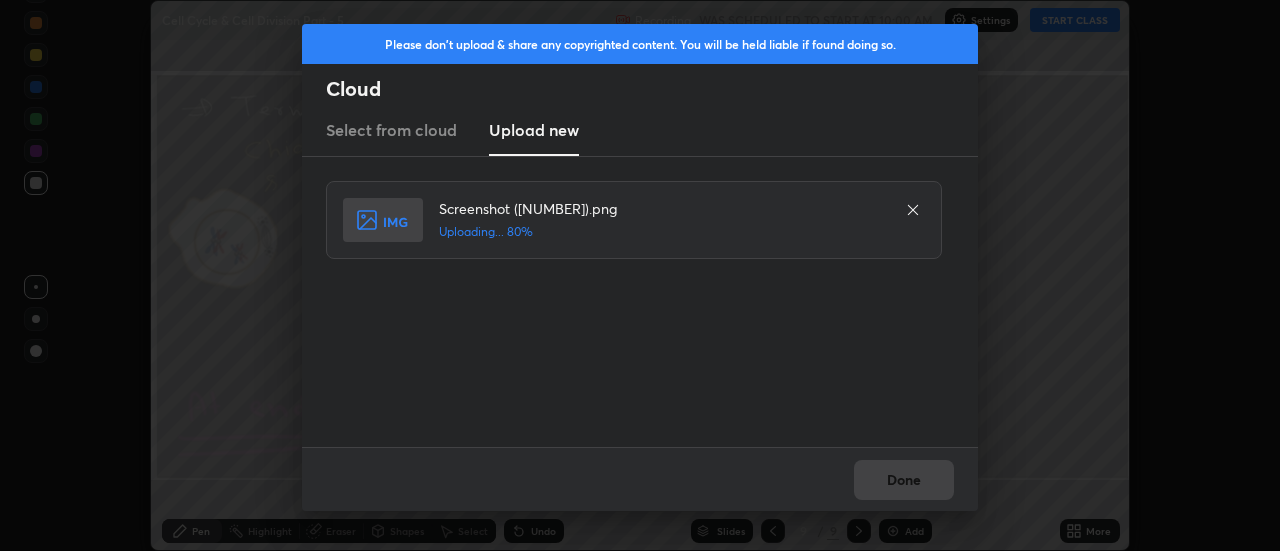 click on "Done" at bounding box center [640, 479] 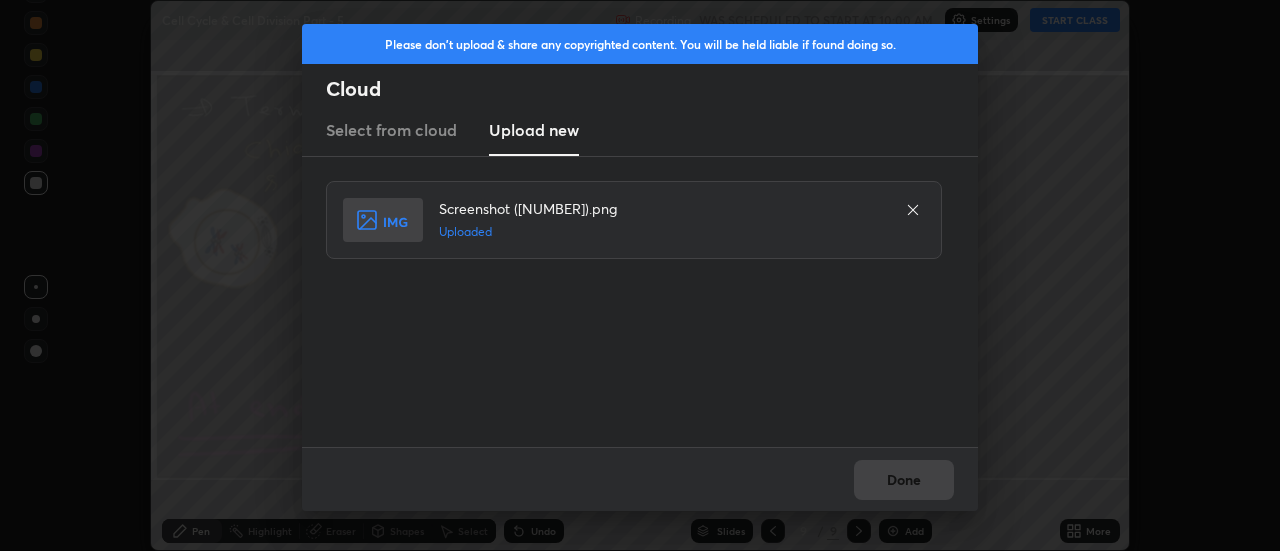 click on "Done" at bounding box center (640, 479) 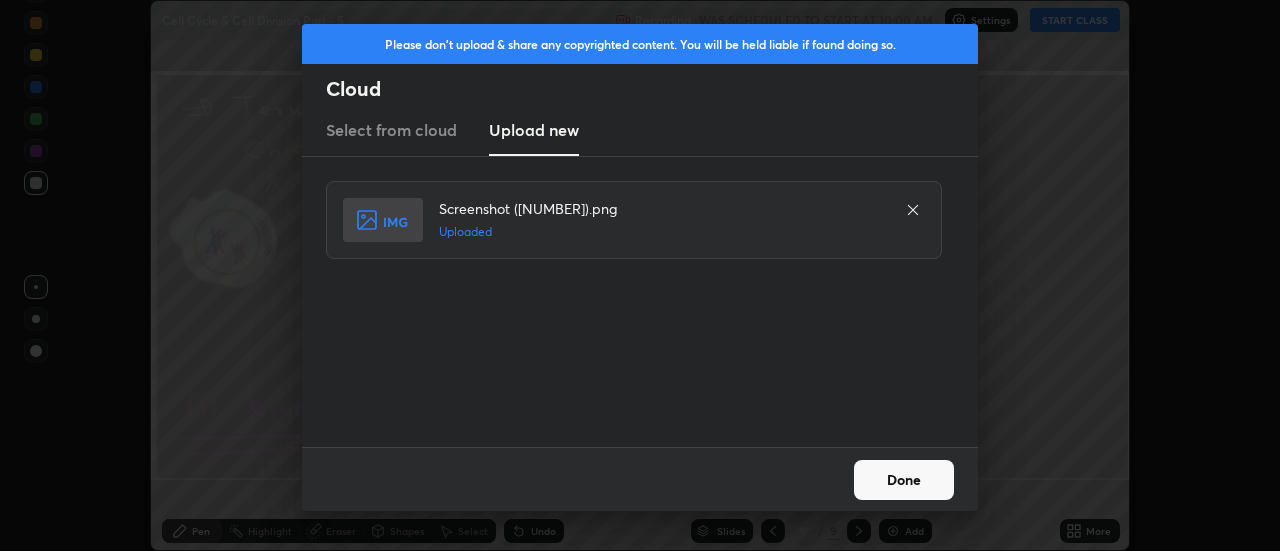 click on "Done" at bounding box center (904, 480) 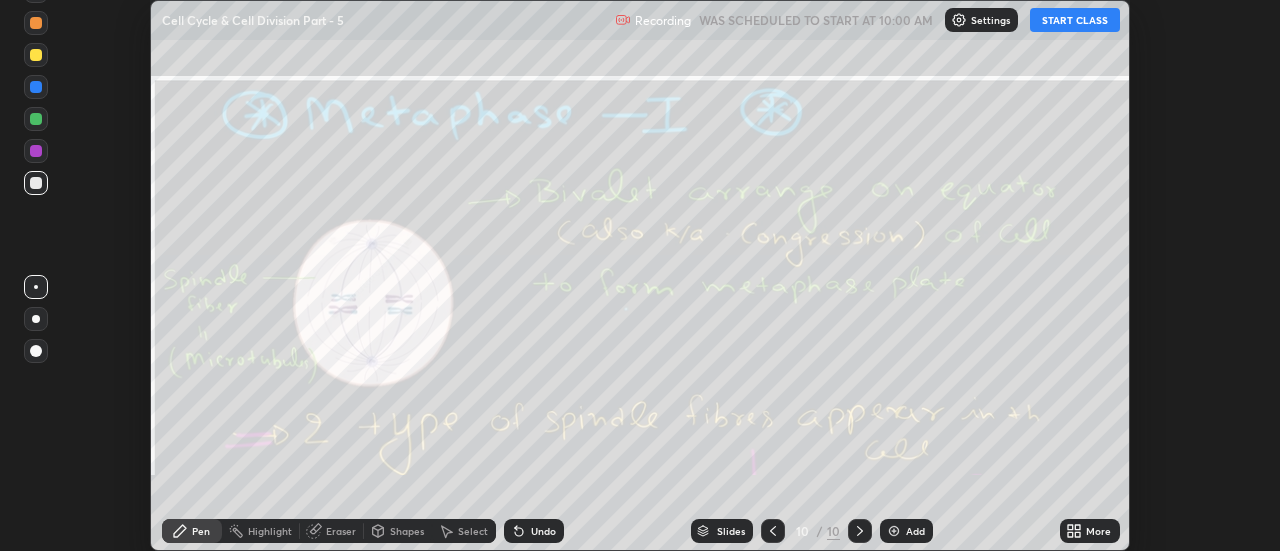 click 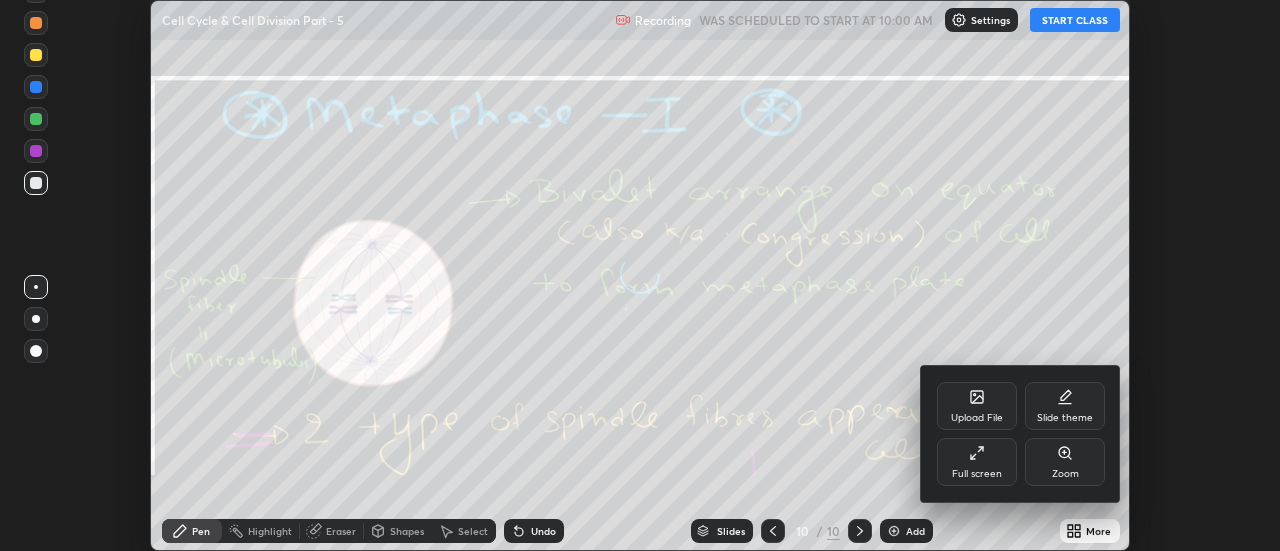 click on "Upload File" at bounding box center [977, 406] 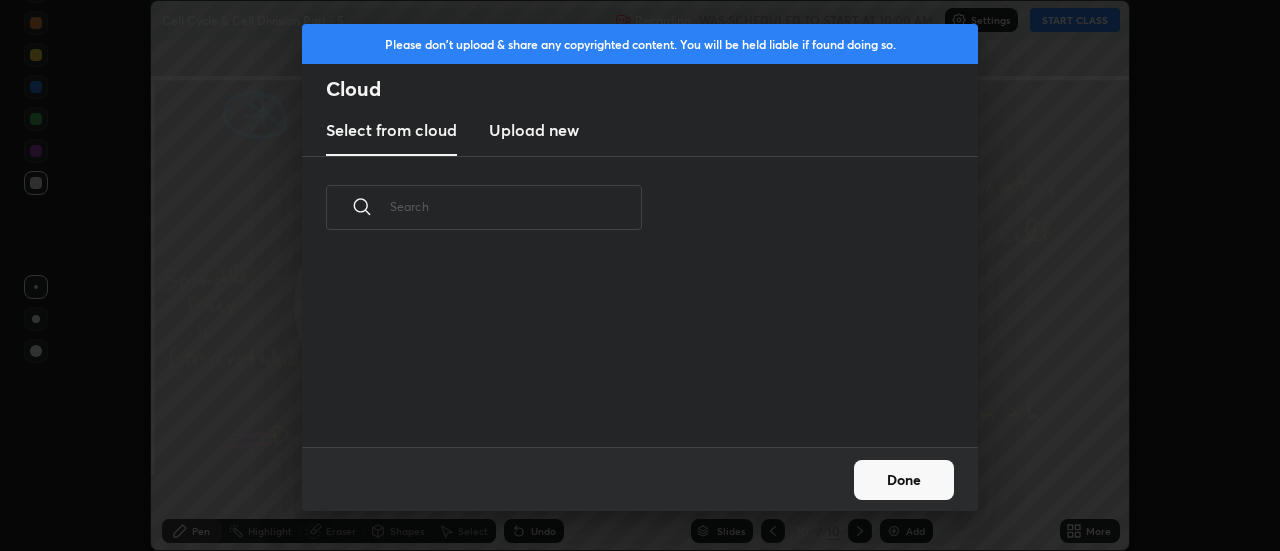 click on "Upload new" at bounding box center (534, 130) 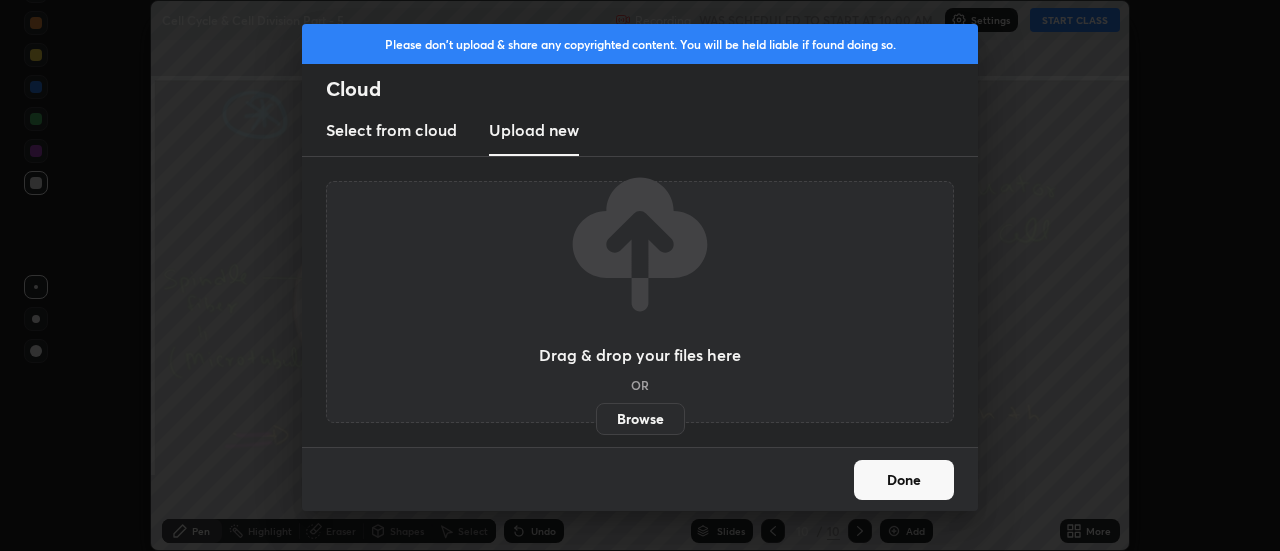 click on "Browse" at bounding box center [640, 419] 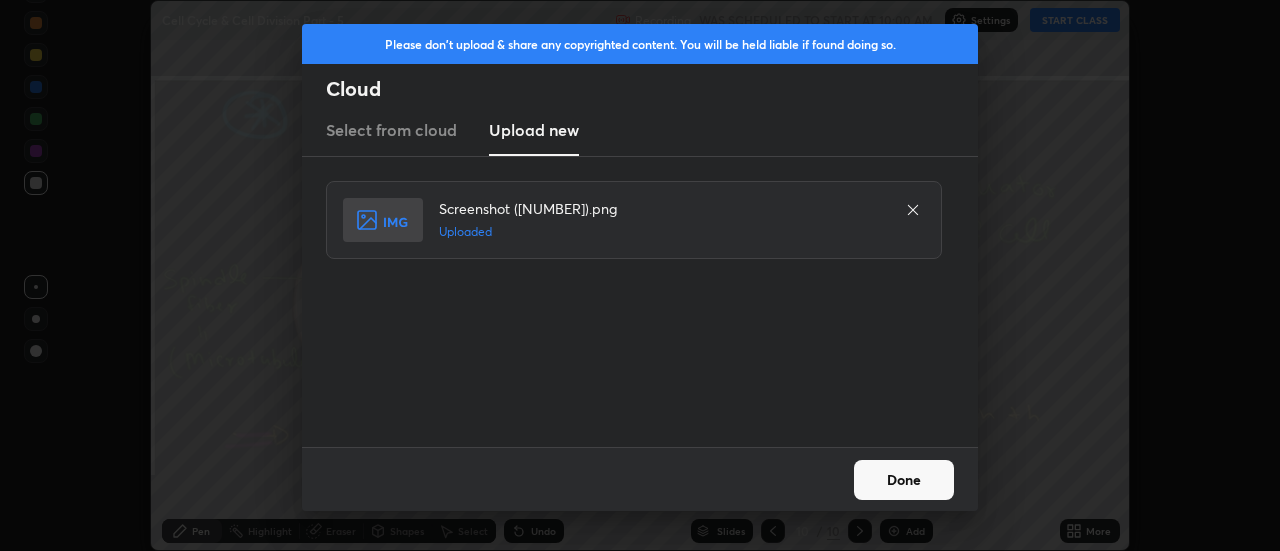 click on "Done" at bounding box center [904, 480] 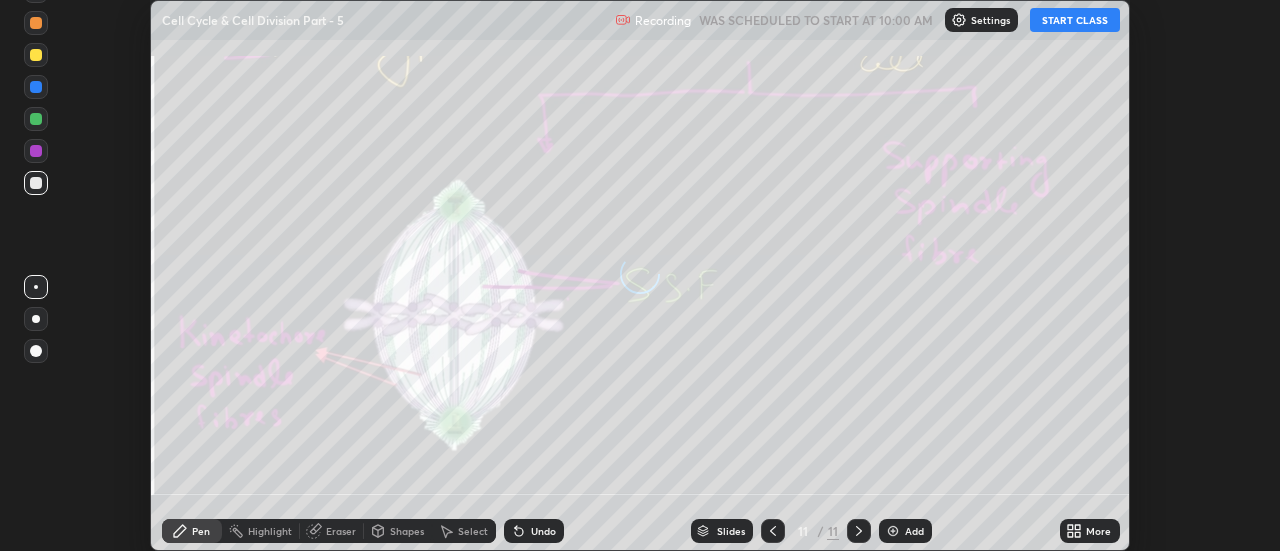 click on "More" at bounding box center (1098, 531) 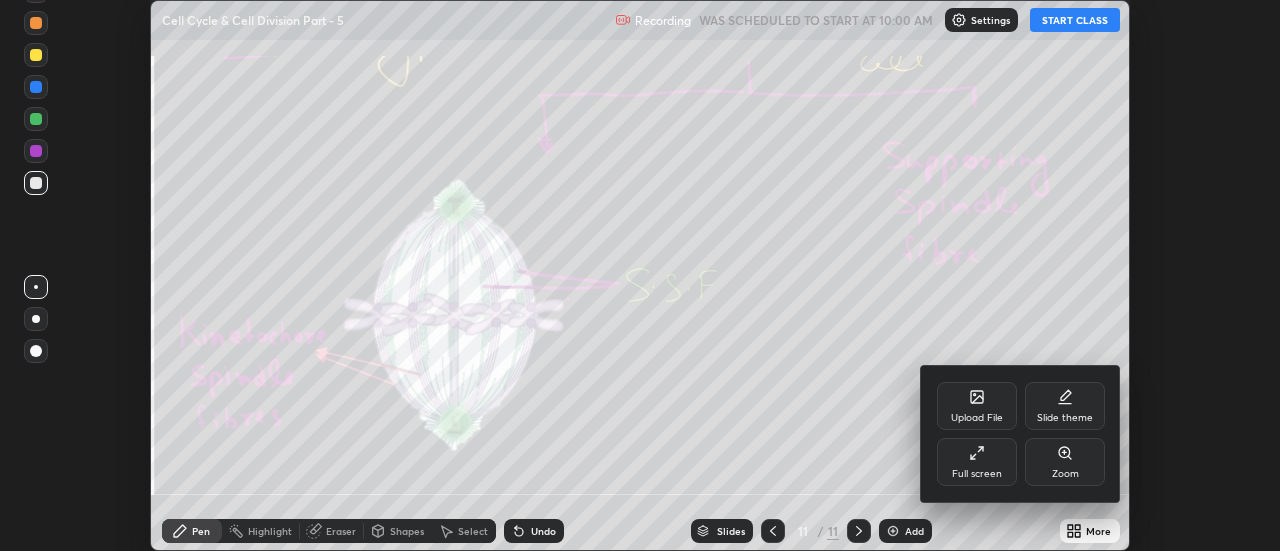 click on "Upload File" at bounding box center (977, 406) 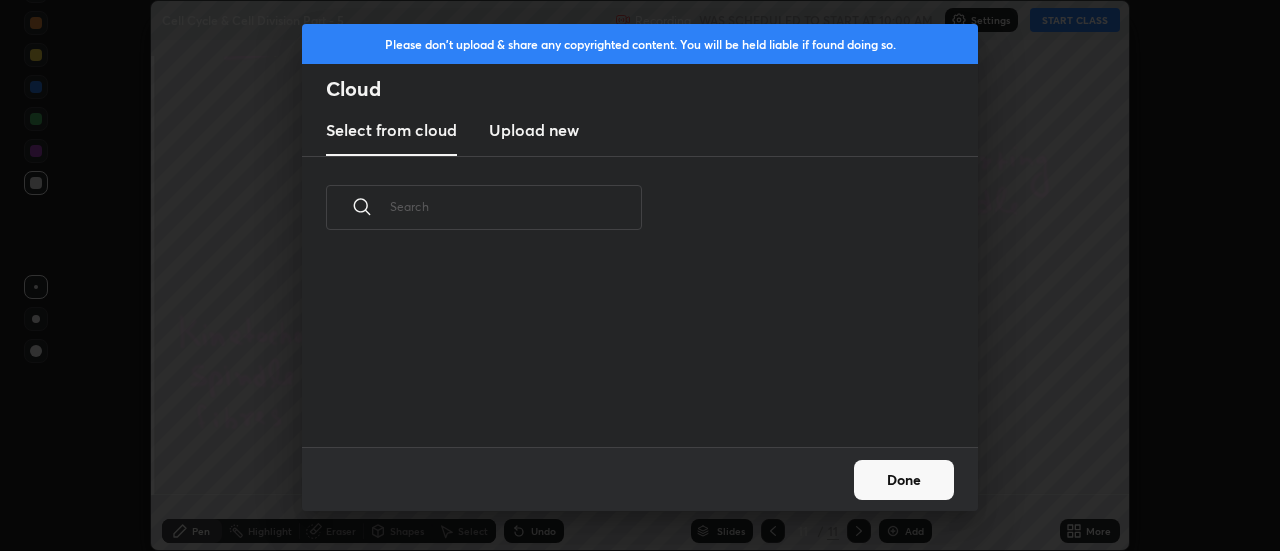 click on "Upload new" at bounding box center [534, 130] 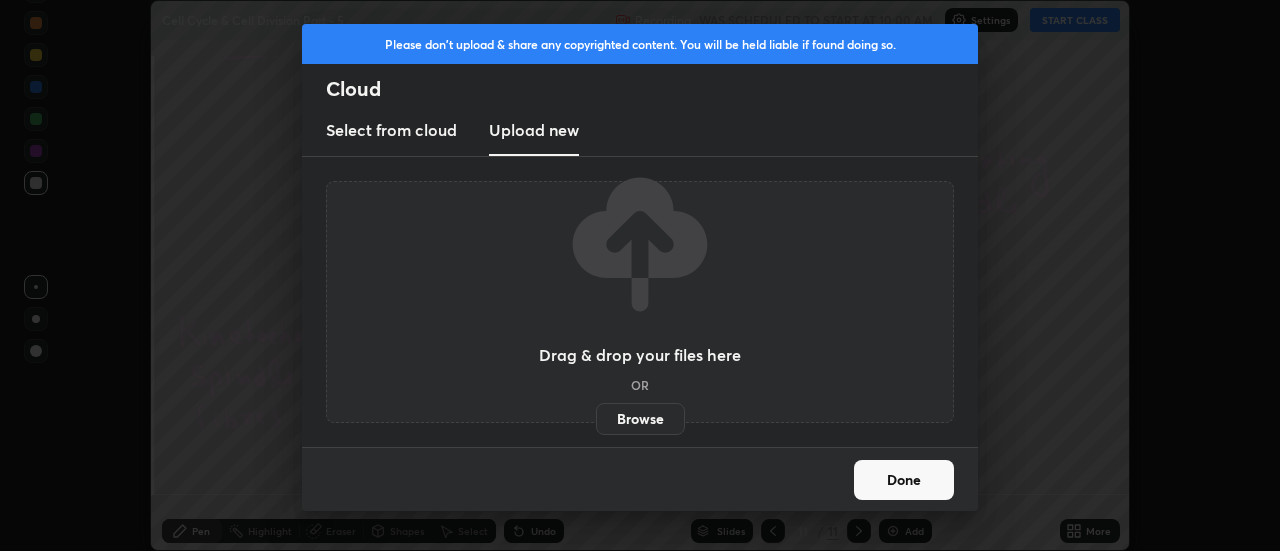 click on "Browse" at bounding box center [640, 419] 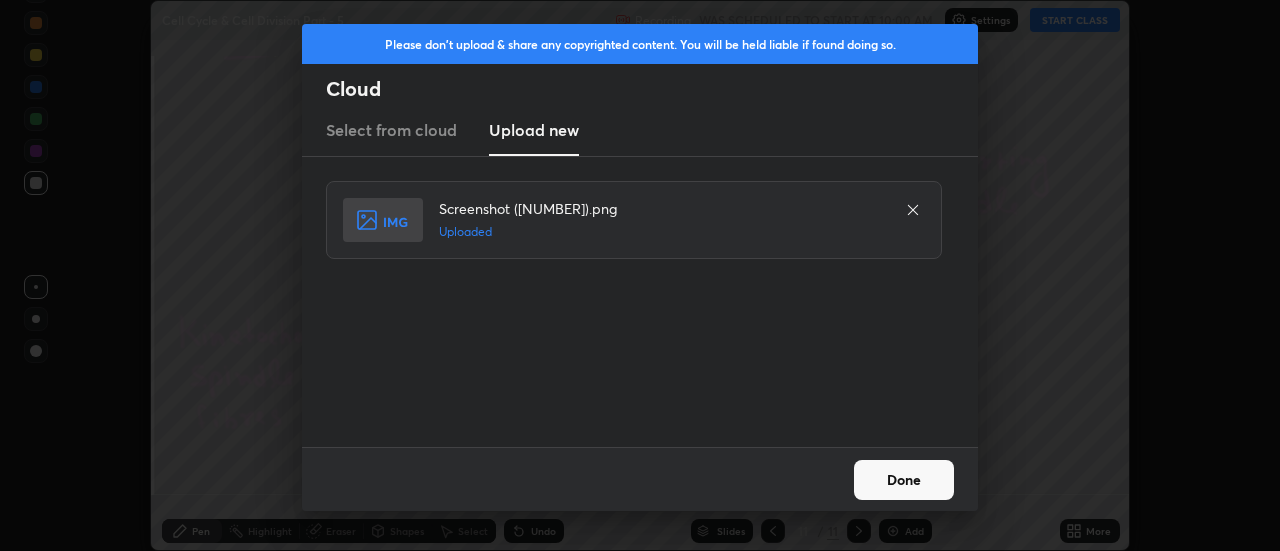 click on "Done" at bounding box center (904, 480) 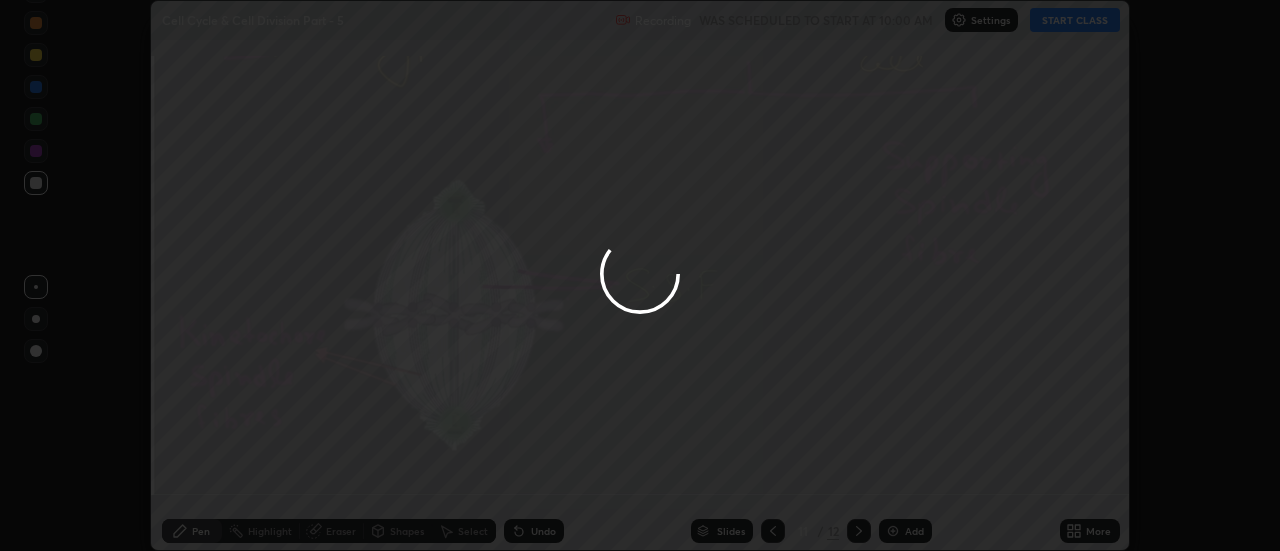 click 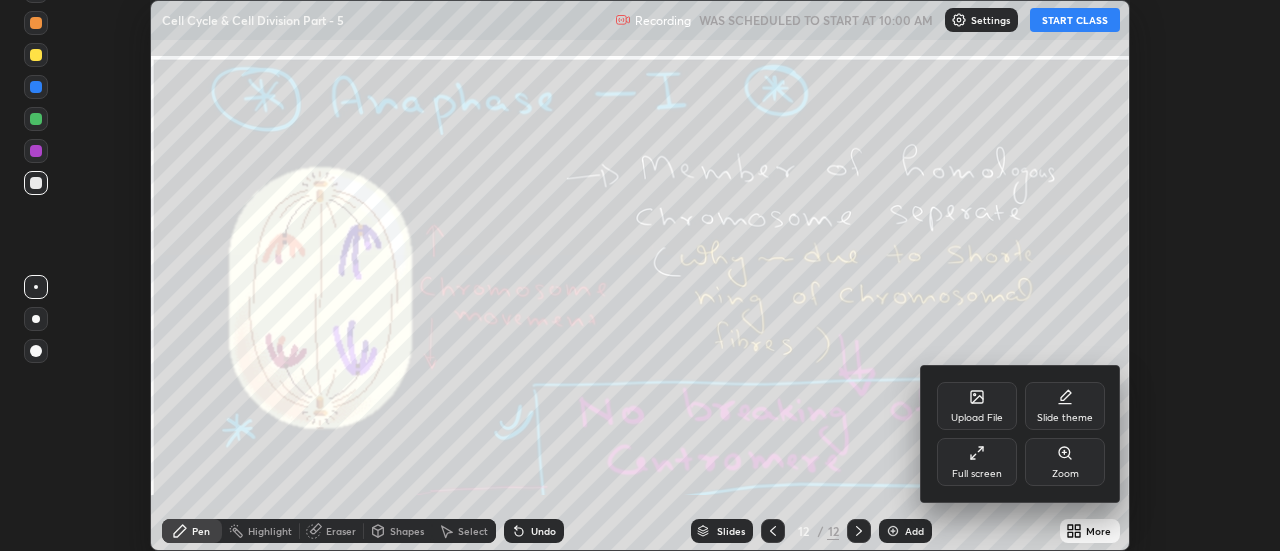 click on "Upload File" at bounding box center (977, 406) 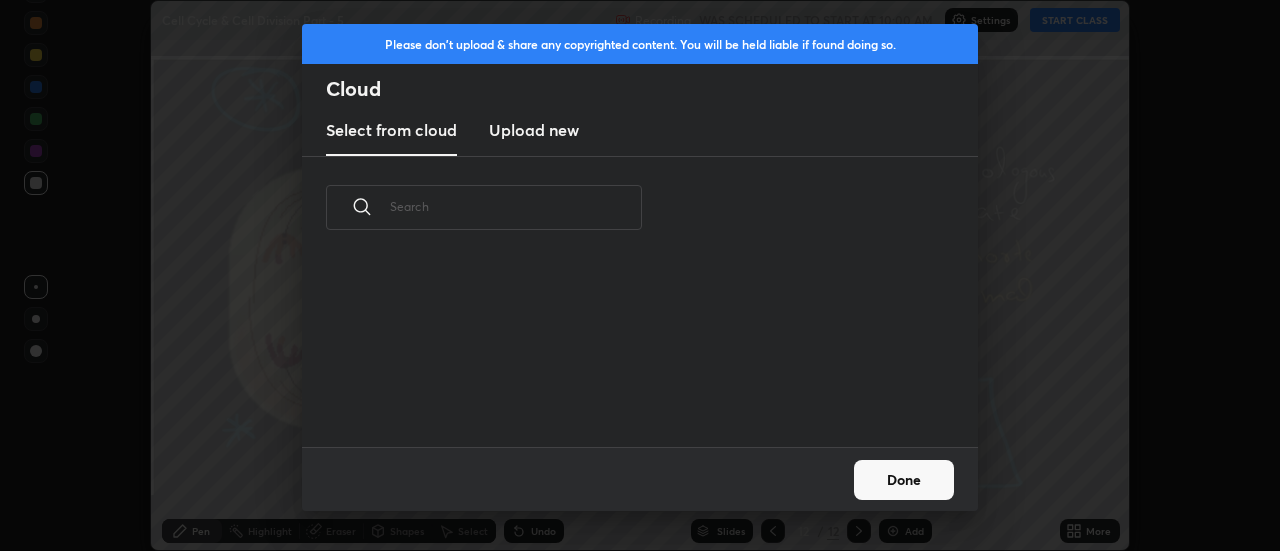 click on "Upload new" at bounding box center [534, 130] 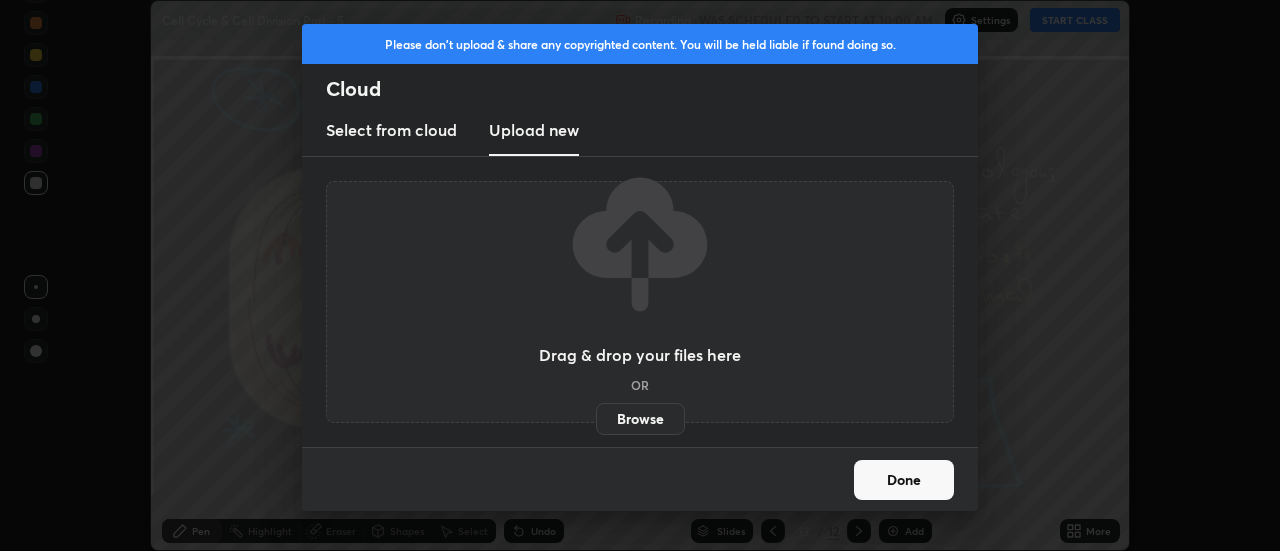 click on "Browse" at bounding box center (640, 419) 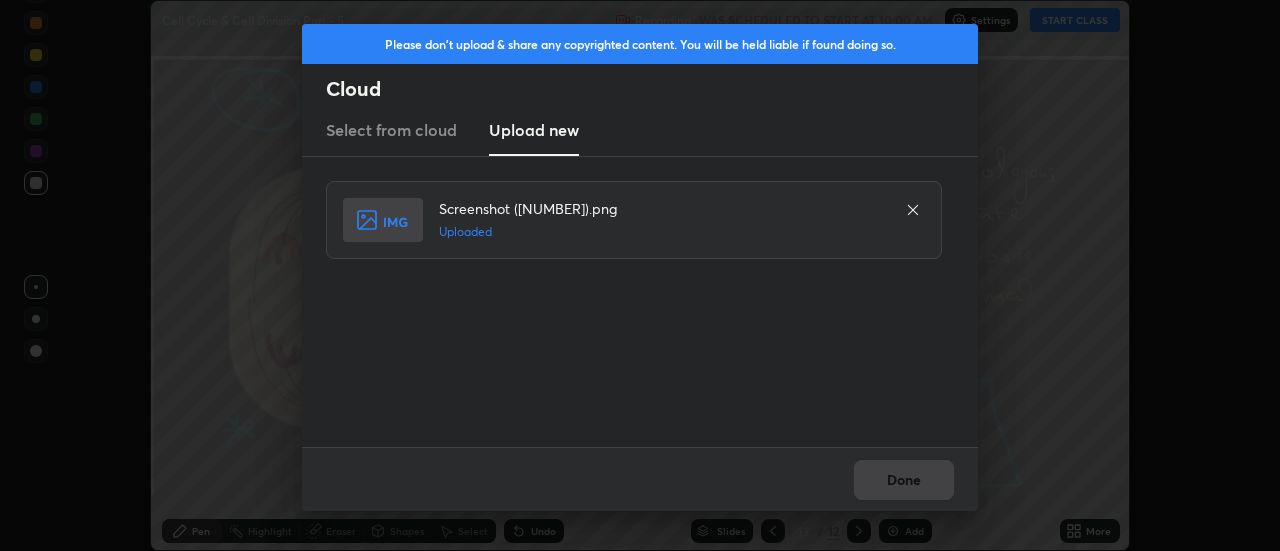 click on "Done" at bounding box center [904, 480] 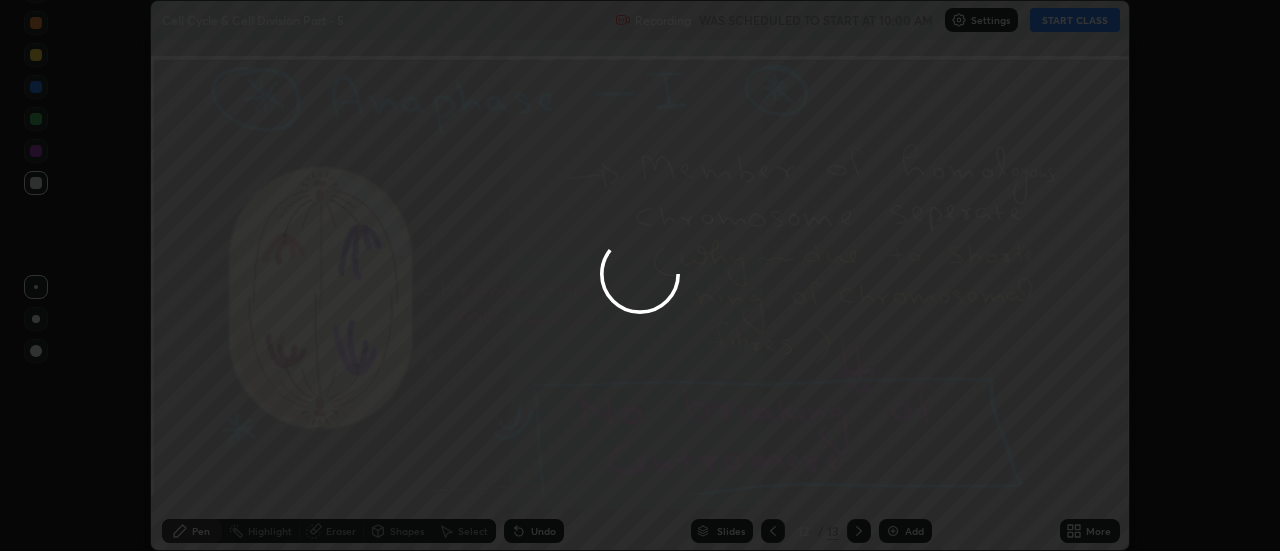 click on "Done" at bounding box center [904, 480] 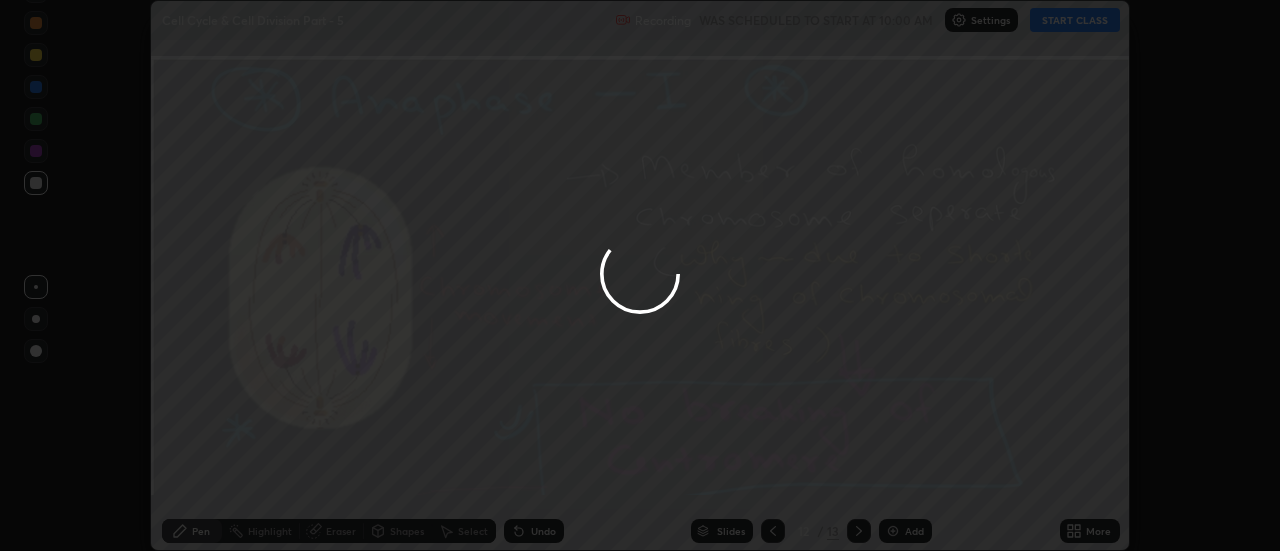 click at bounding box center (640, 275) 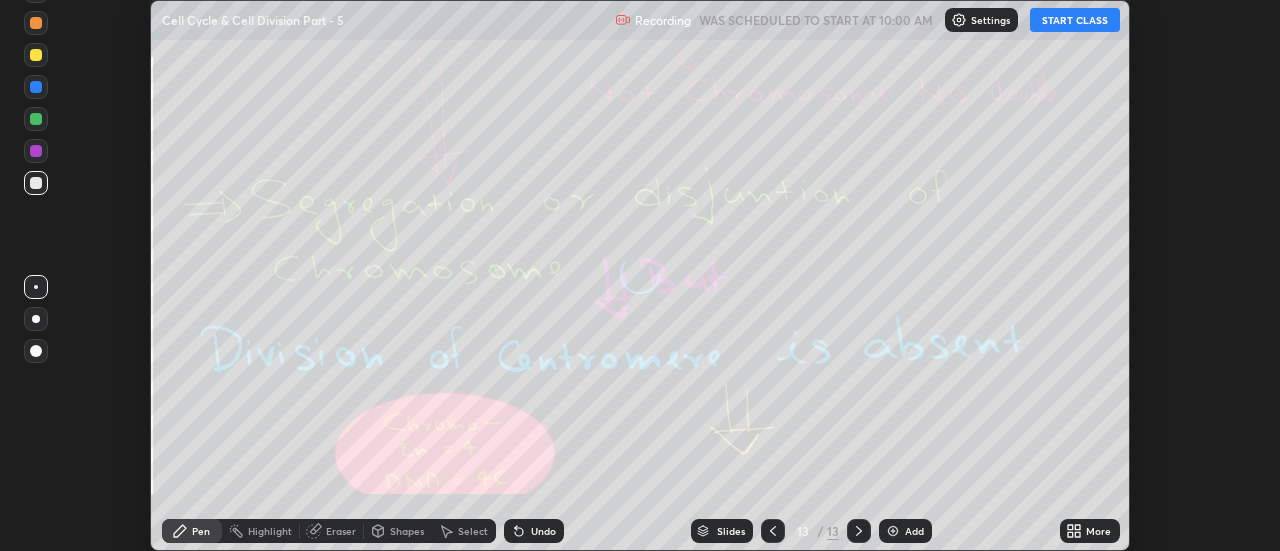 click on "More" at bounding box center [1090, 531] 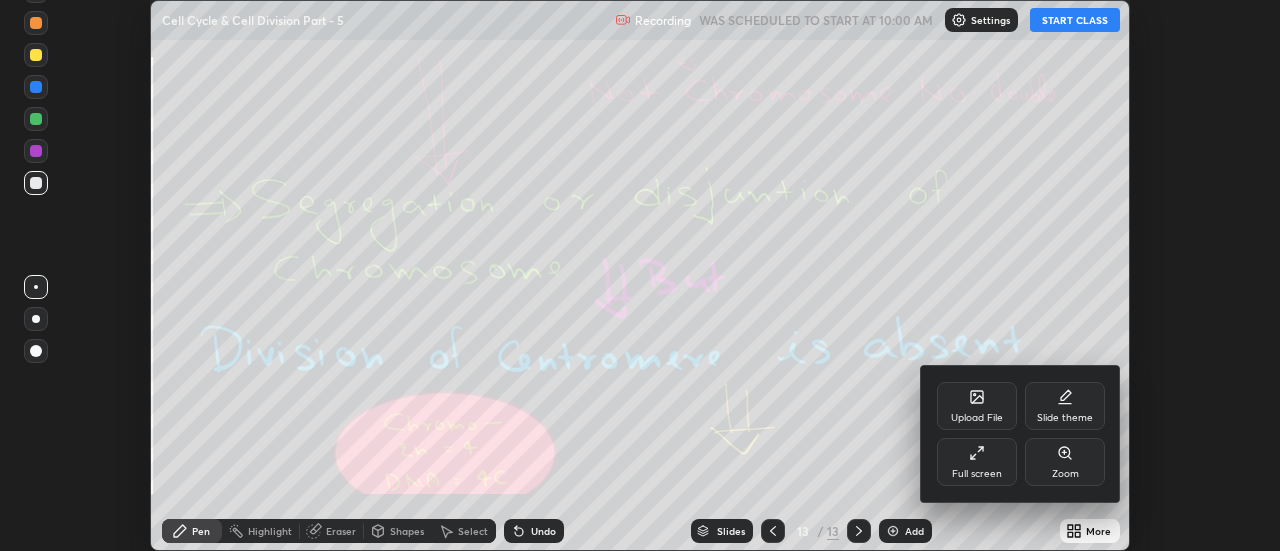 click on "Upload File" at bounding box center (977, 406) 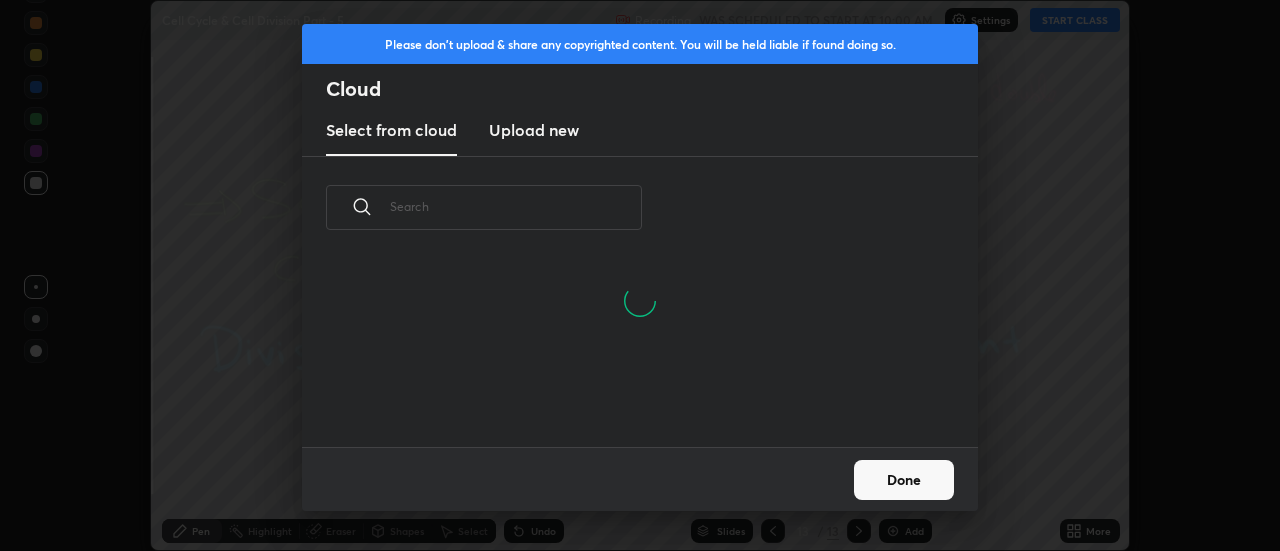 click on "Upload new" at bounding box center [534, 130] 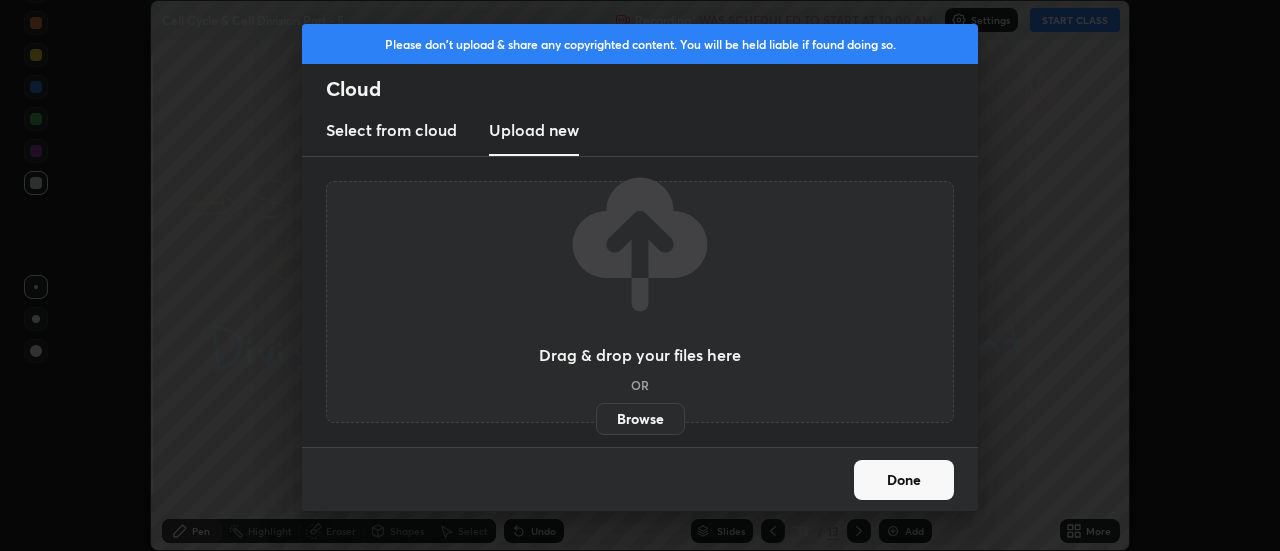 click on "Browse" at bounding box center (640, 419) 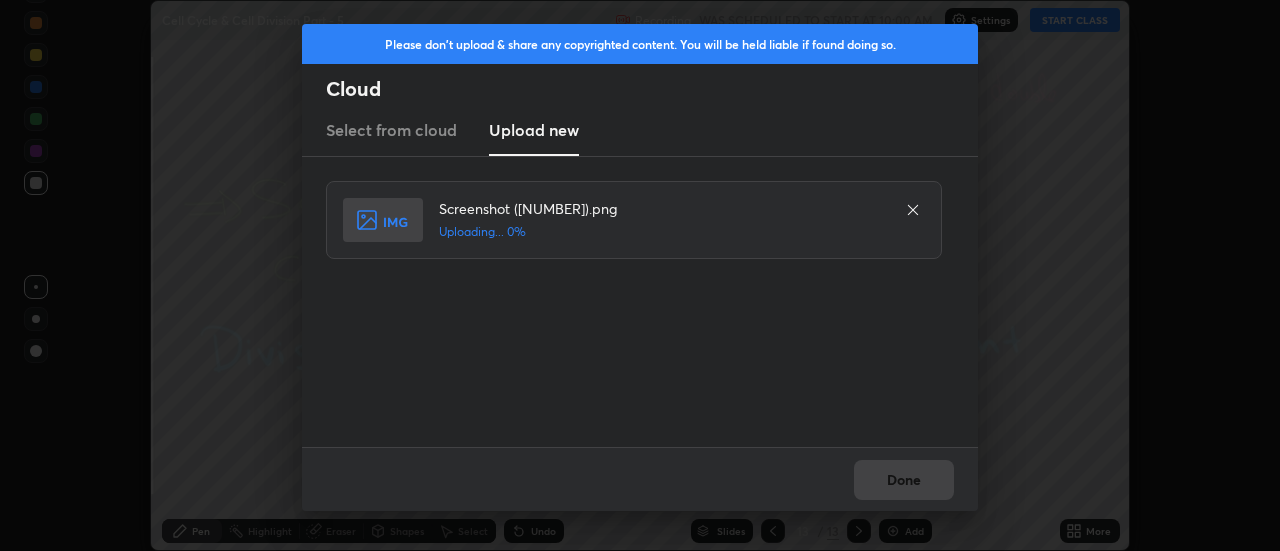 click on "Done" at bounding box center (640, 479) 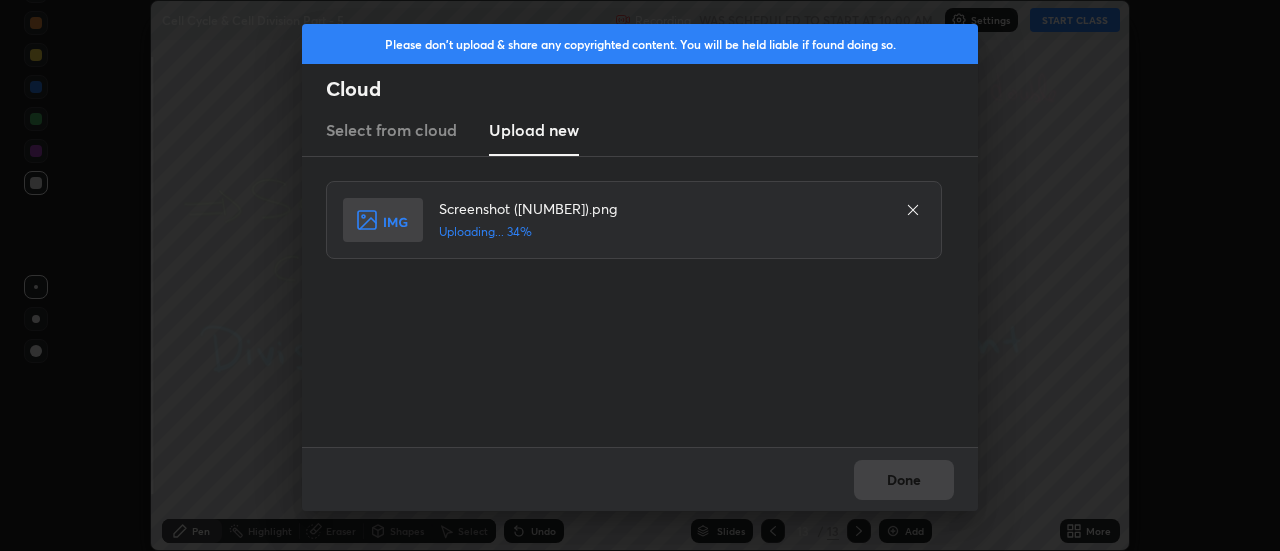 click on "Done" at bounding box center [640, 479] 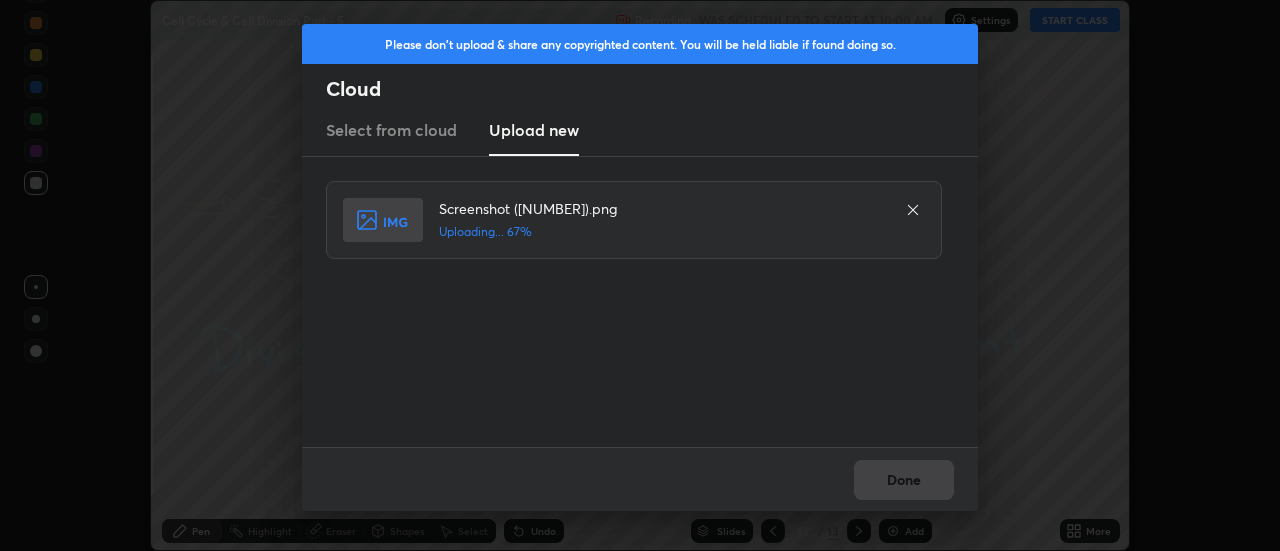 click on "Done" at bounding box center (640, 479) 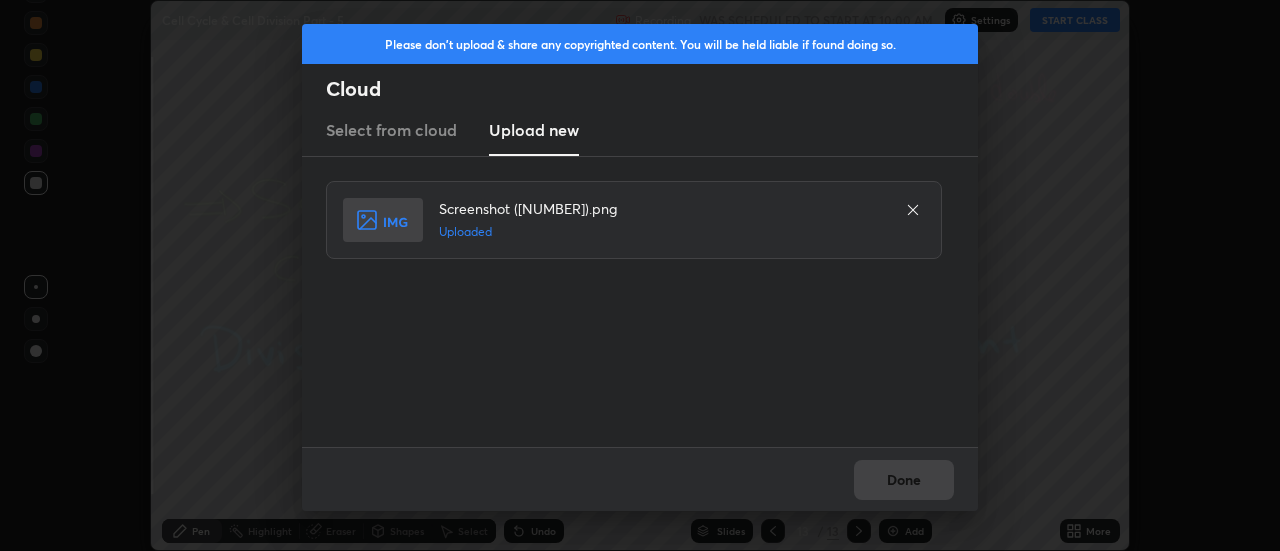 click on "Done" at bounding box center [904, 480] 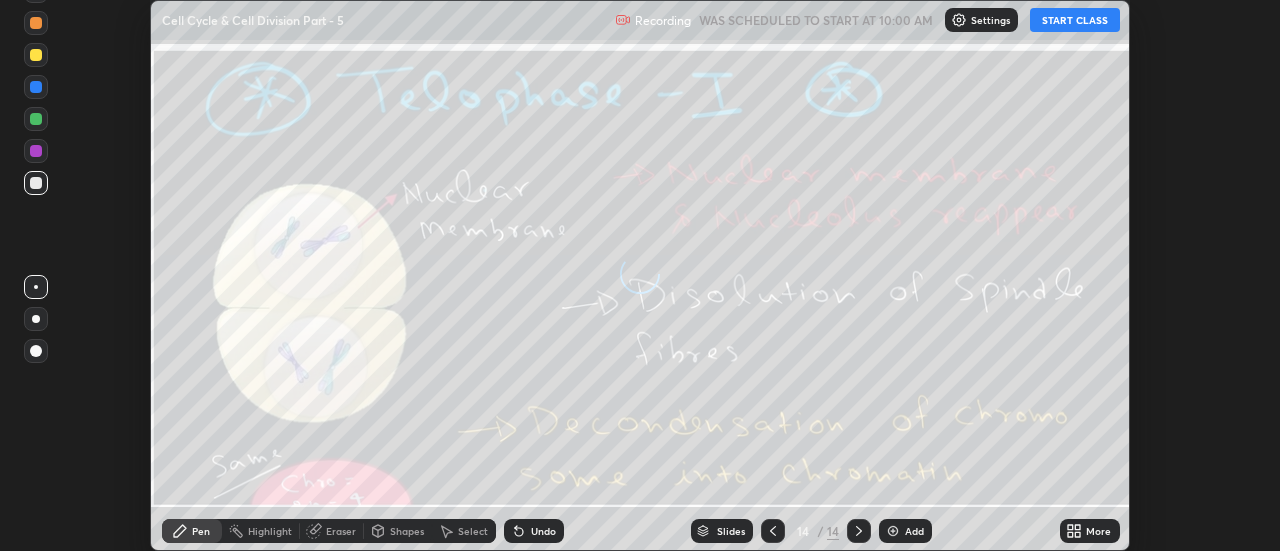 click on "More" at bounding box center [1098, 531] 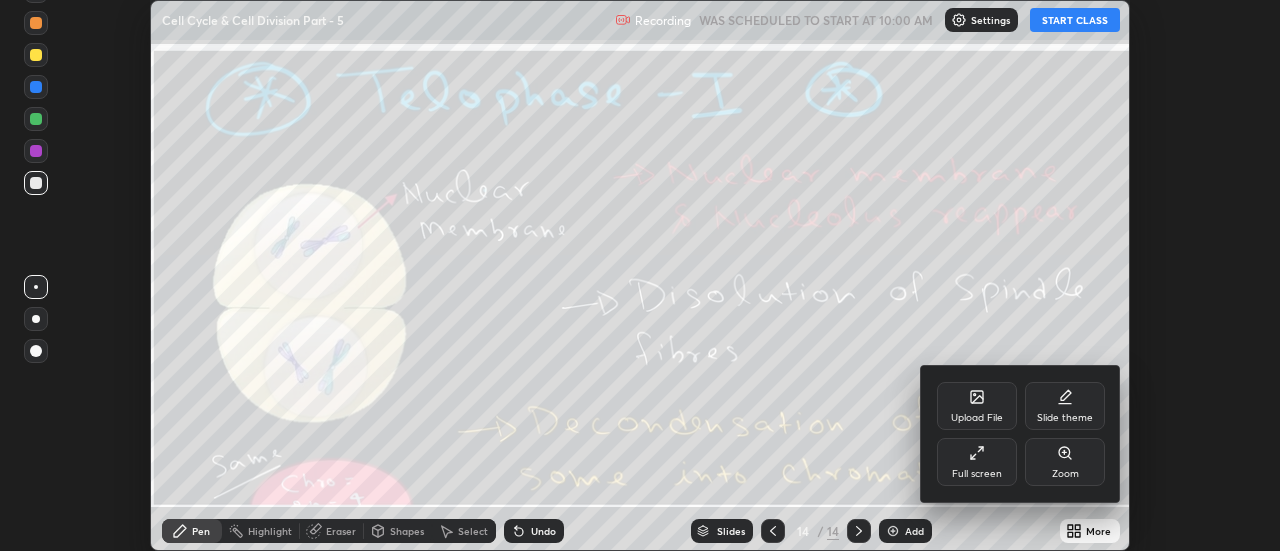 click on "Upload File" at bounding box center (977, 406) 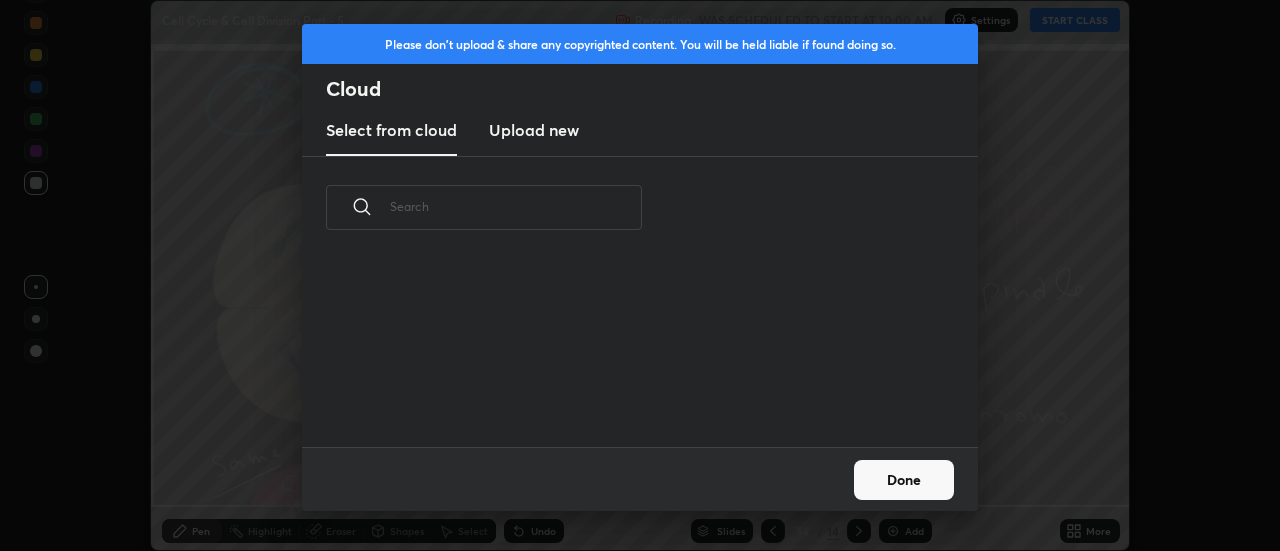 click on "Upload new" at bounding box center [534, 130] 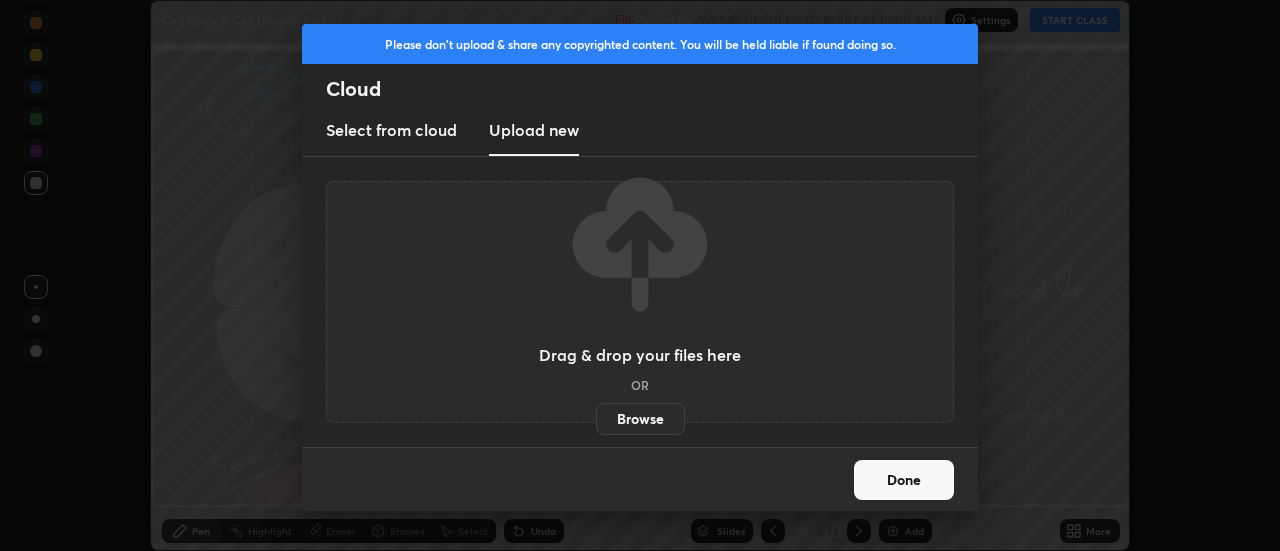 click on "Browse" at bounding box center [640, 419] 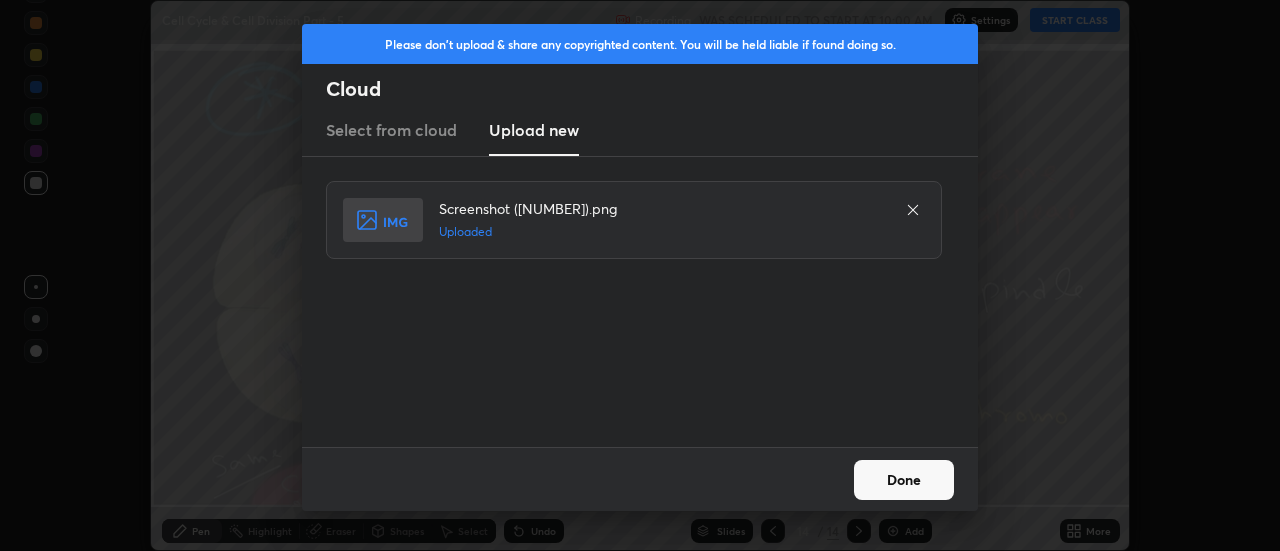 click on "Done" at bounding box center [904, 480] 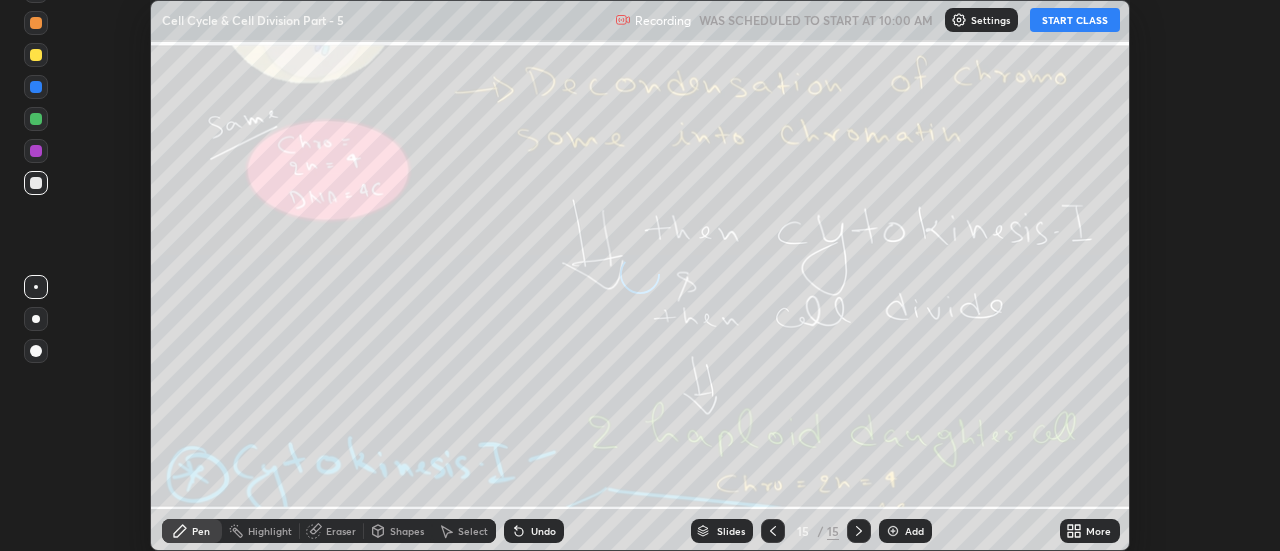 click 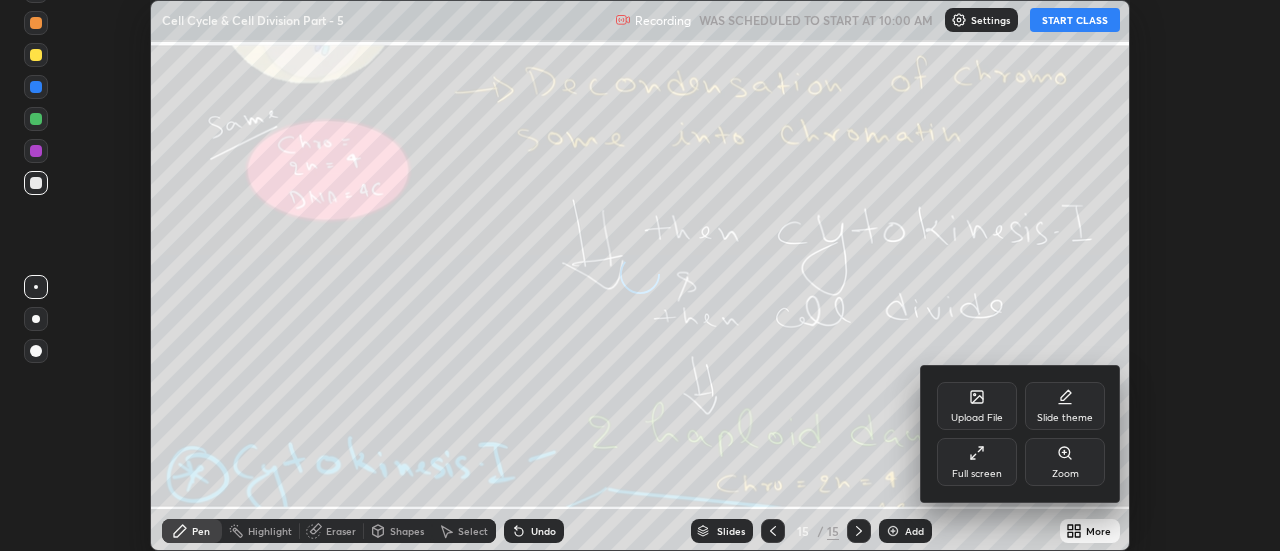 click on "Upload File" at bounding box center (977, 406) 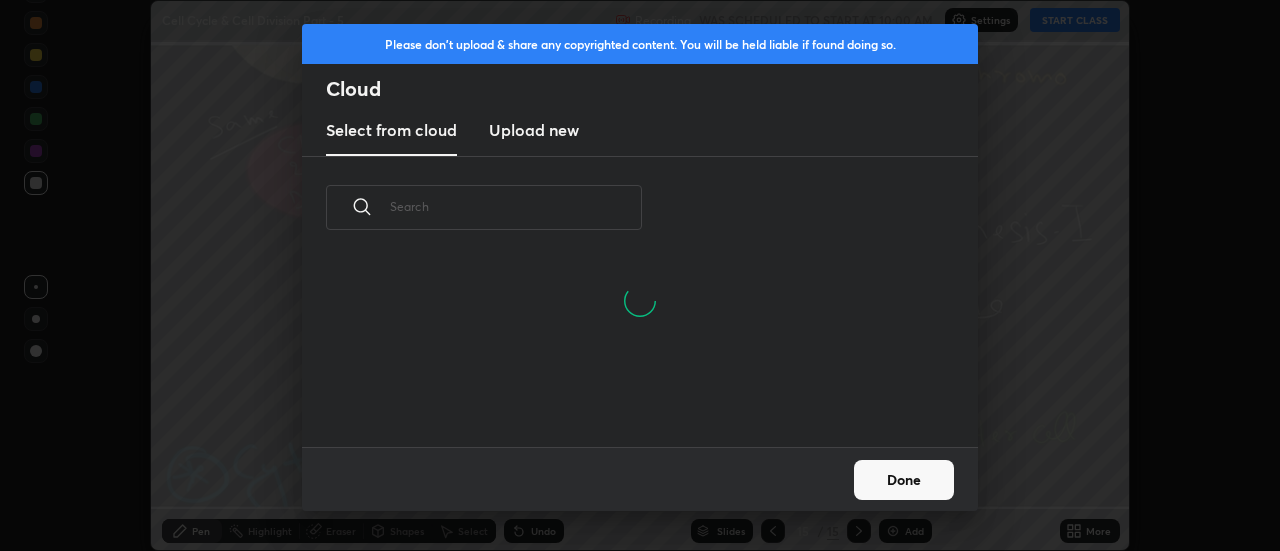 click on "Upload new" at bounding box center [534, 130] 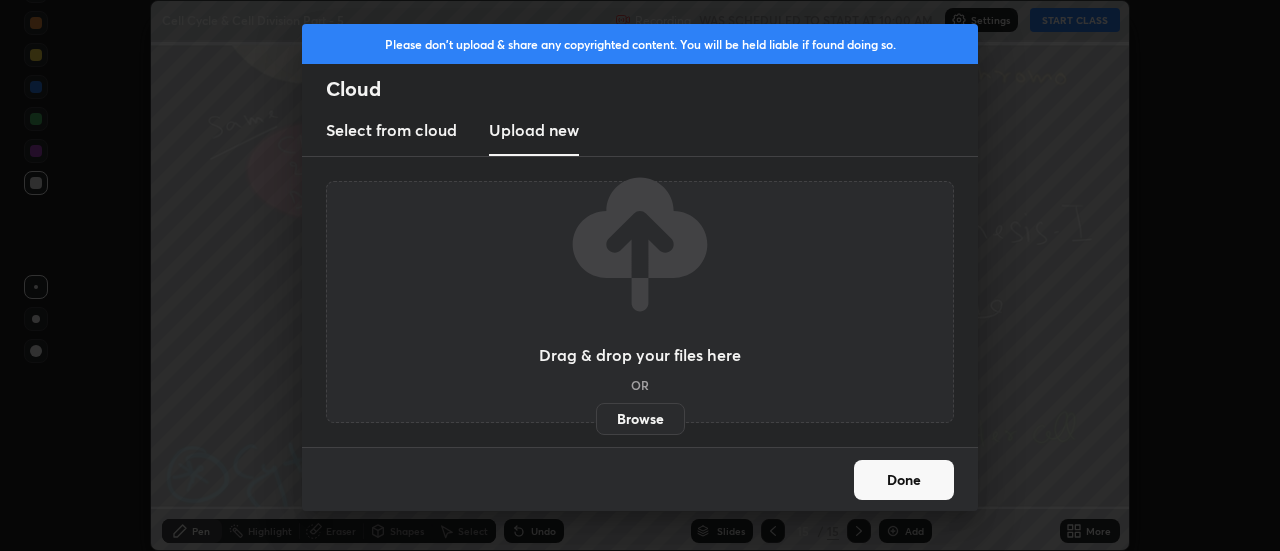 click on "Browse" at bounding box center (640, 419) 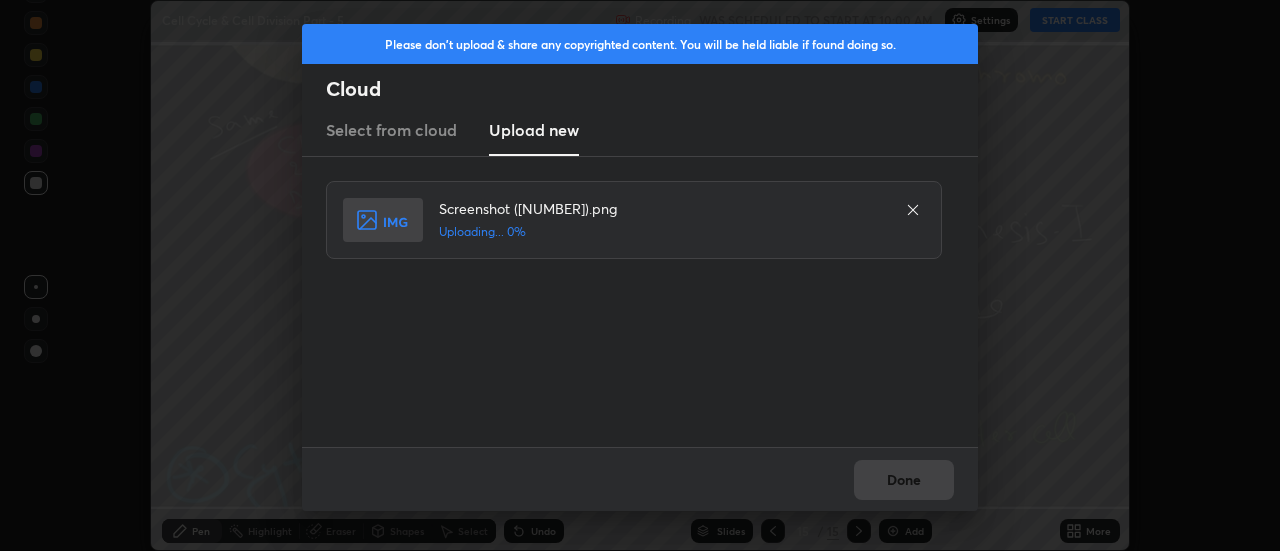 click on "Done" at bounding box center [640, 479] 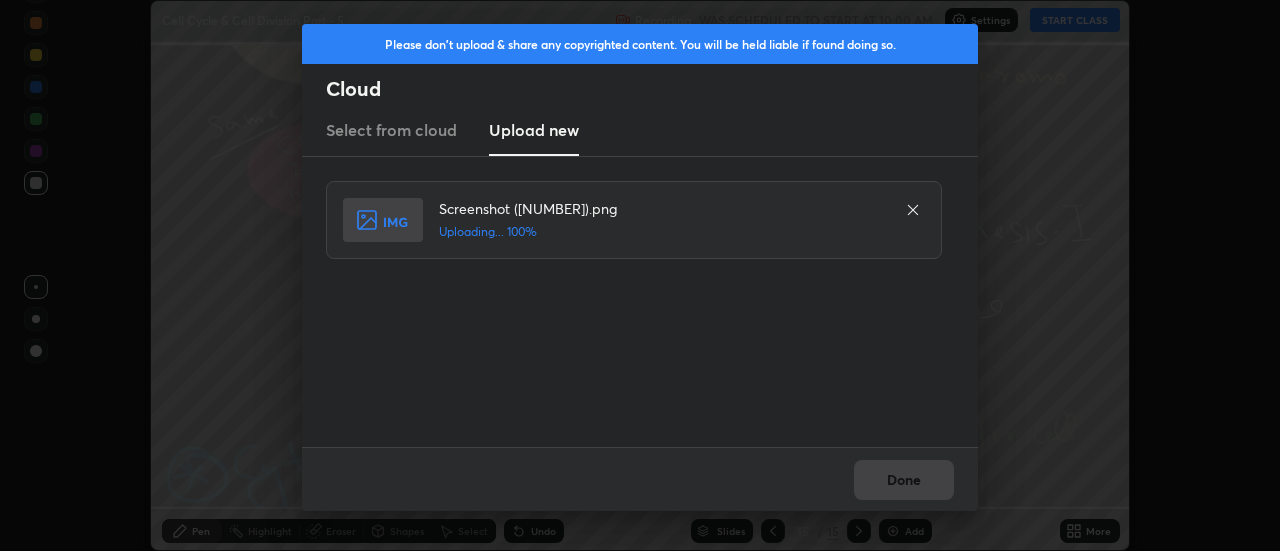 click on "Done" at bounding box center (640, 479) 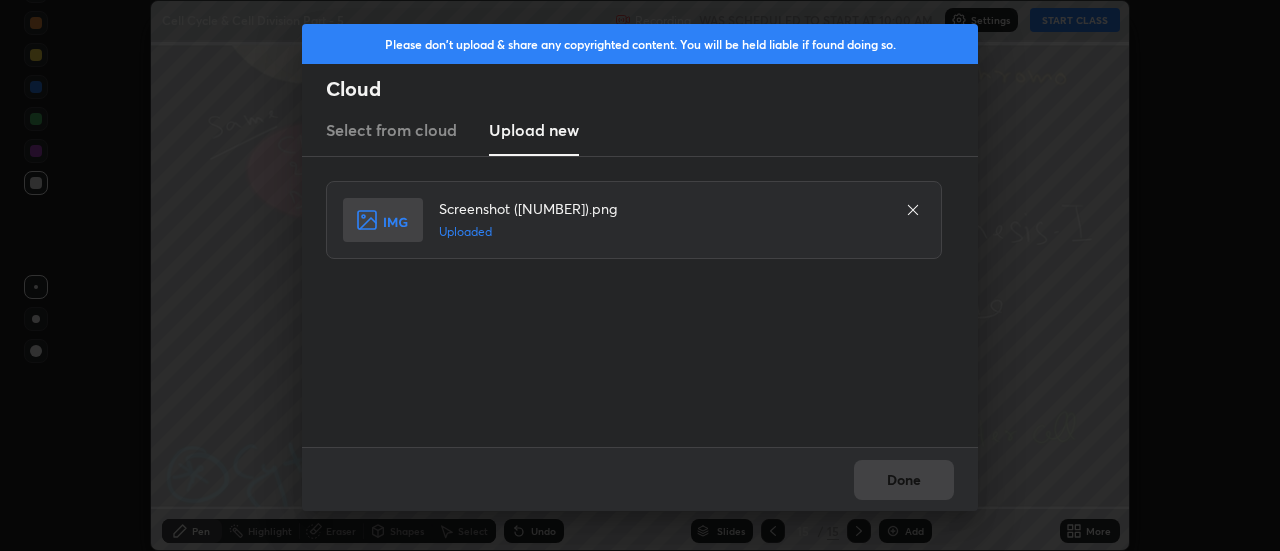 click on "Done" at bounding box center (904, 480) 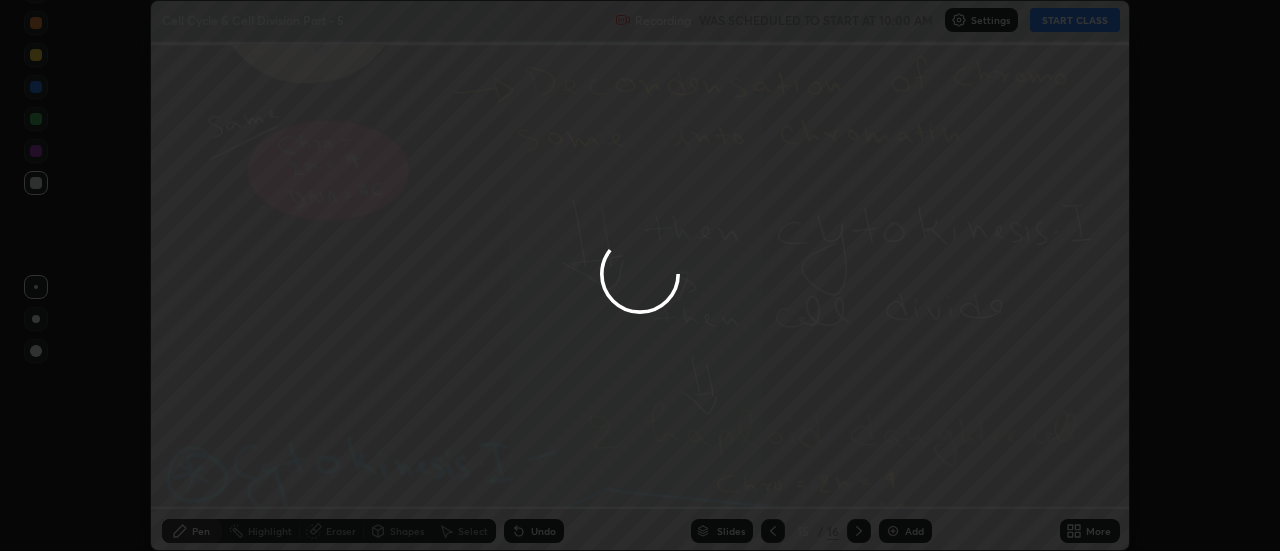 click at bounding box center (640, 275) 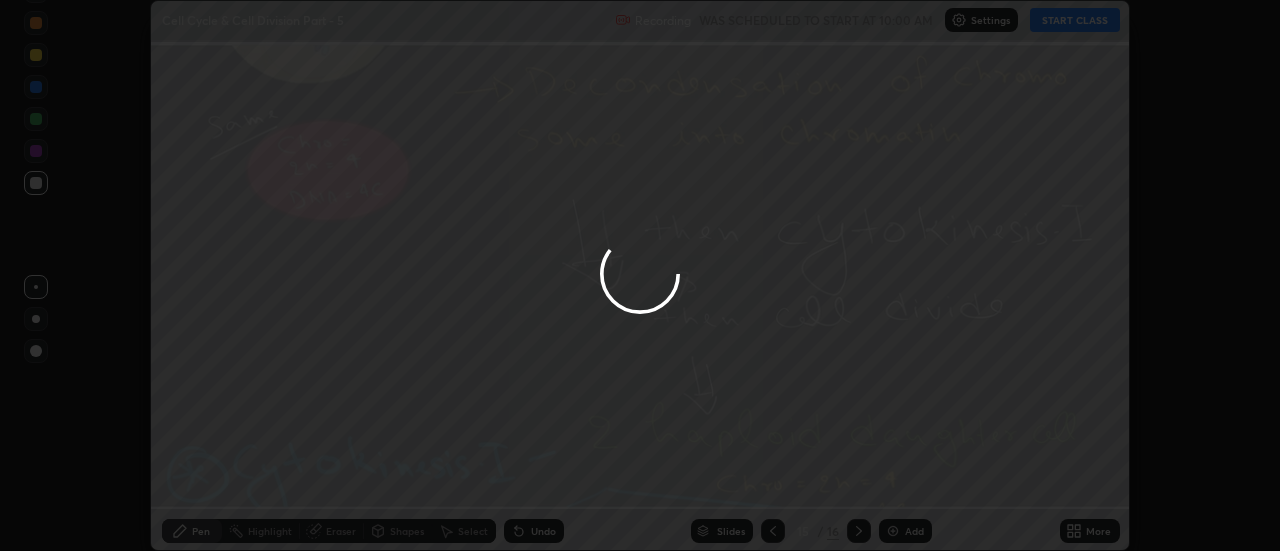 click at bounding box center (640, 275) 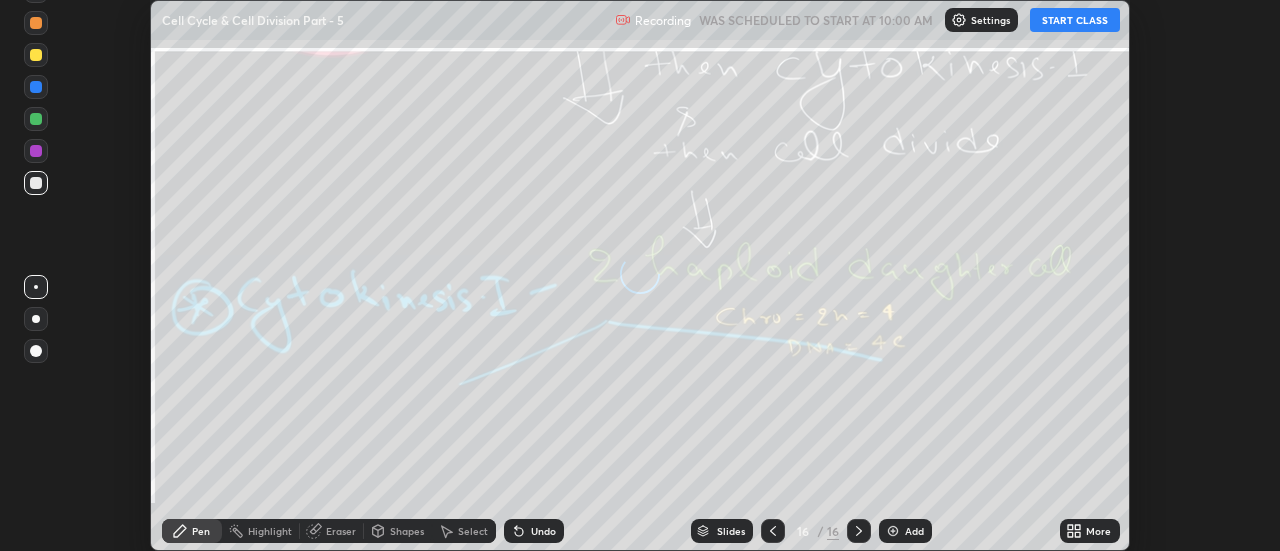 click on "More" at bounding box center [1098, 531] 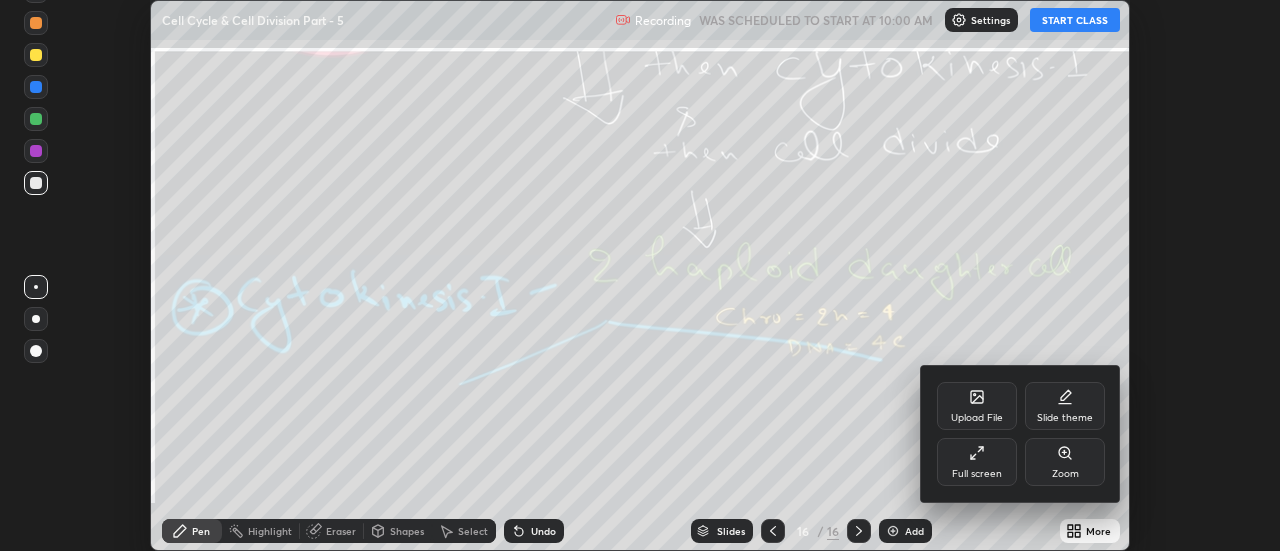 click on "Upload File" at bounding box center (977, 406) 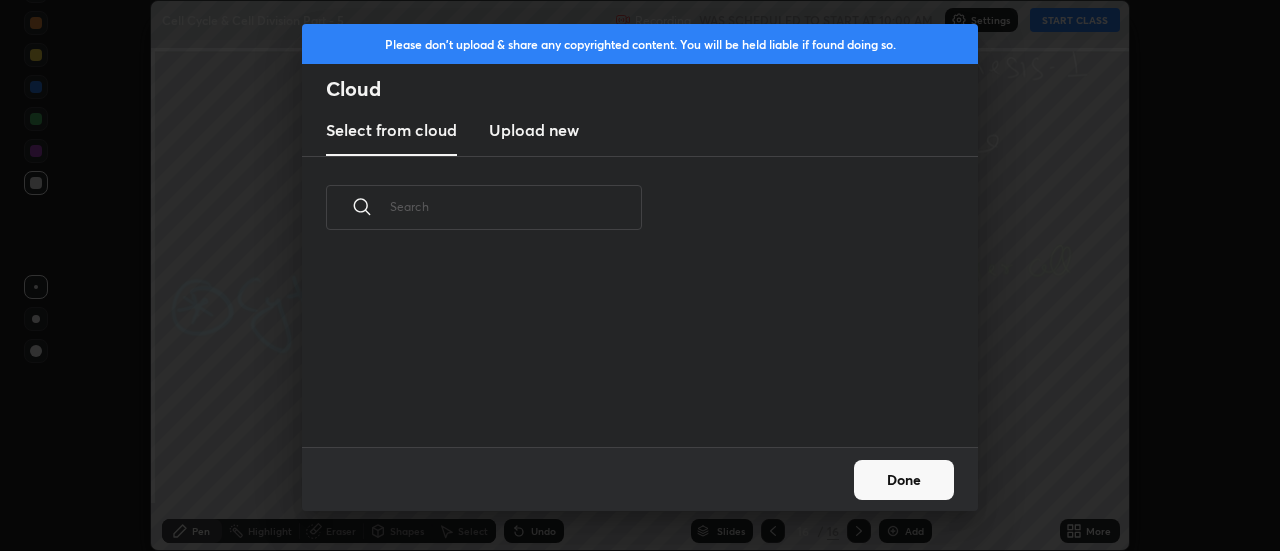 click on "Upload new" at bounding box center [534, 130] 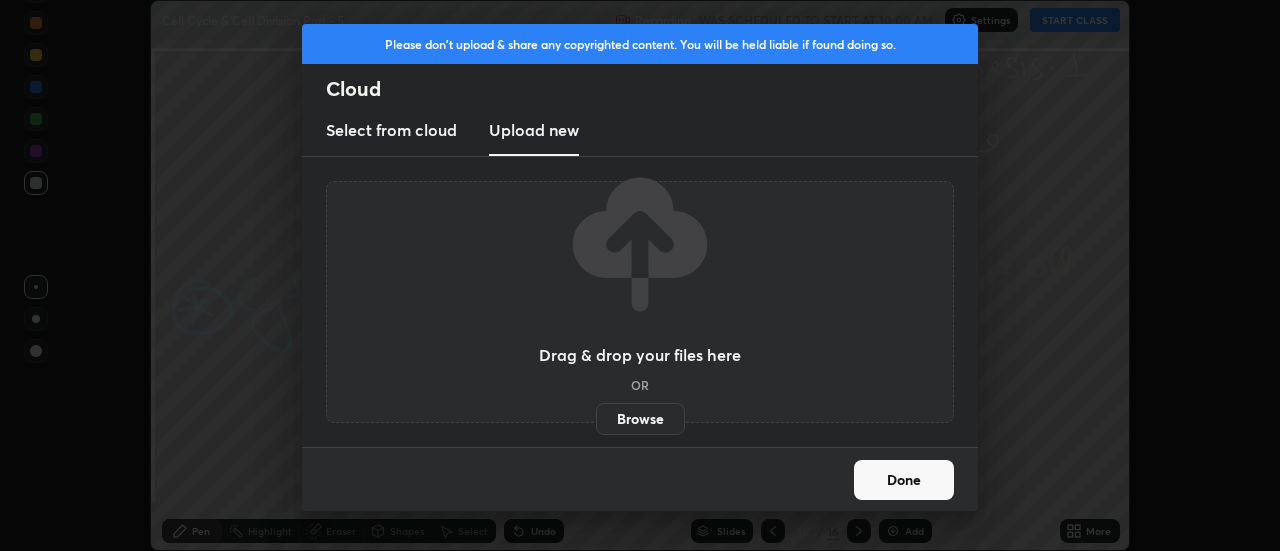 click on "Browse" at bounding box center [640, 419] 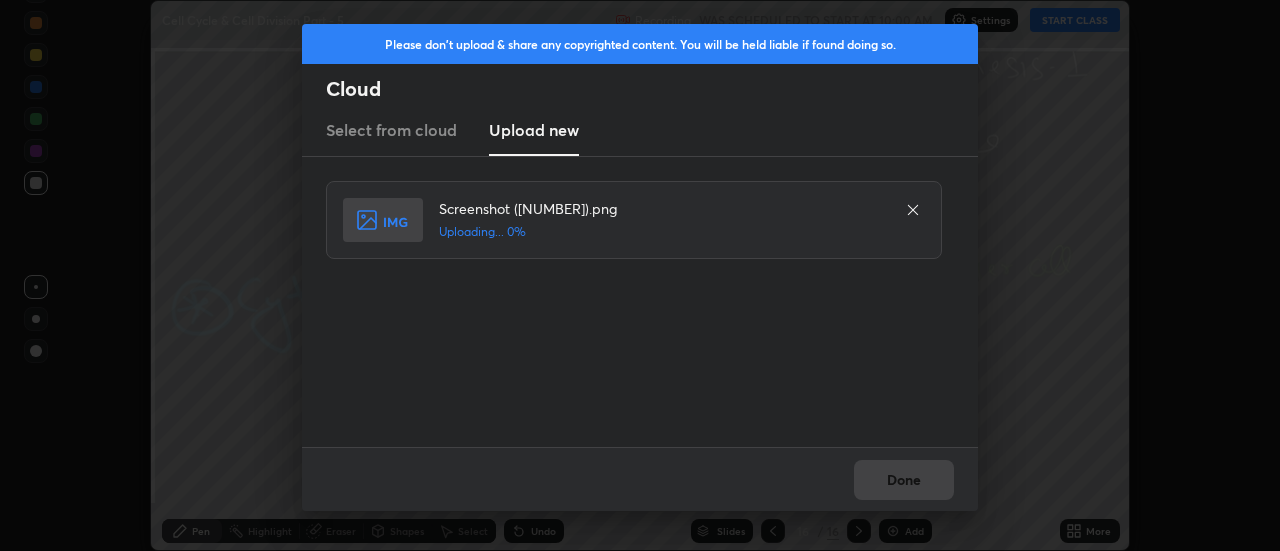 click on "Done" at bounding box center (640, 479) 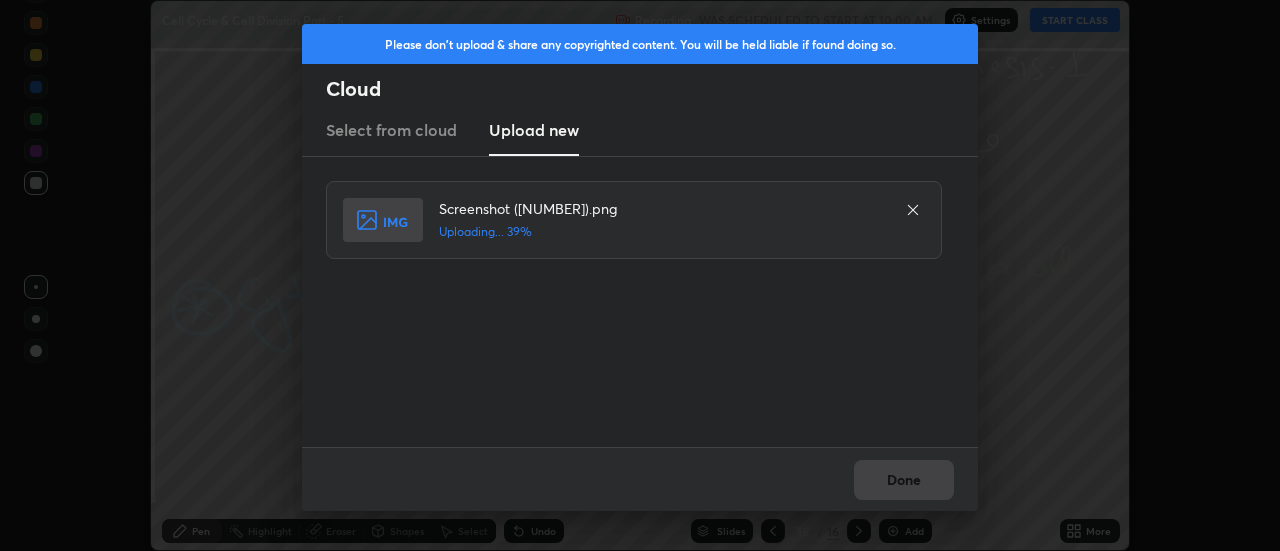 click on "Done" at bounding box center [640, 479] 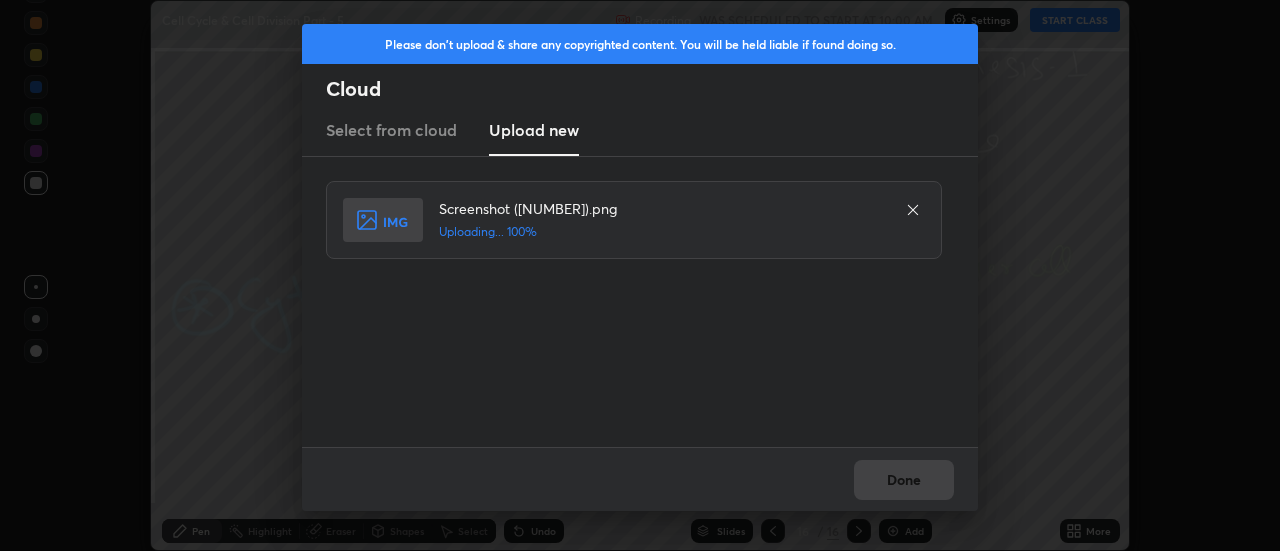 click on "Done" at bounding box center [640, 479] 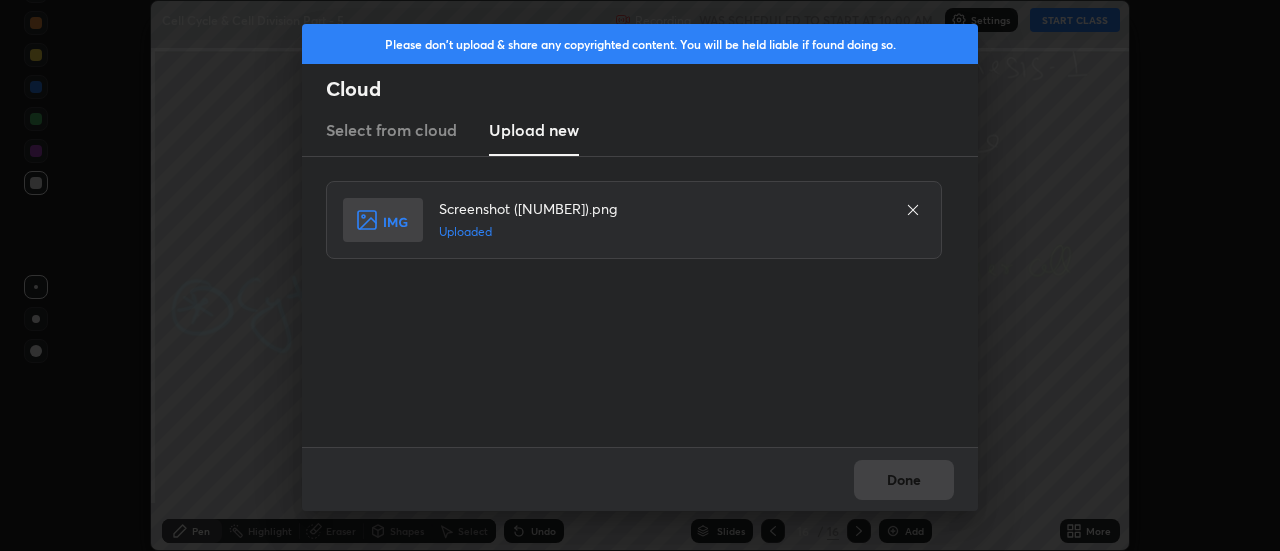 click on "Done" at bounding box center (640, 479) 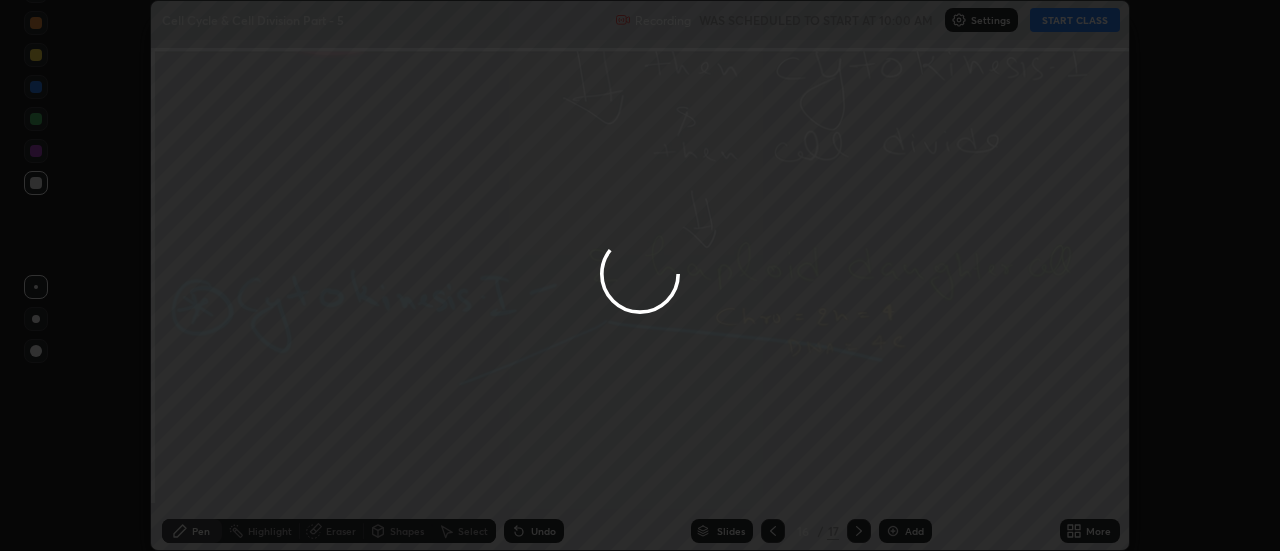 click on "Done" at bounding box center (904, 480) 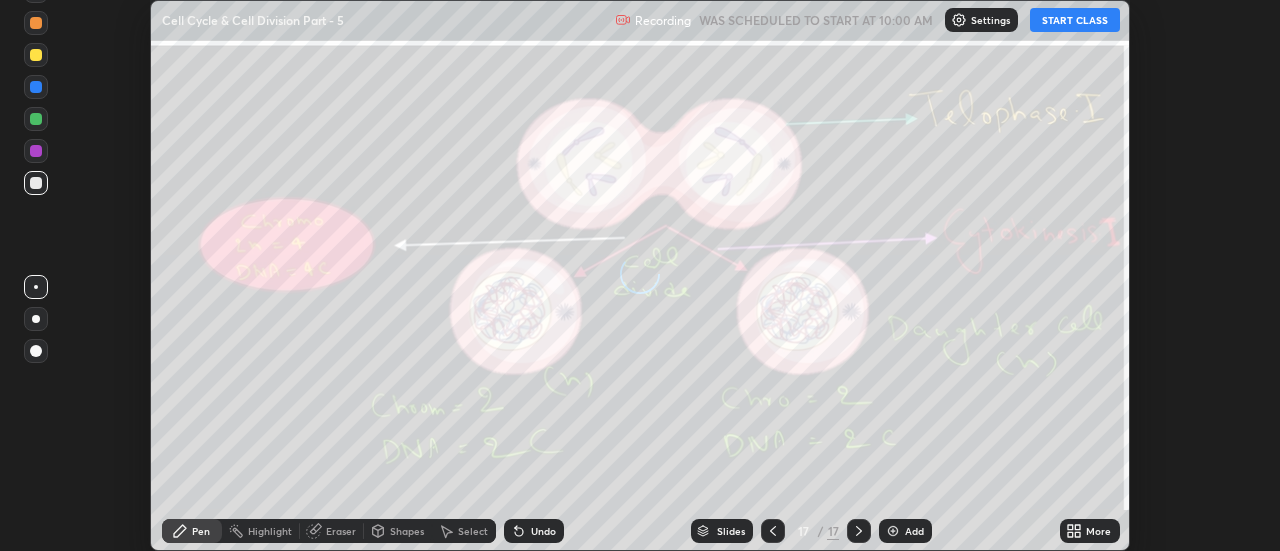 click on "More" at bounding box center [1098, 531] 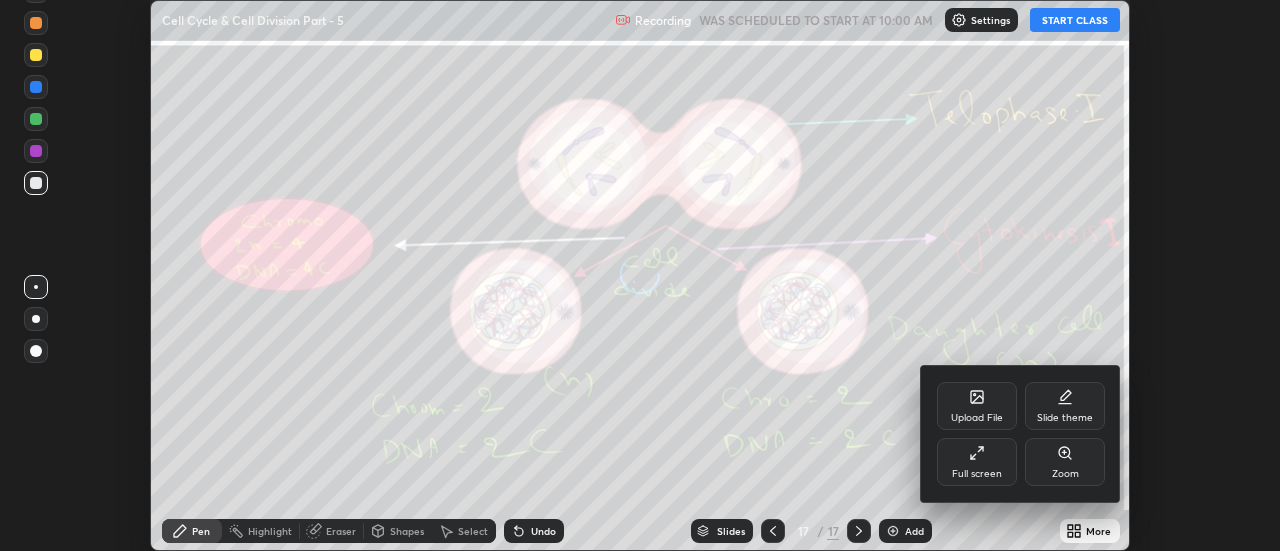 click on "Upload File" at bounding box center (977, 406) 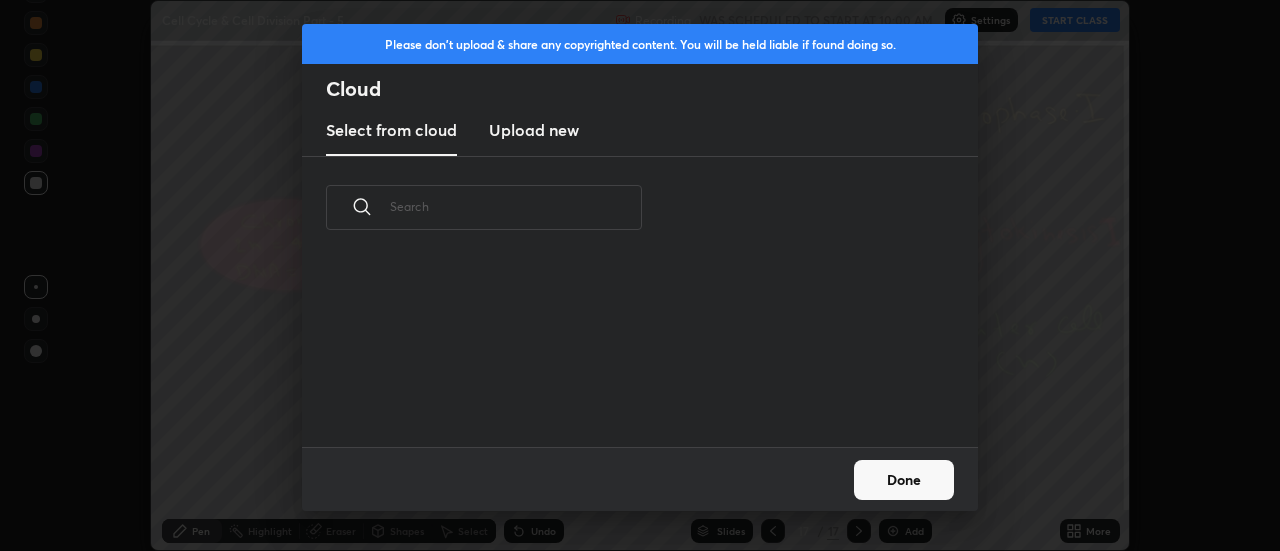 click on "Upload new" at bounding box center (534, 130) 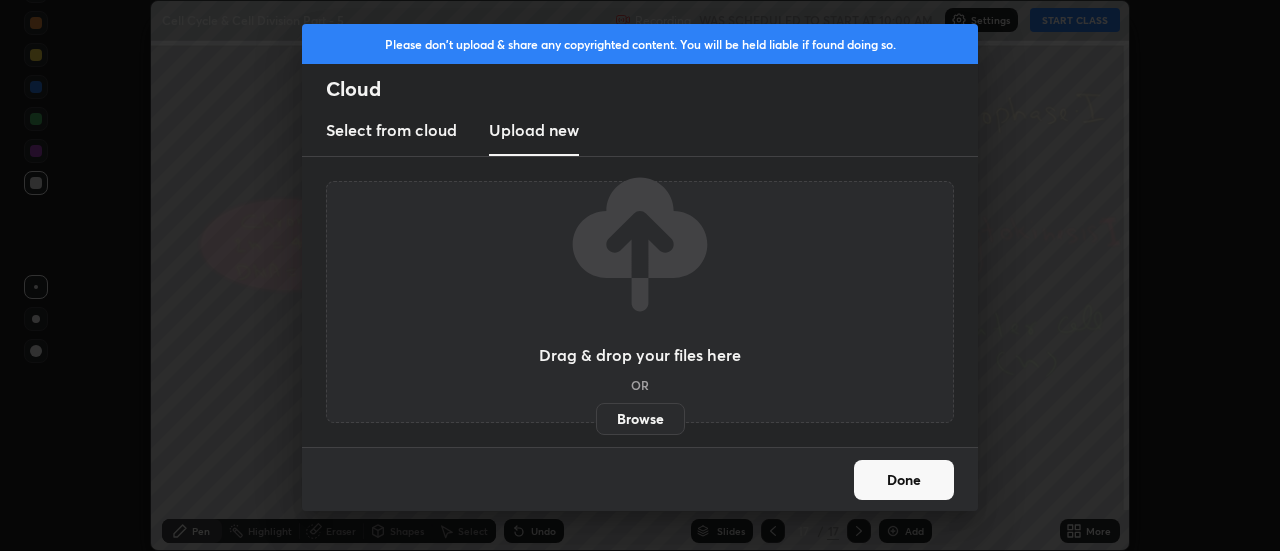 click on "Browse" at bounding box center (640, 419) 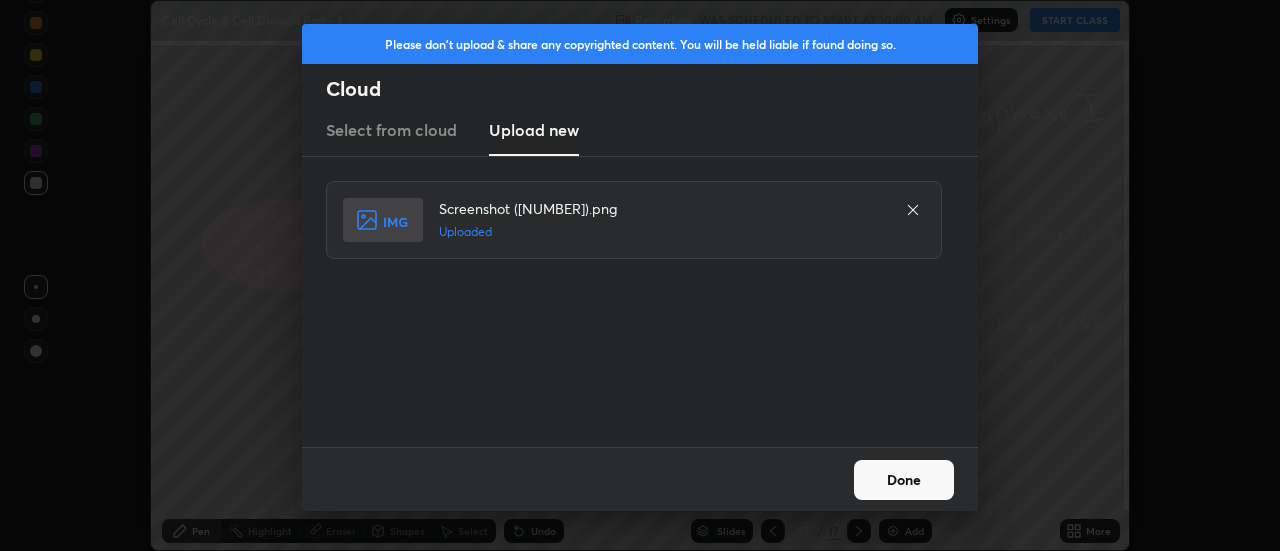 click on "Done" at bounding box center (904, 480) 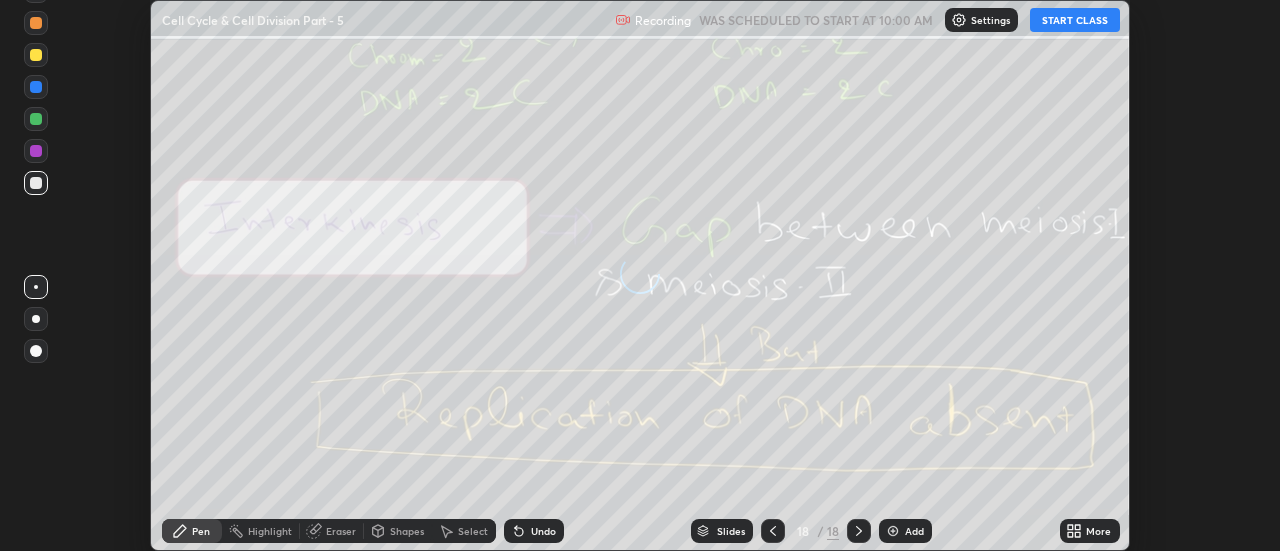 click 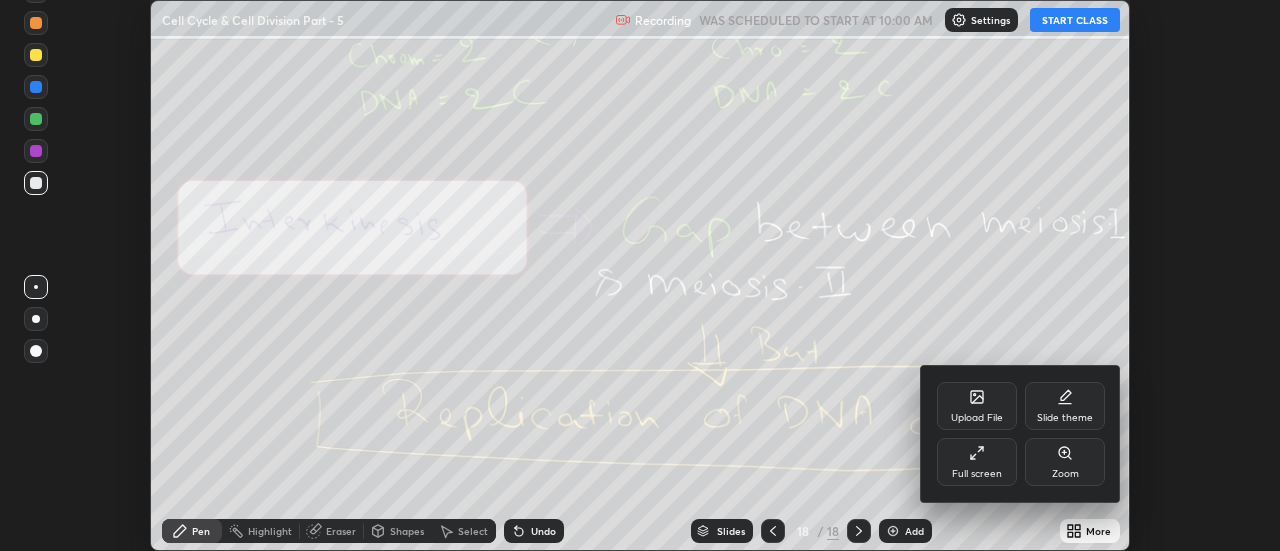 click on "Upload File" at bounding box center [977, 406] 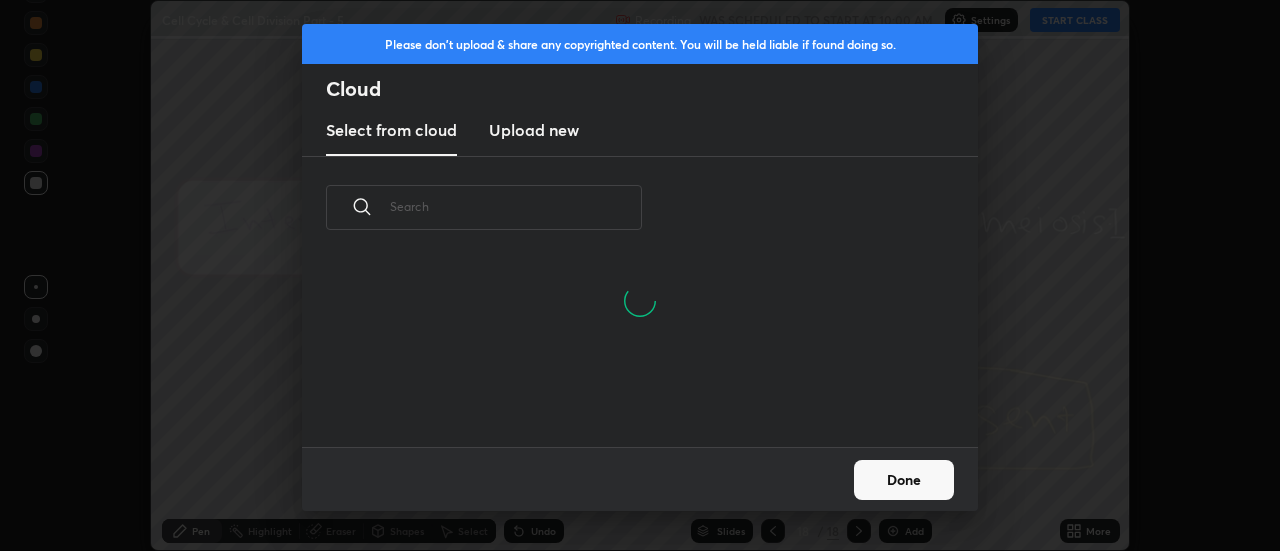 click on "Upload new" at bounding box center [534, 130] 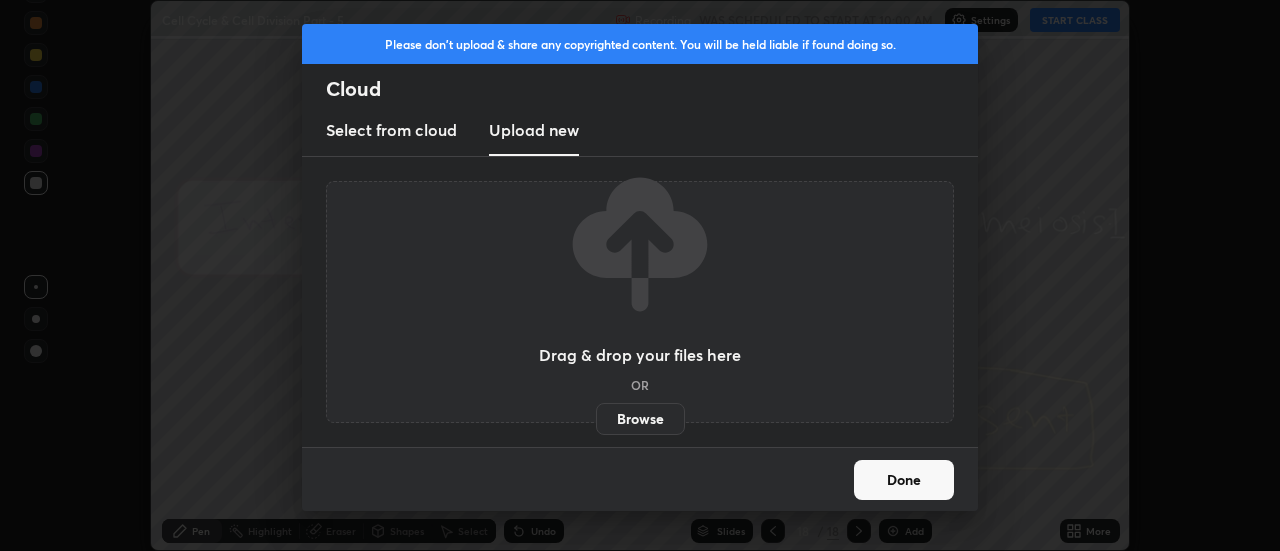 click on "Browse" at bounding box center [640, 419] 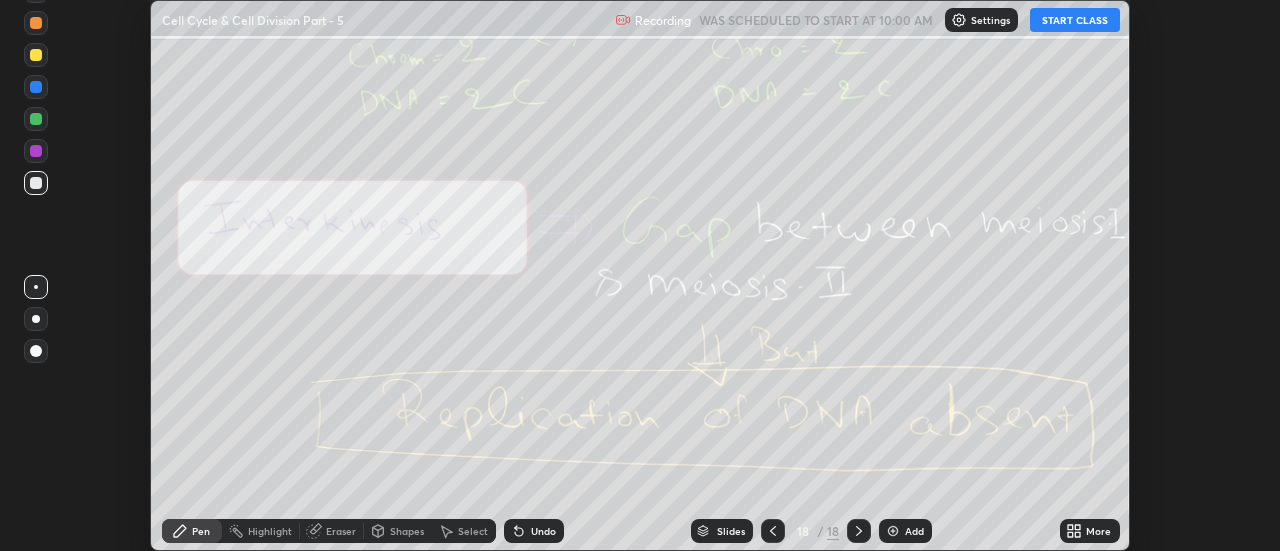 click 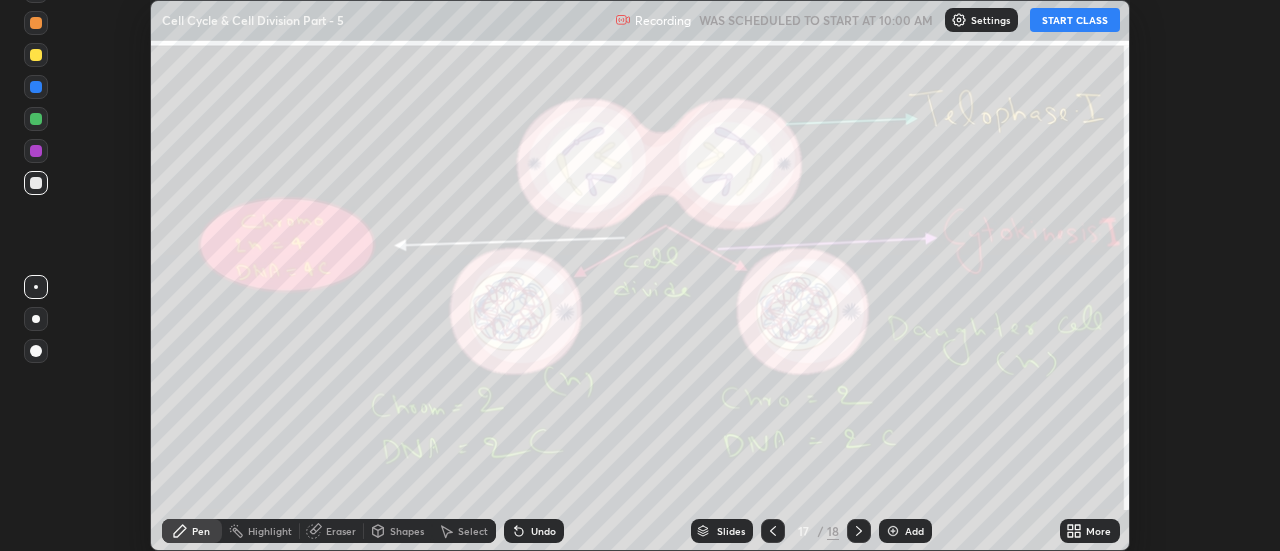 click 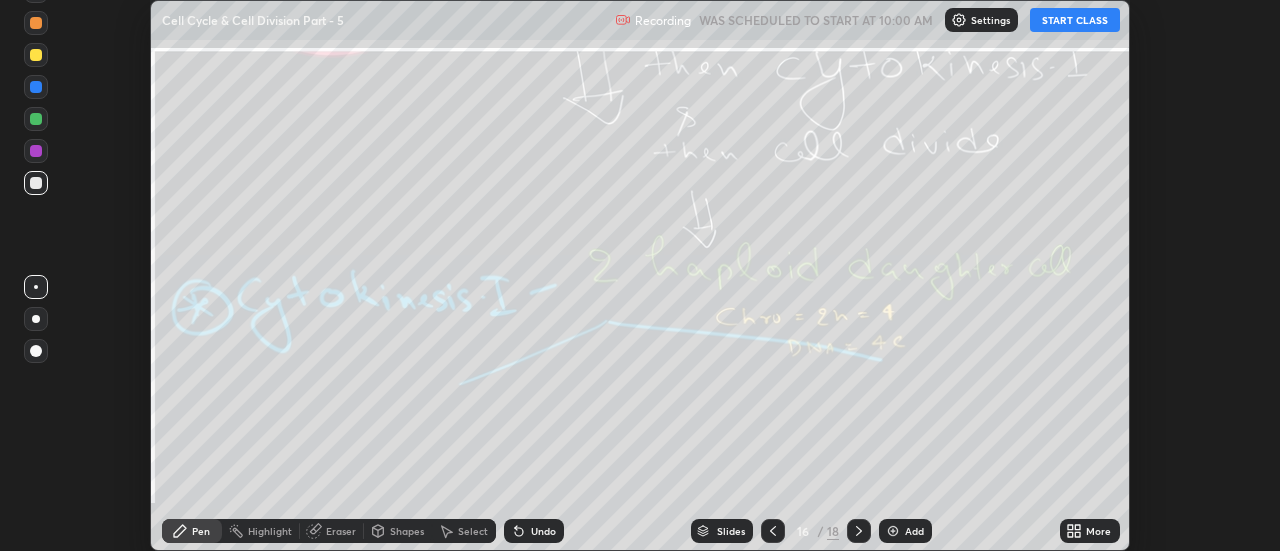 click 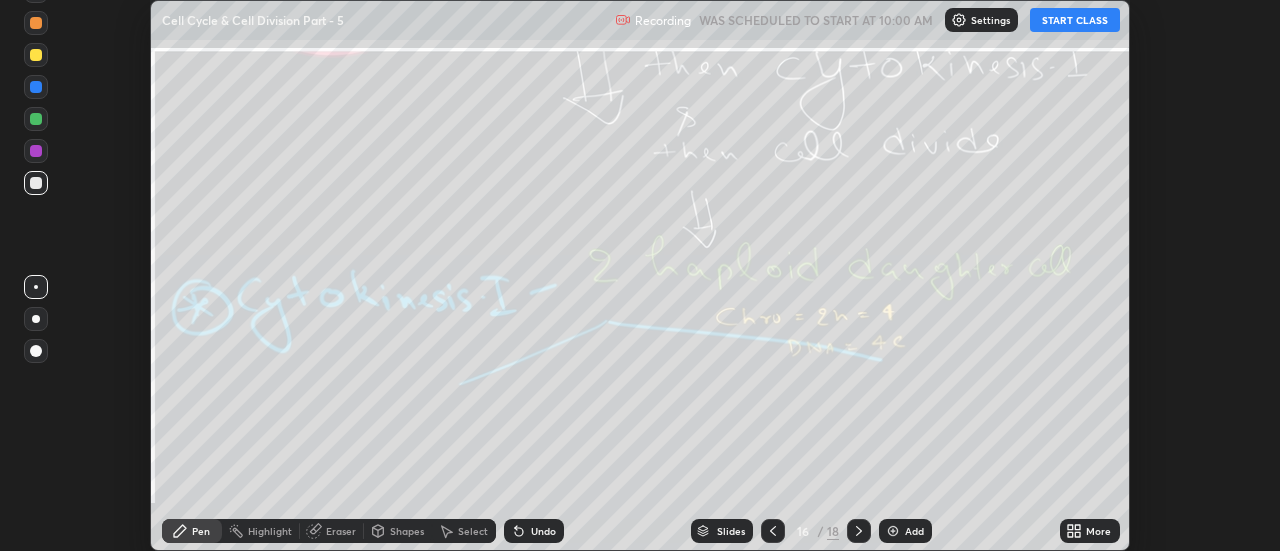 click 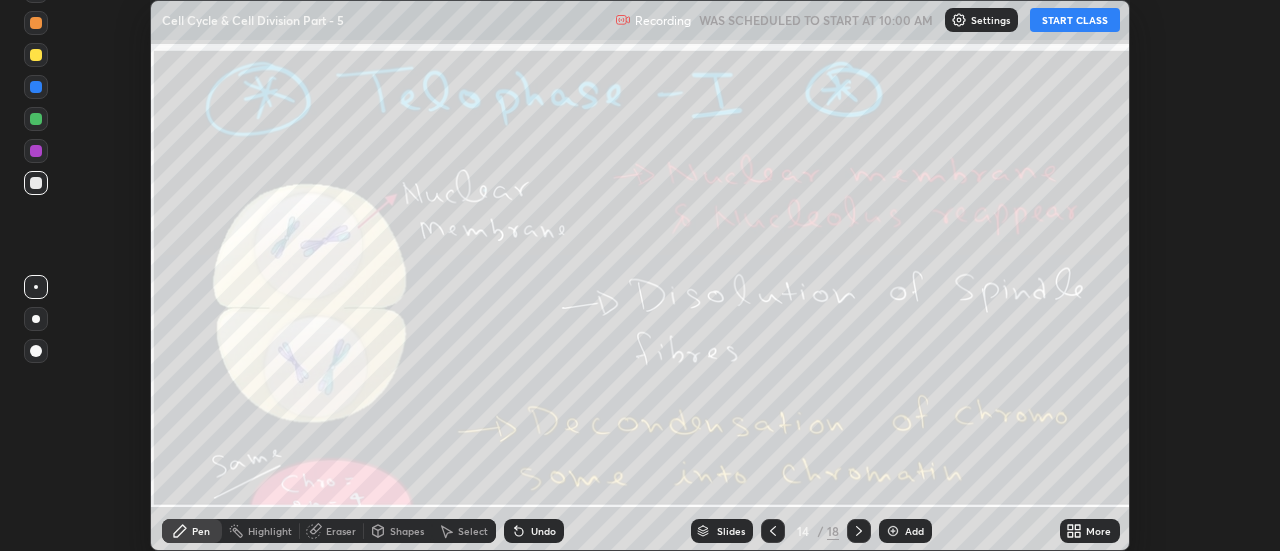 click 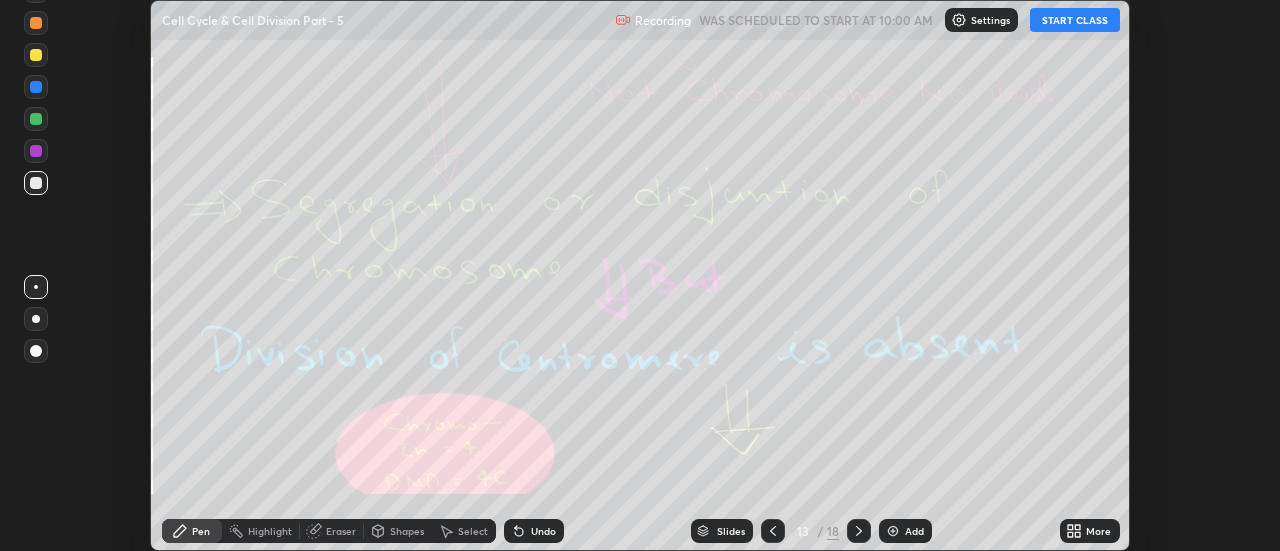 click 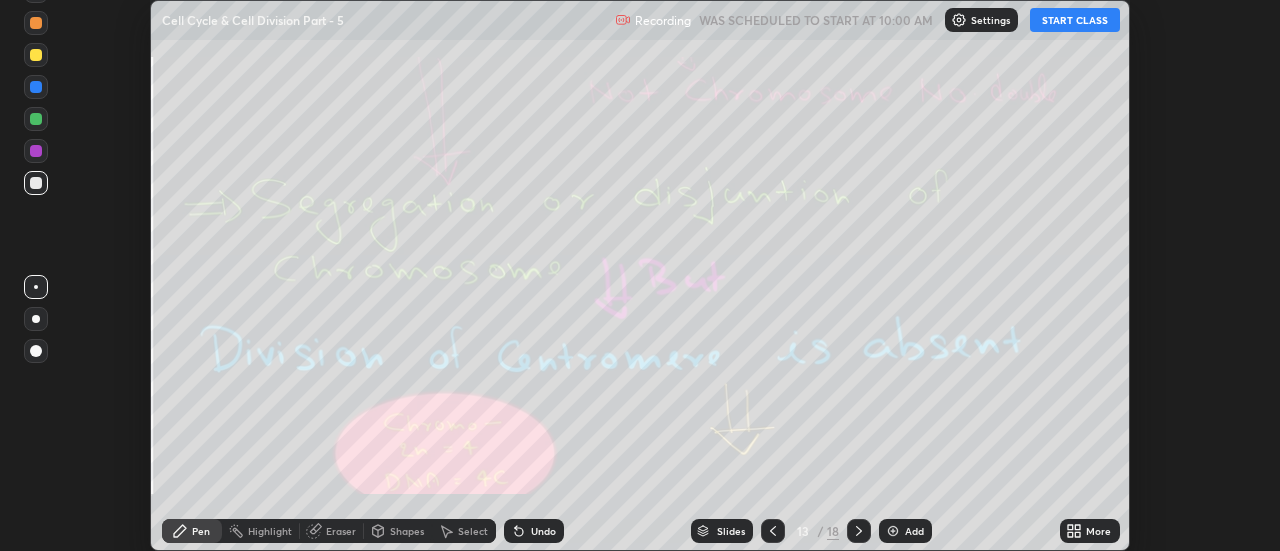 click 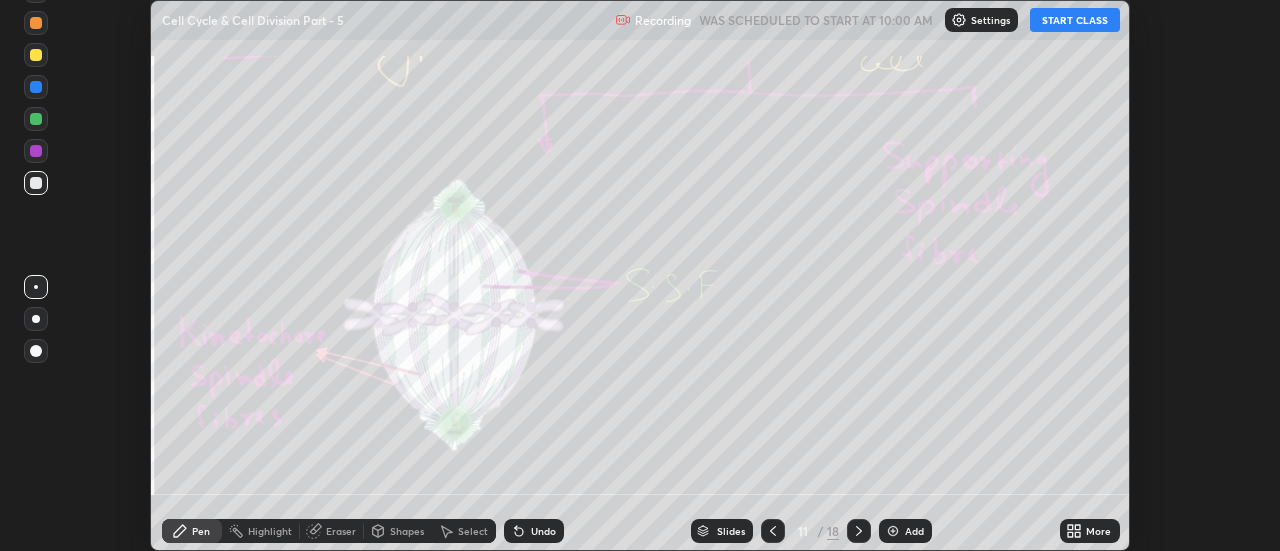 click 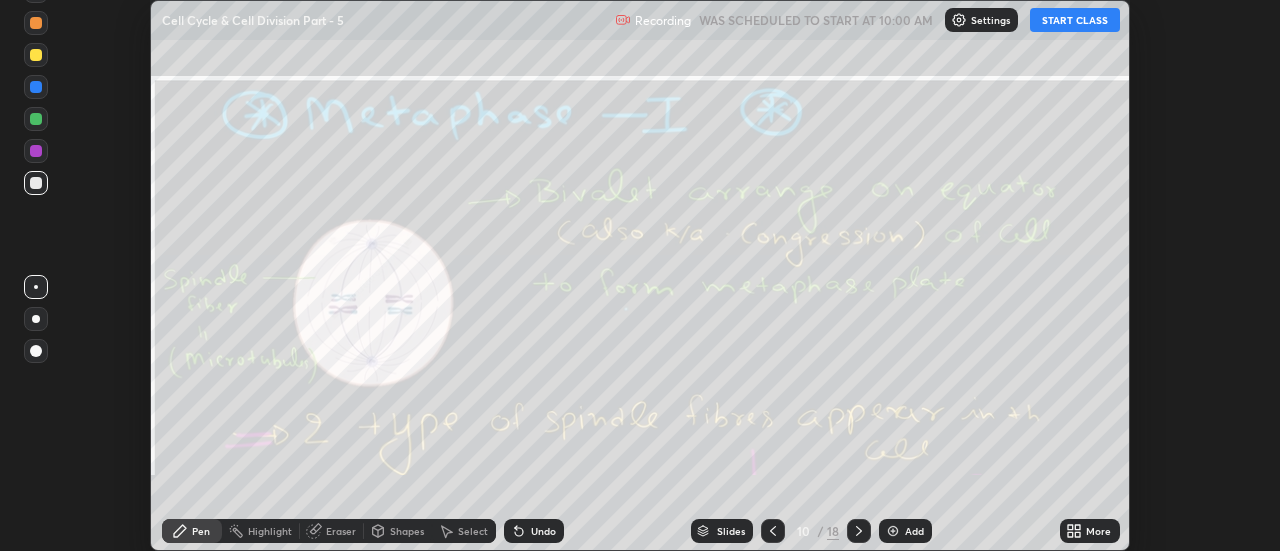 click 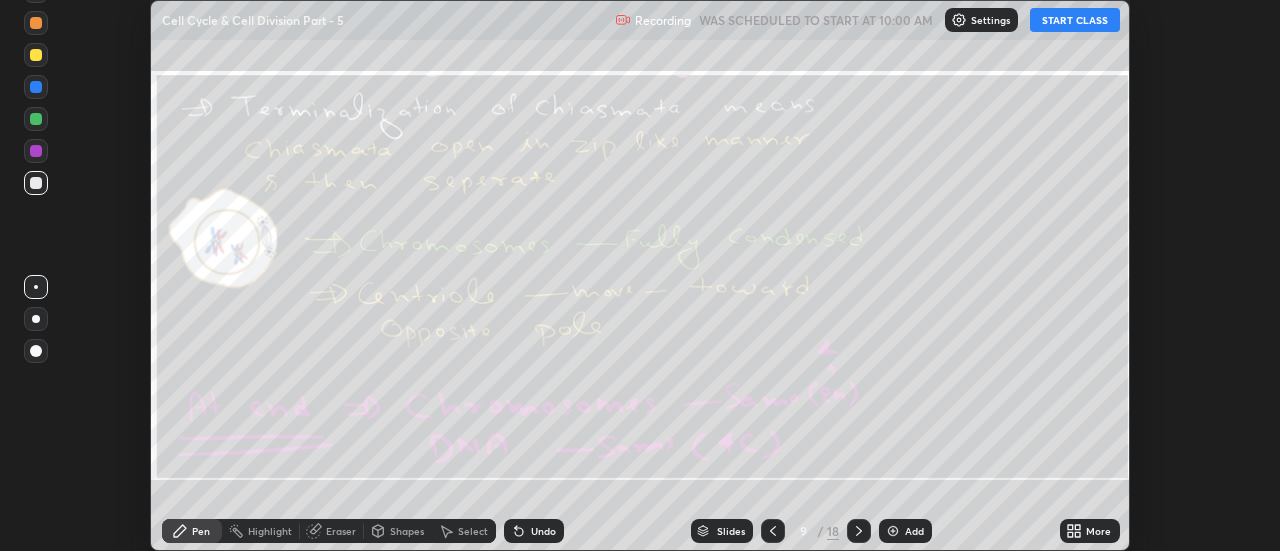 click 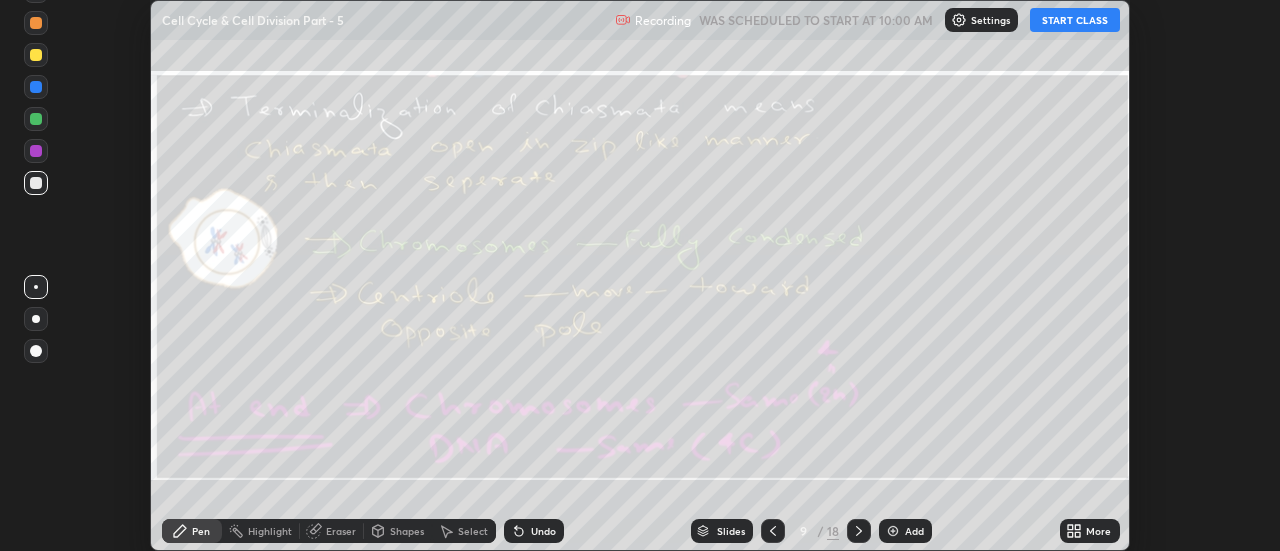 click 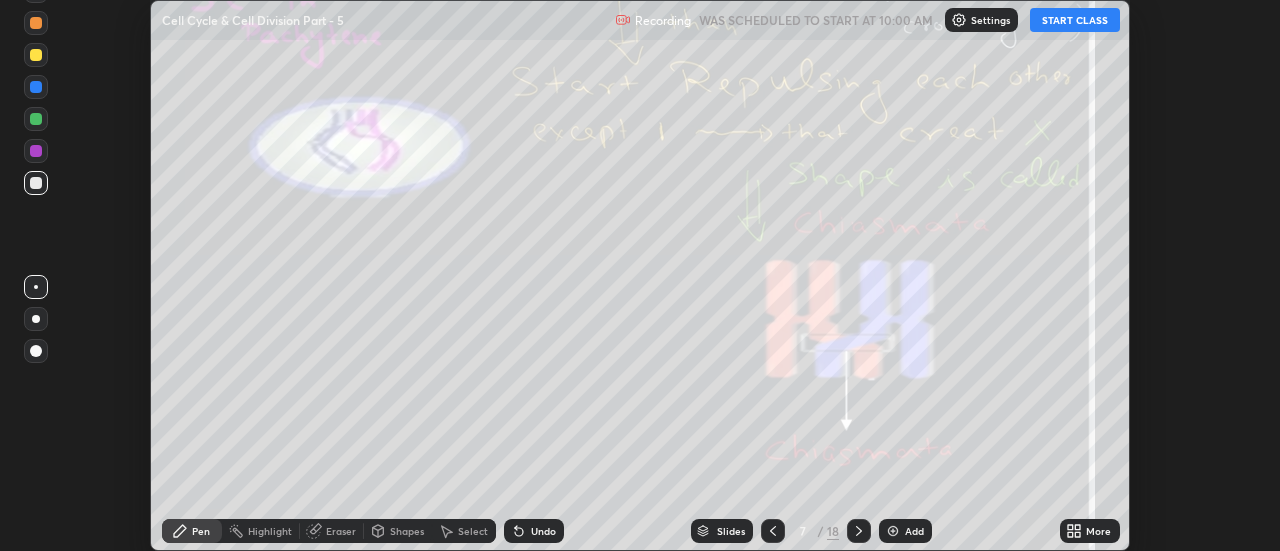 click 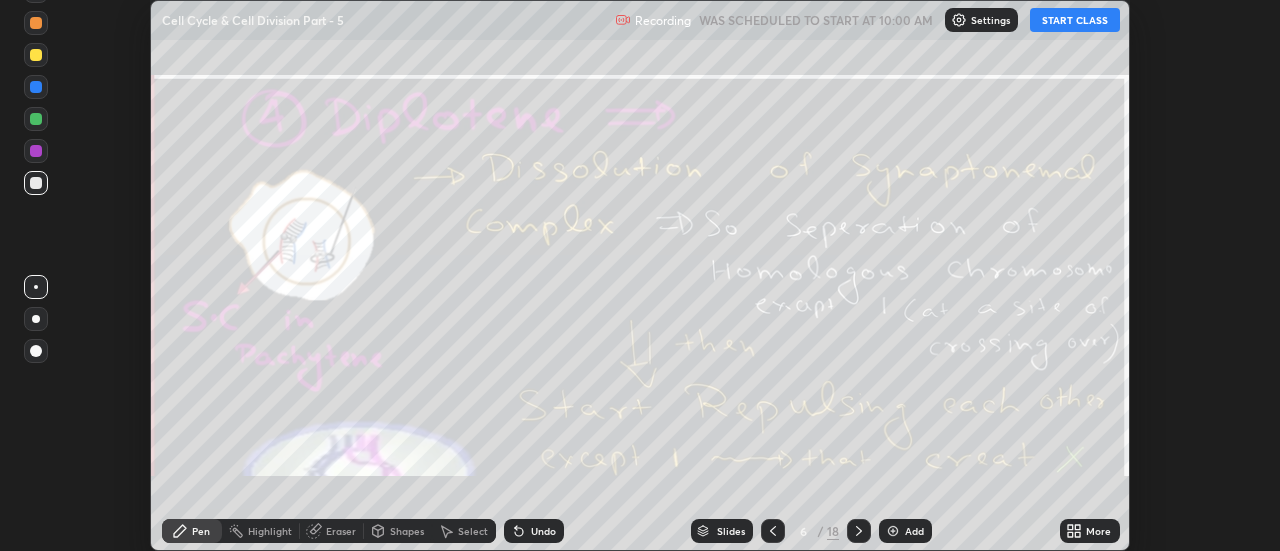 click 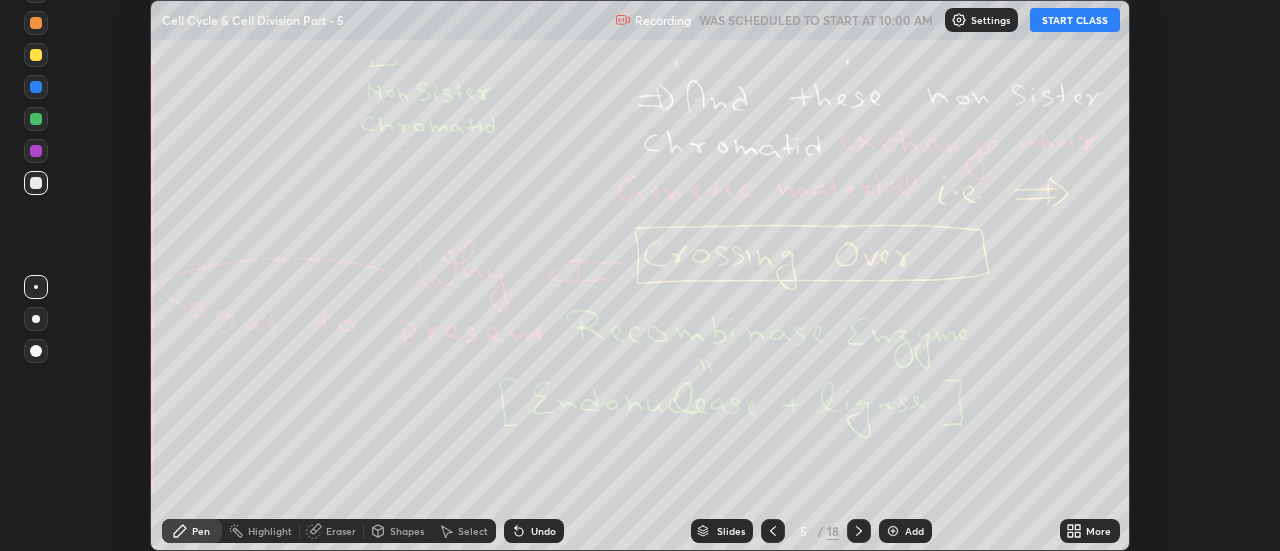 click 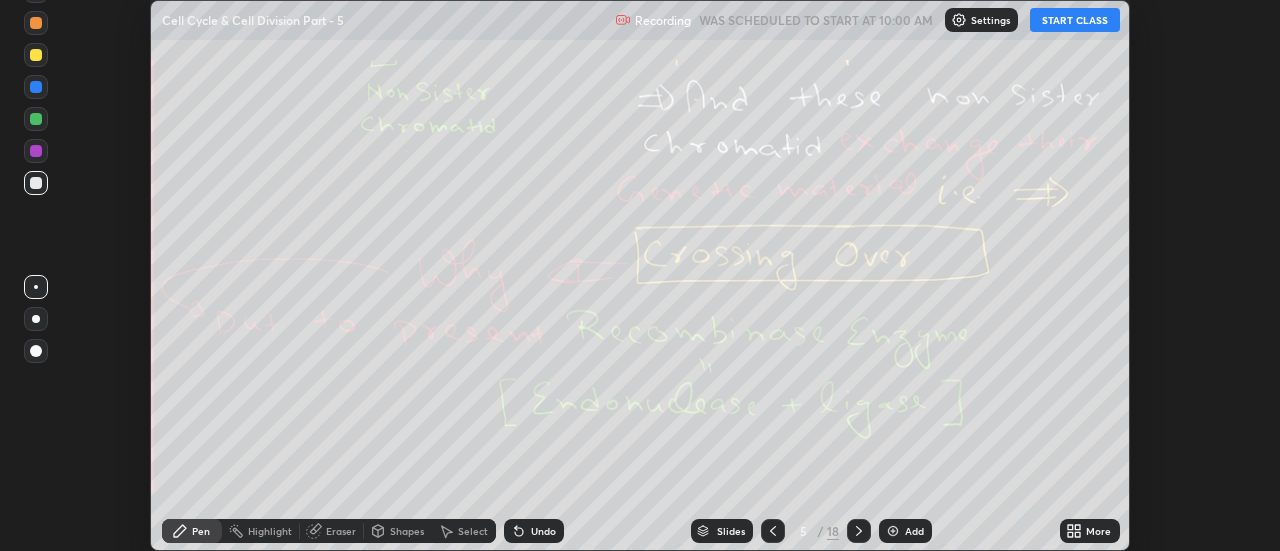click 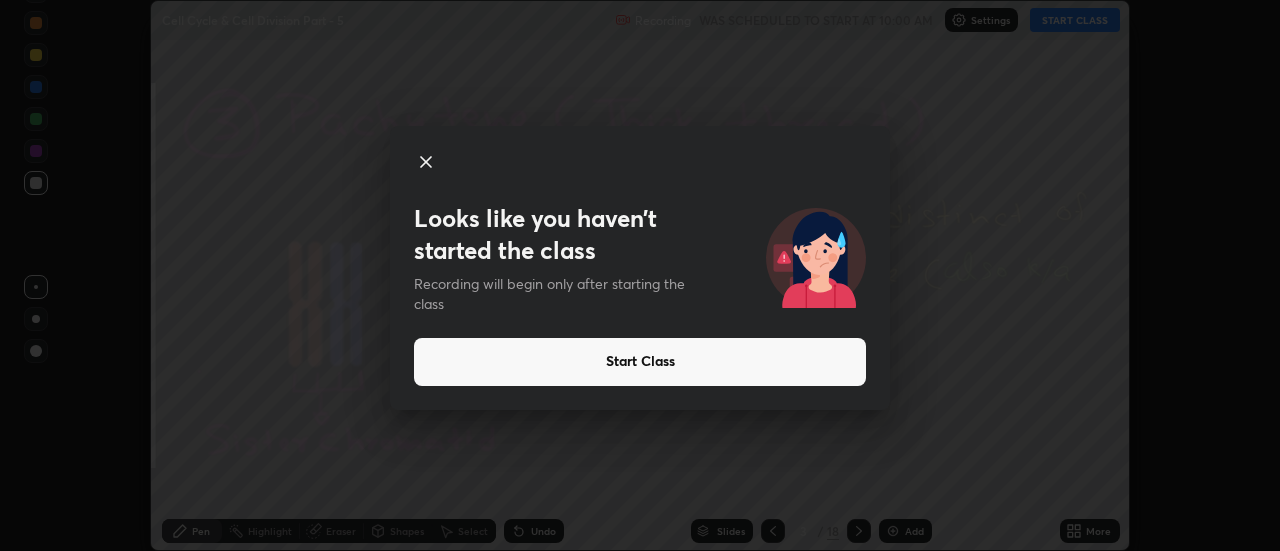 click on "Looks like you haven’t started the class Recording will begin only after starting the class Start Class" at bounding box center (640, 275) 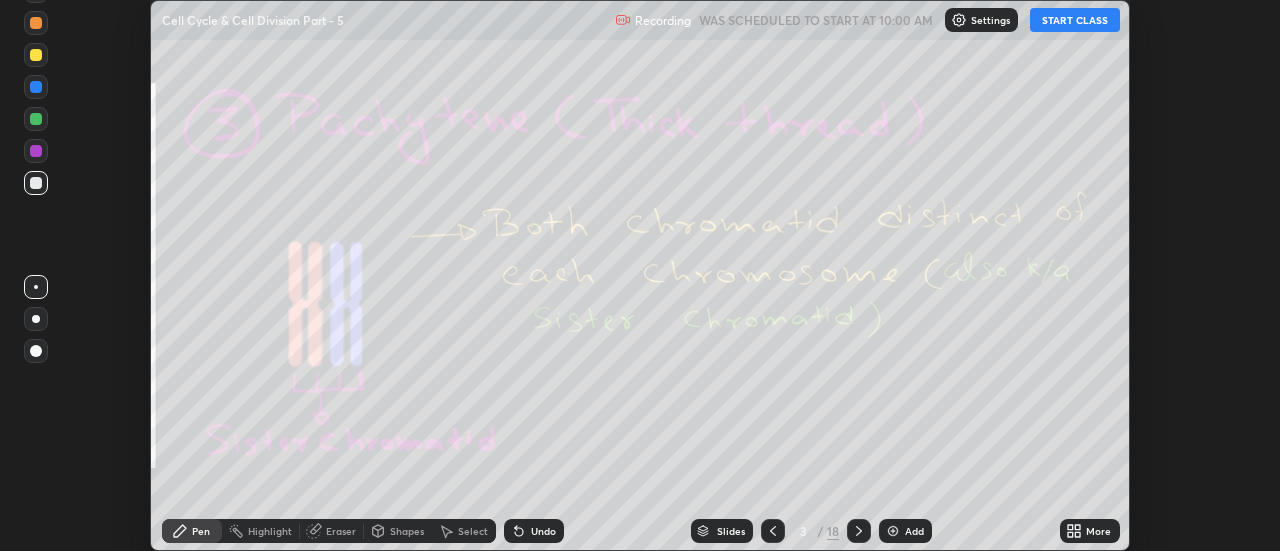click 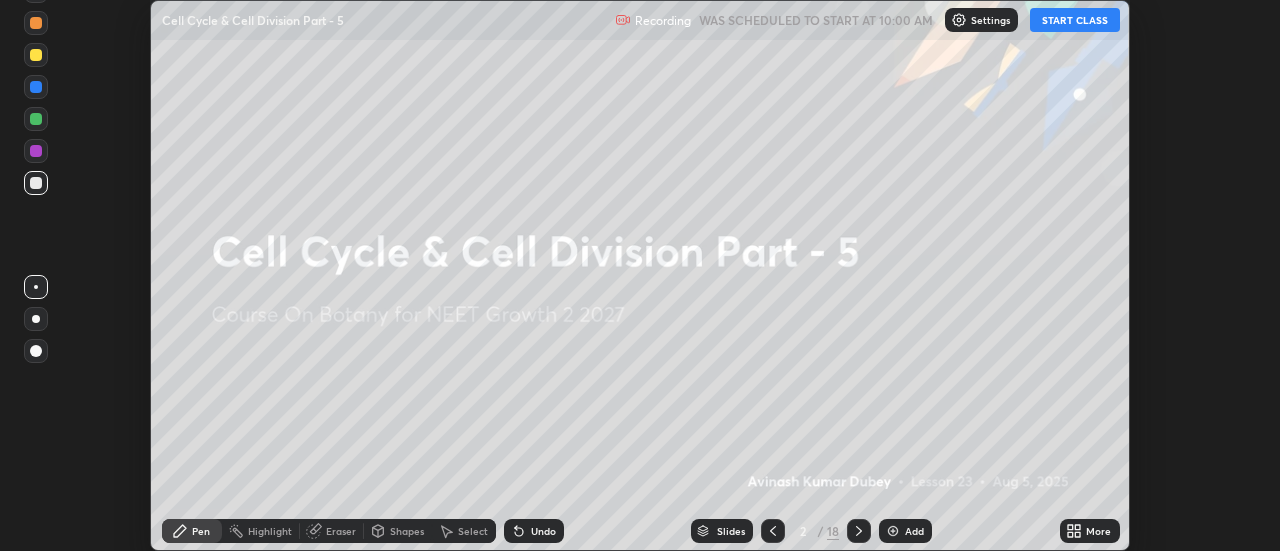 click 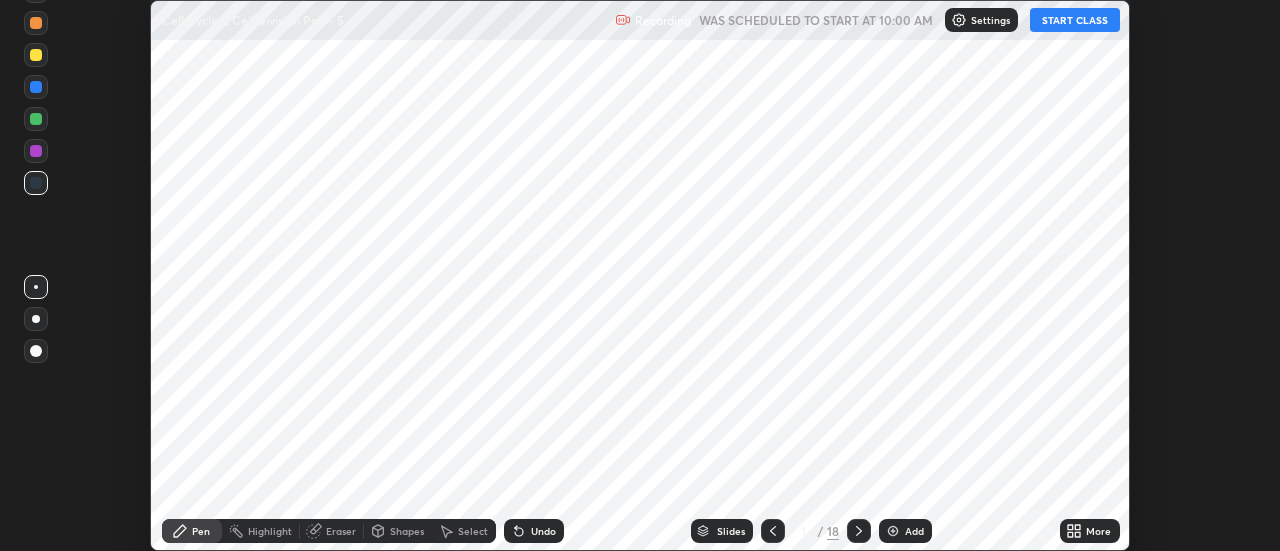 click 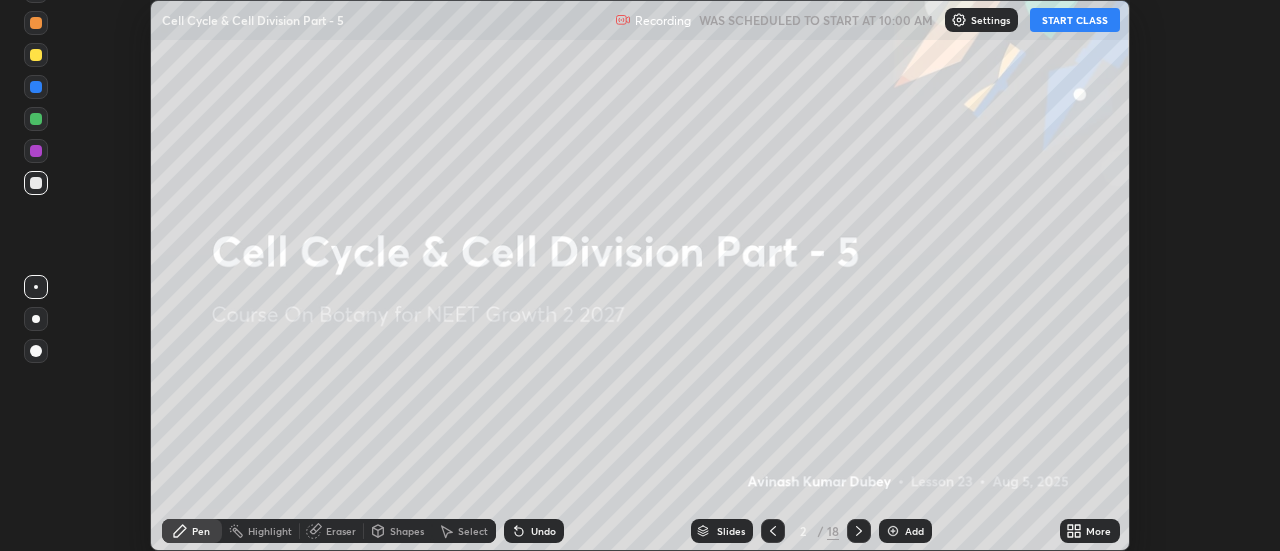 click 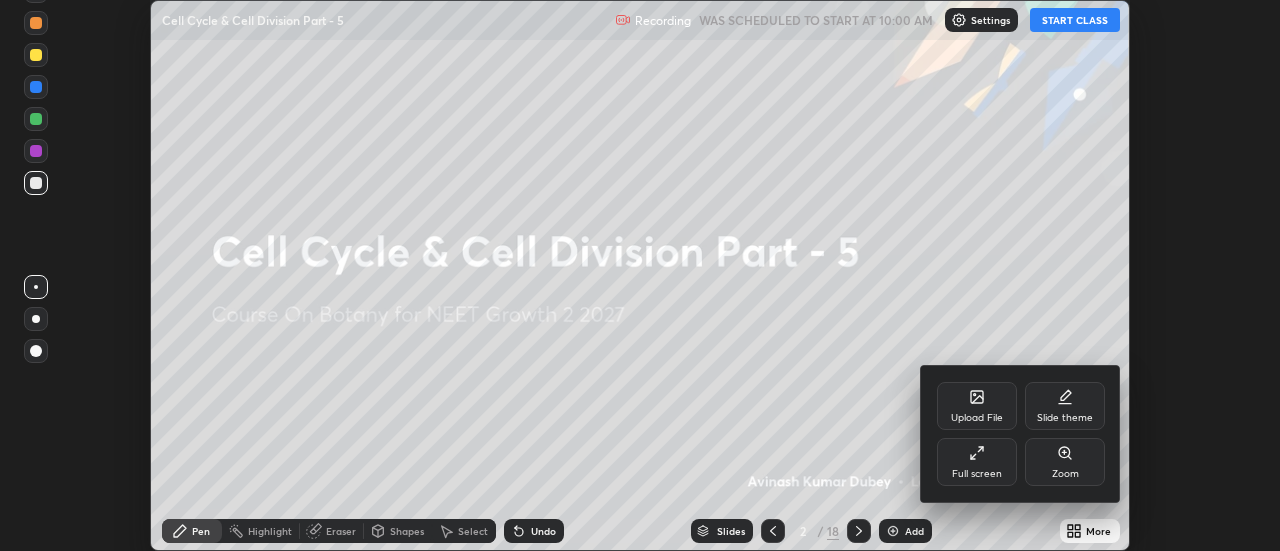 click on "Full screen" at bounding box center (977, 462) 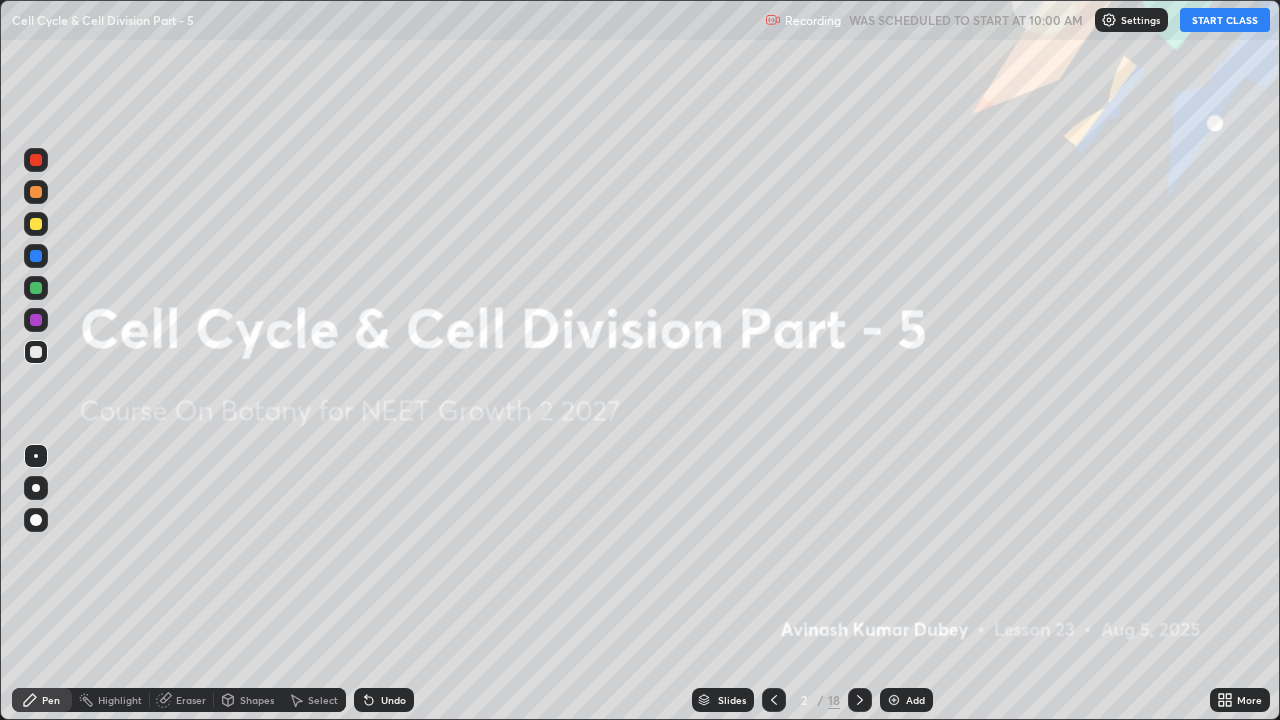 scroll, scrollTop: 99280, scrollLeft: 98720, axis: both 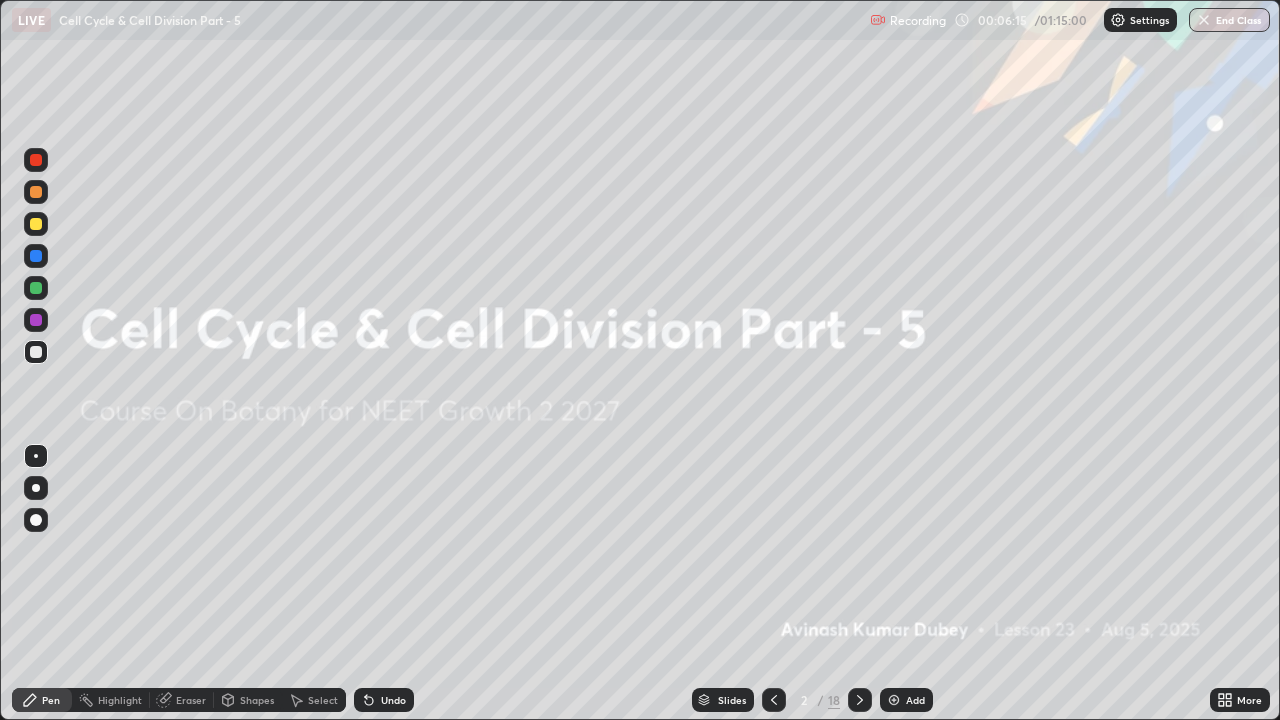 click 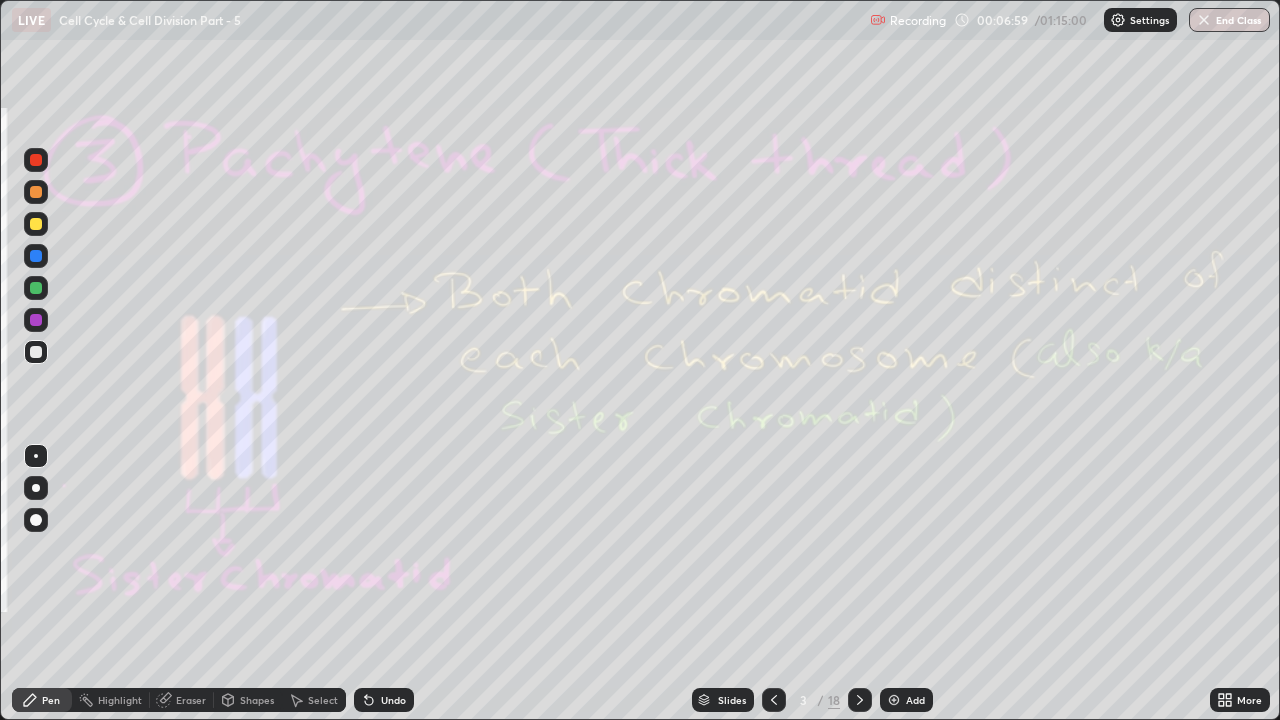 click on "Eraser" at bounding box center [182, 700] 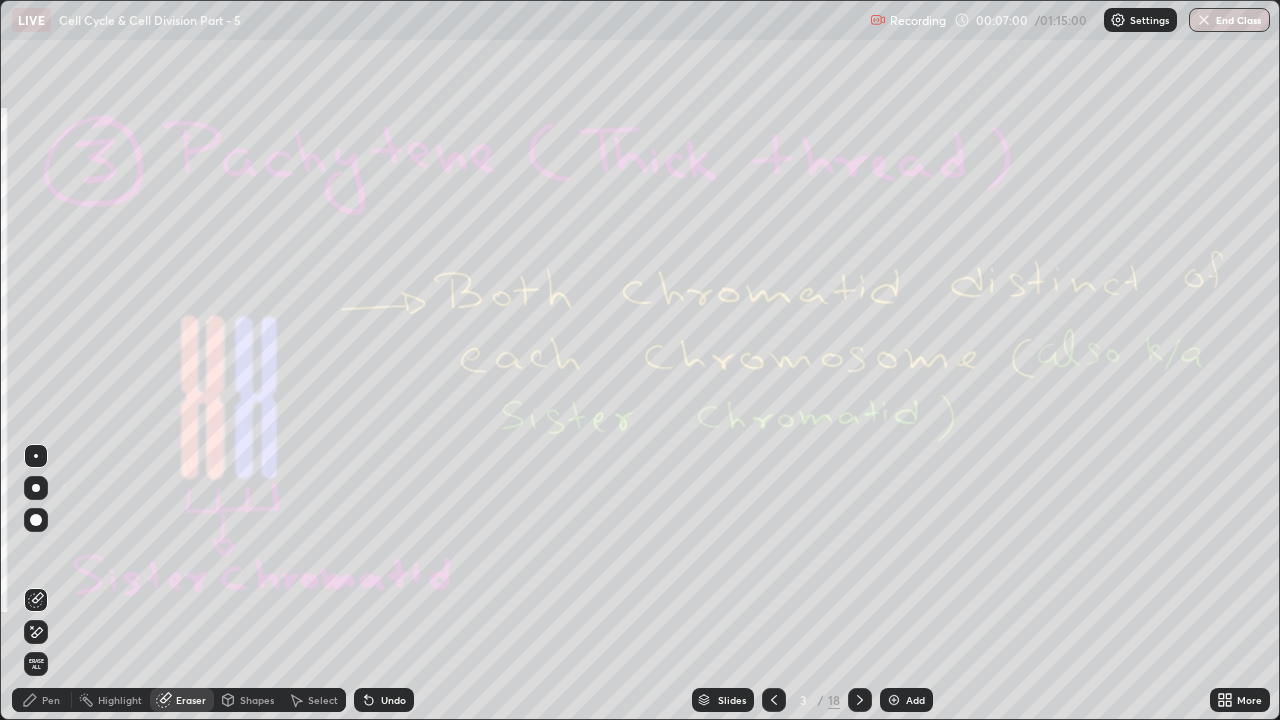 click on "Erase all" at bounding box center [36, 664] 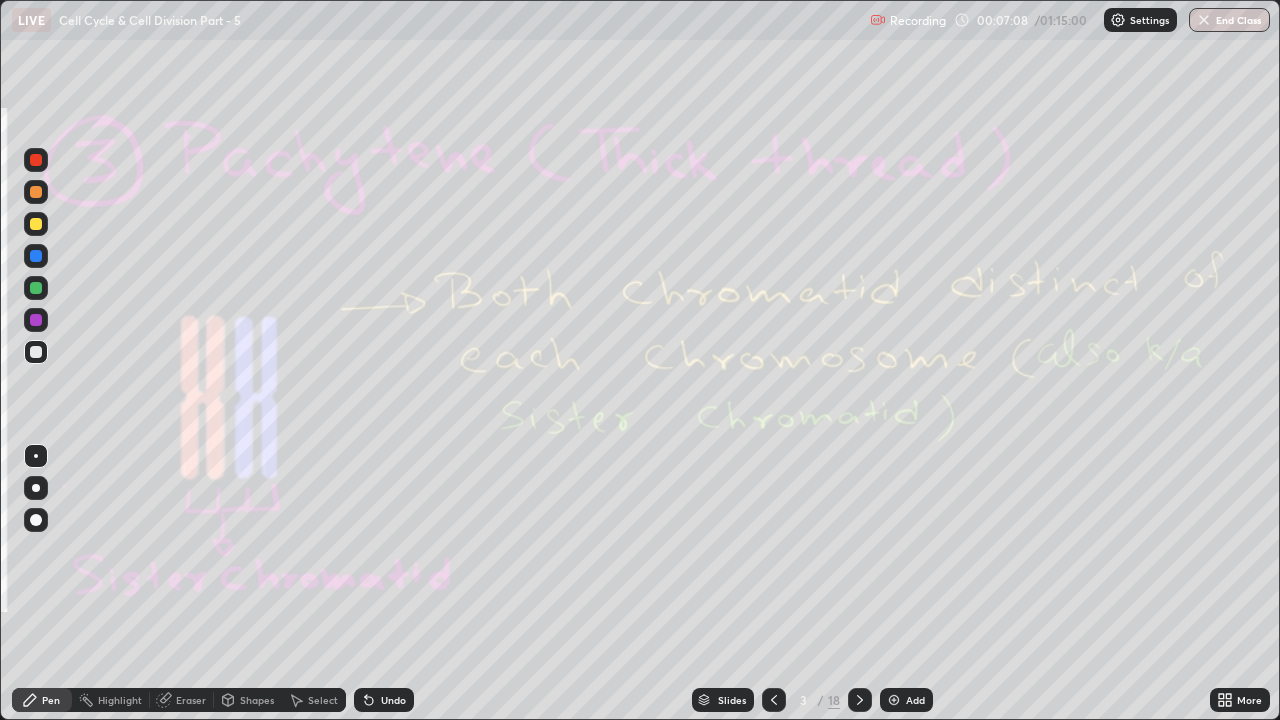 click on "Eraser" at bounding box center (182, 700) 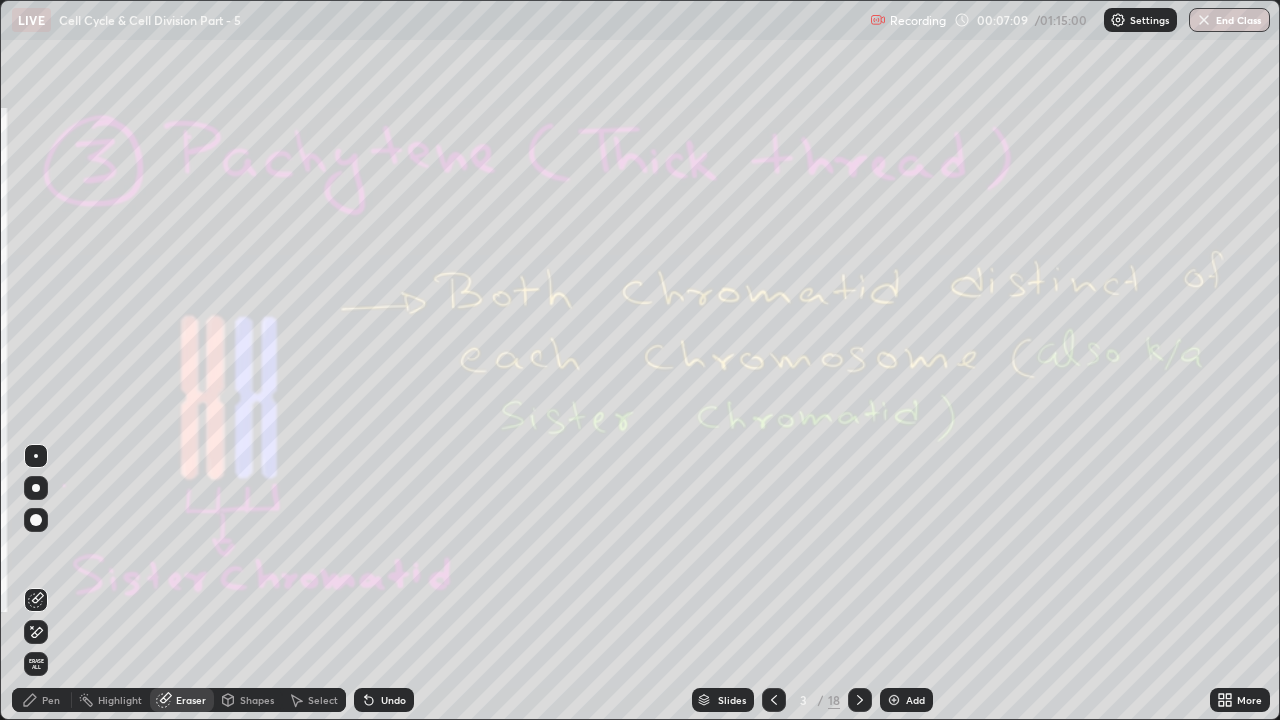 click on "Erase all" at bounding box center (36, 664) 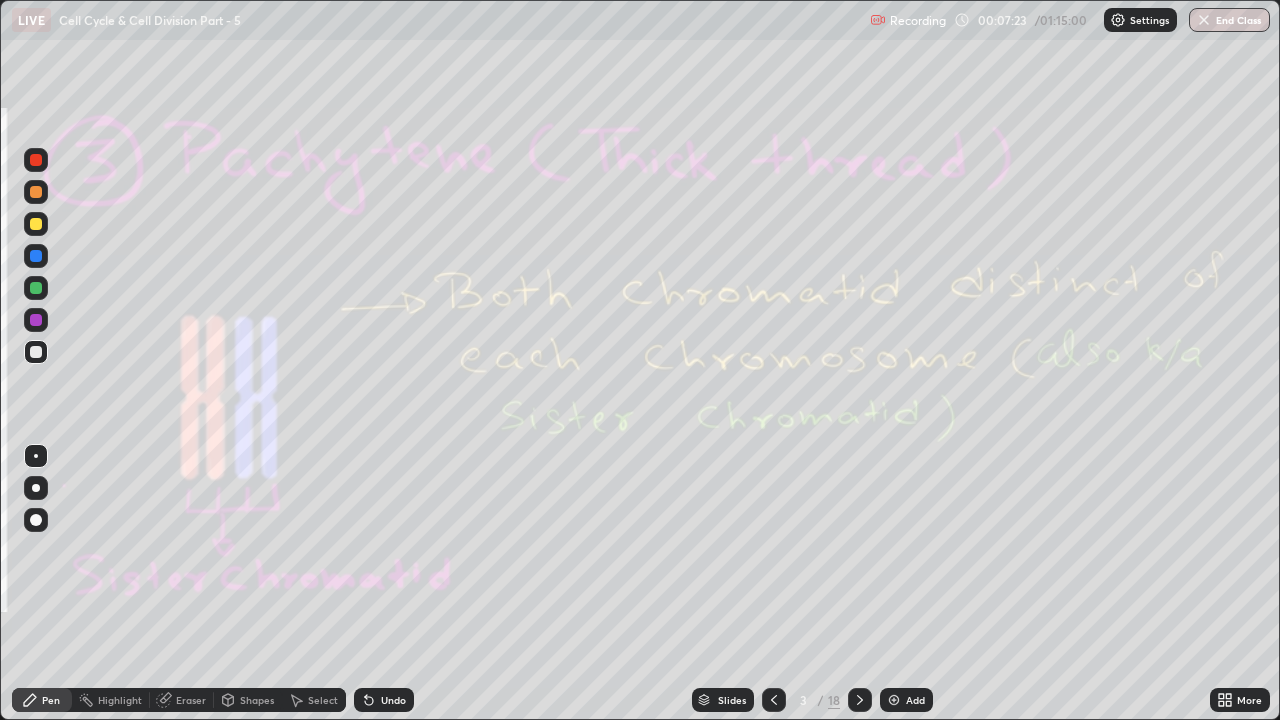 click on "Eraser" at bounding box center [191, 700] 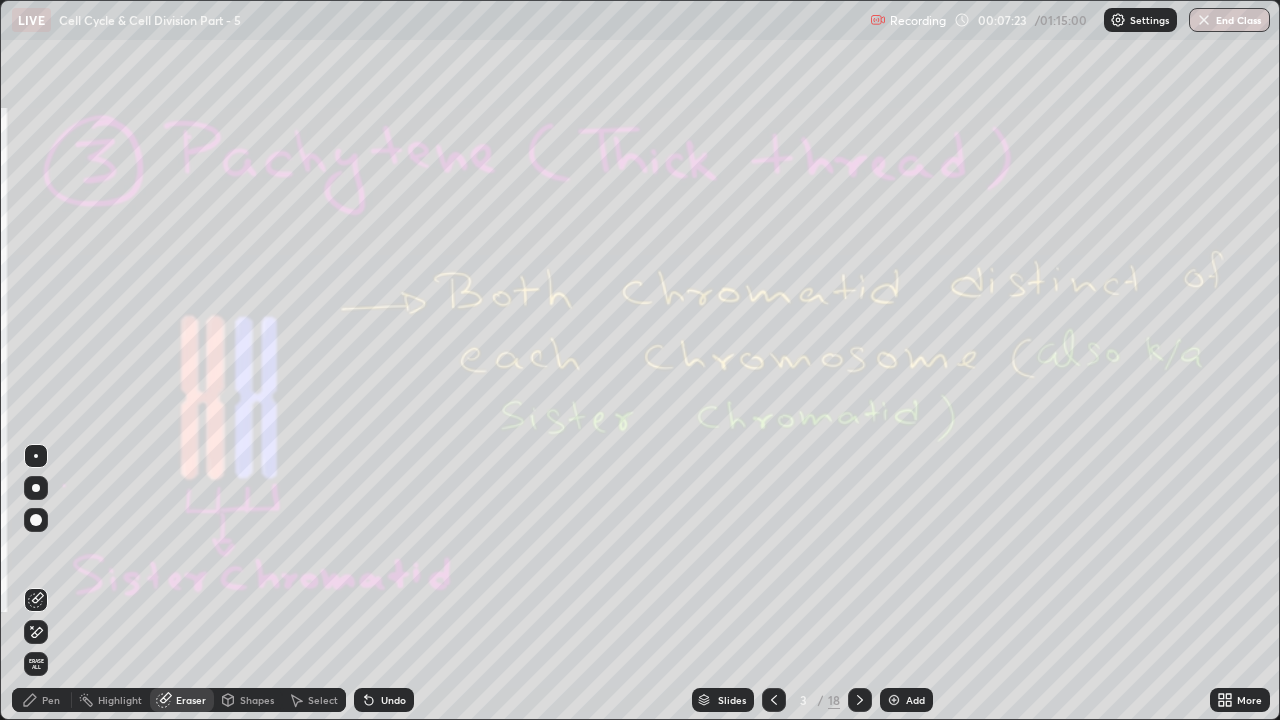 click on "Erase all" at bounding box center [36, 664] 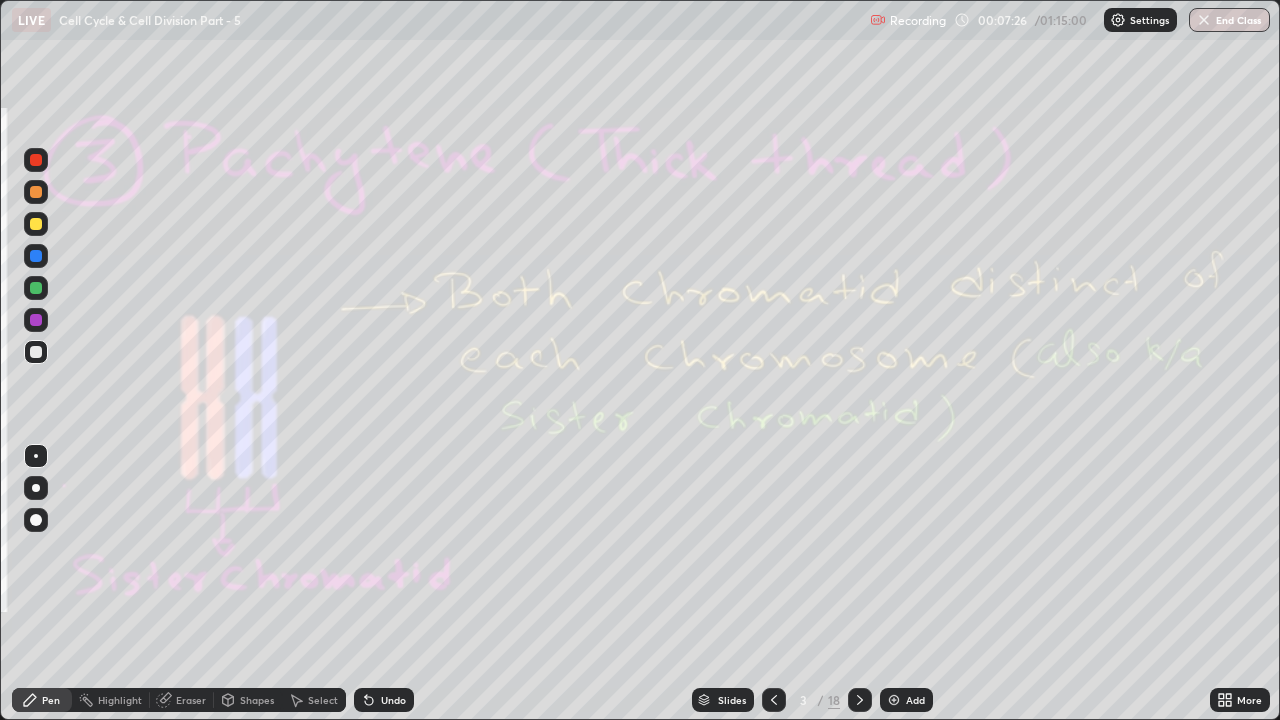 click at bounding box center (860, 700) 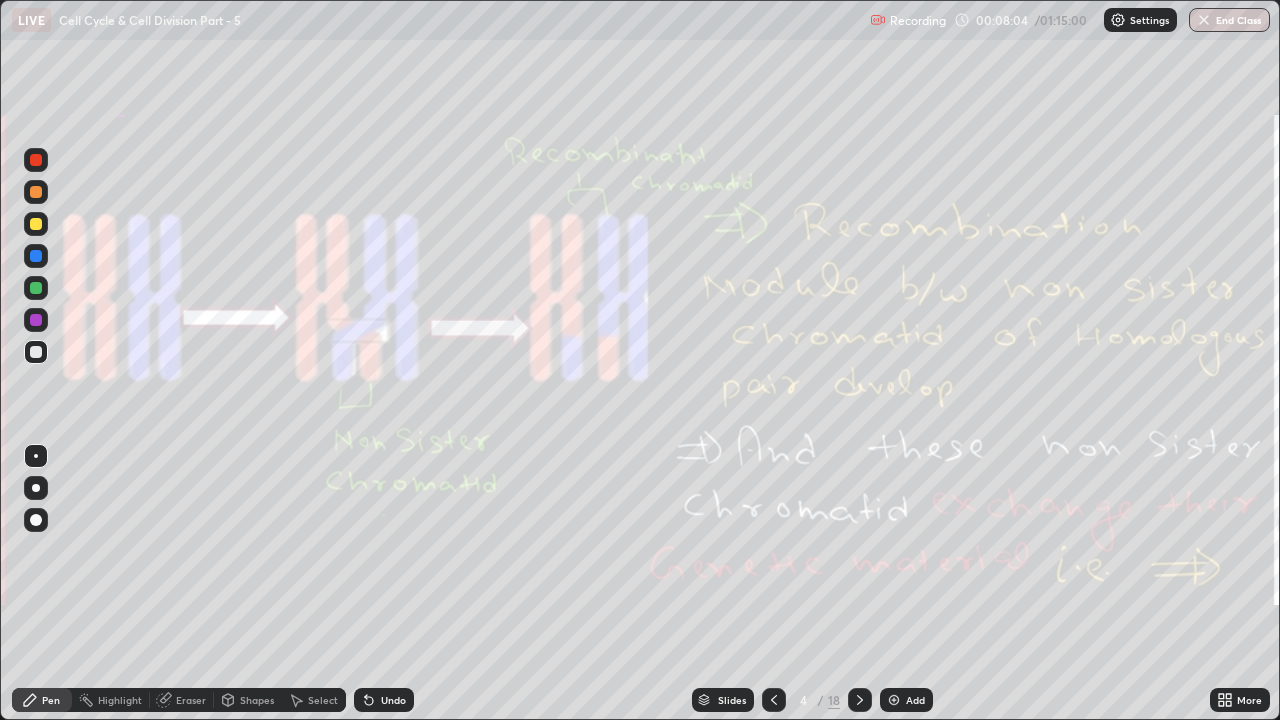 click on "Eraser" at bounding box center [191, 700] 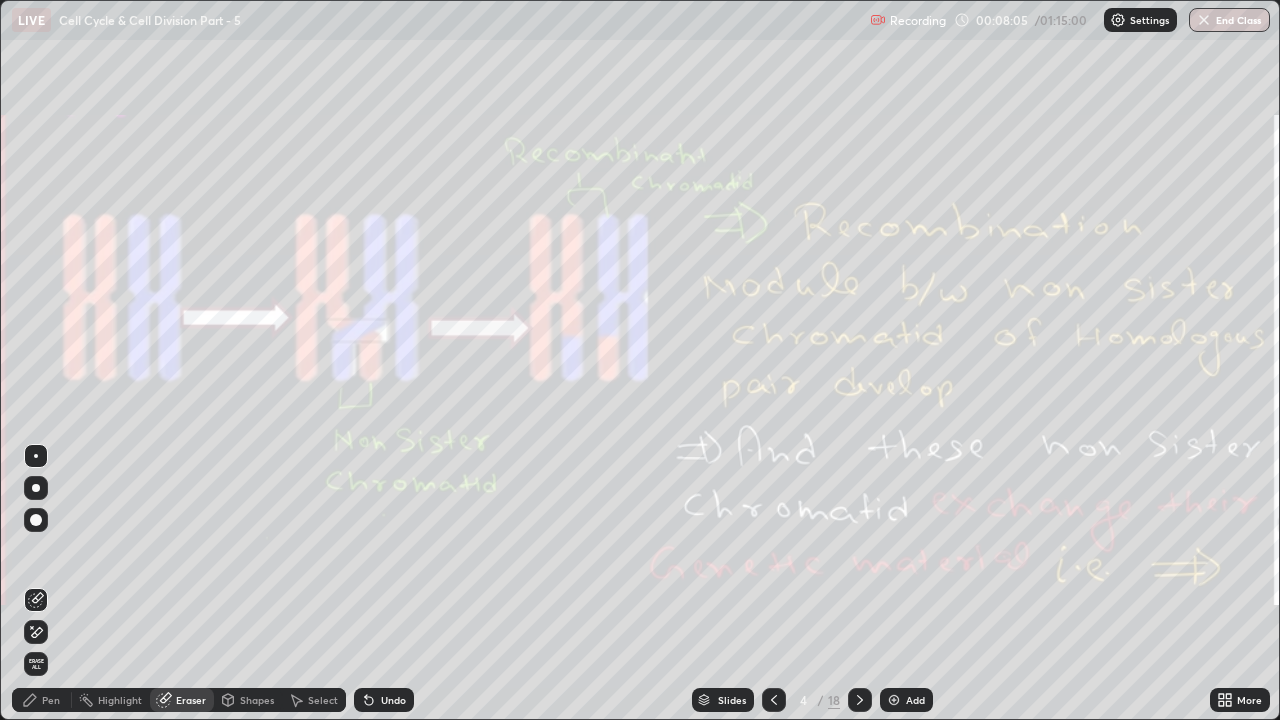 click on "Erase all" at bounding box center (36, 664) 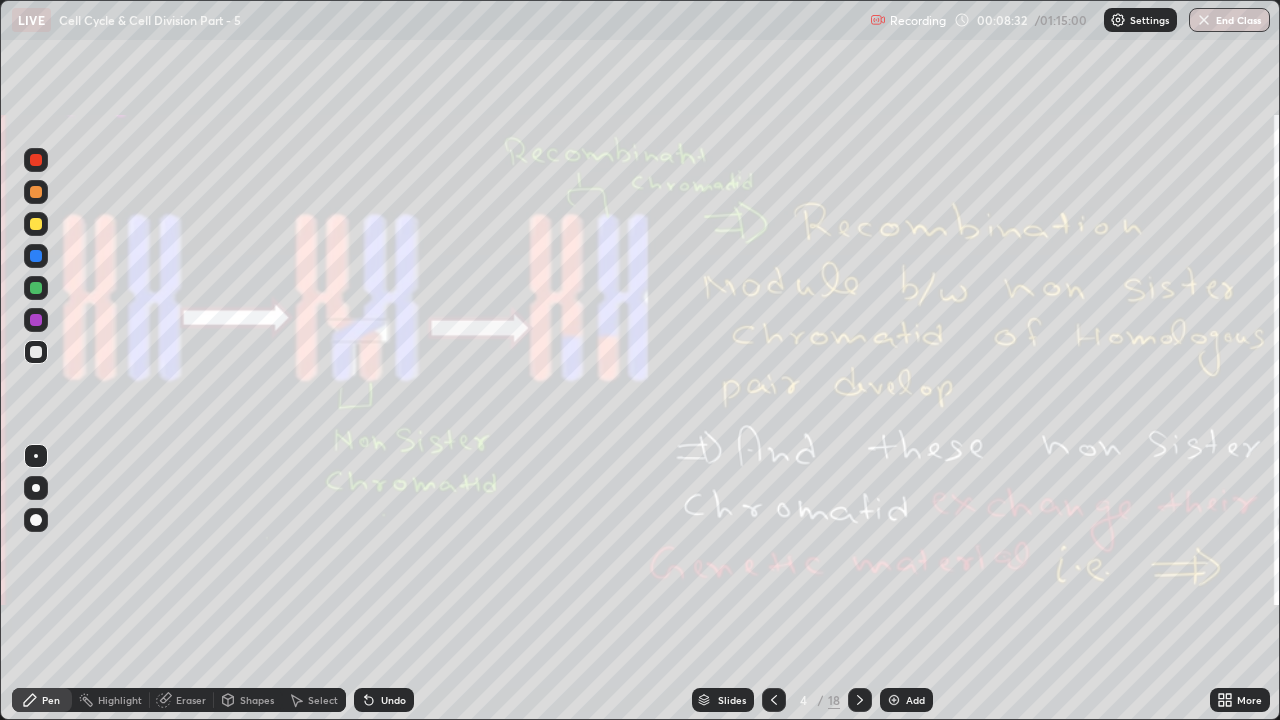 click on "Eraser" at bounding box center (191, 700) 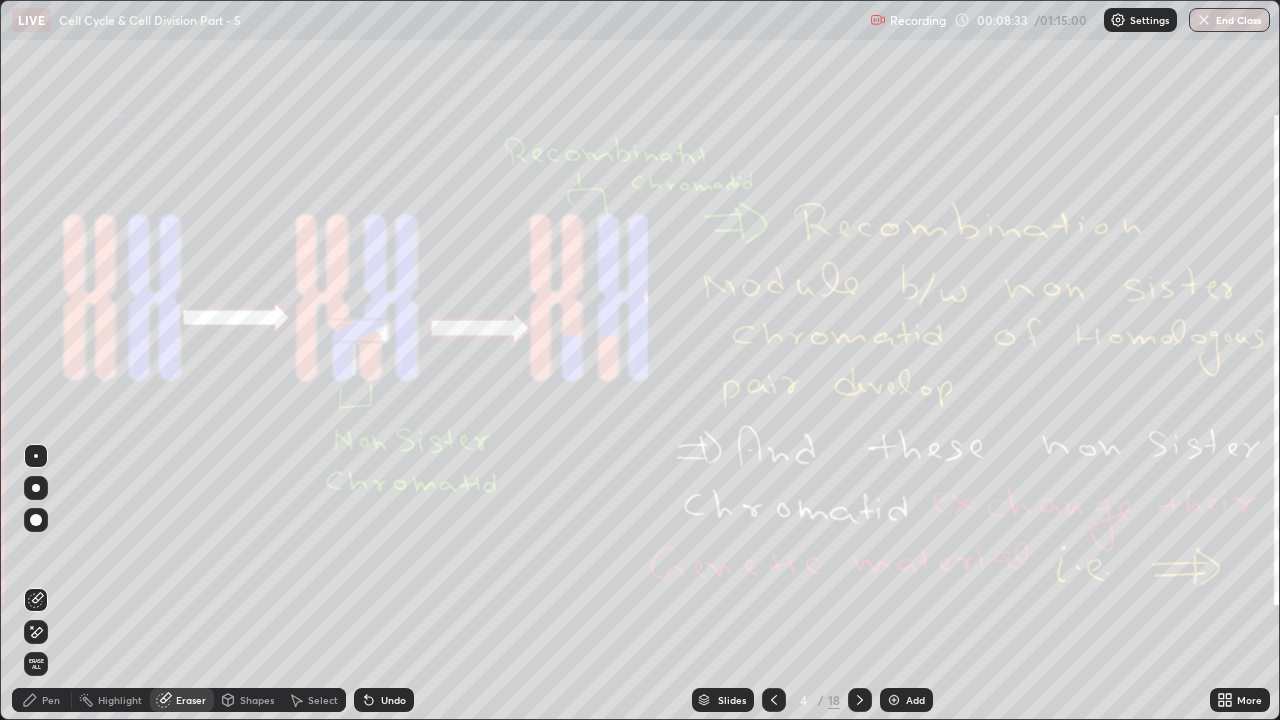 click on "Erase all" at bounding box center [36, 664] 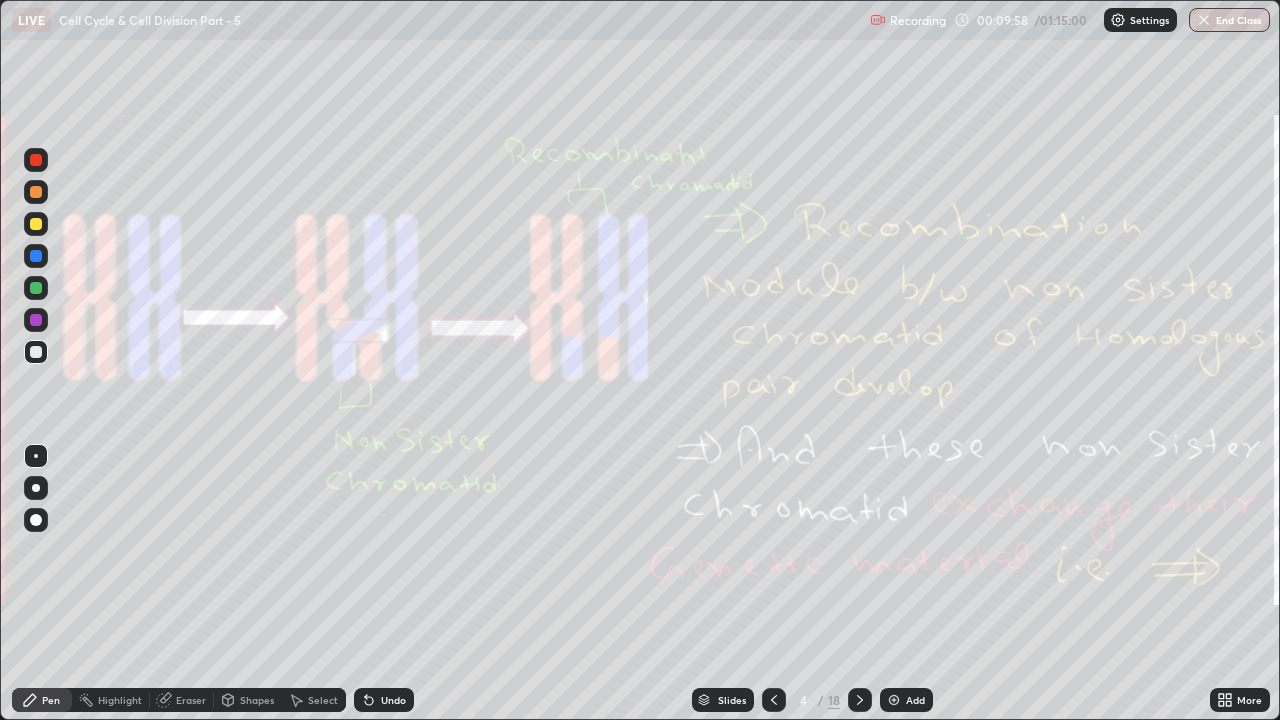 click 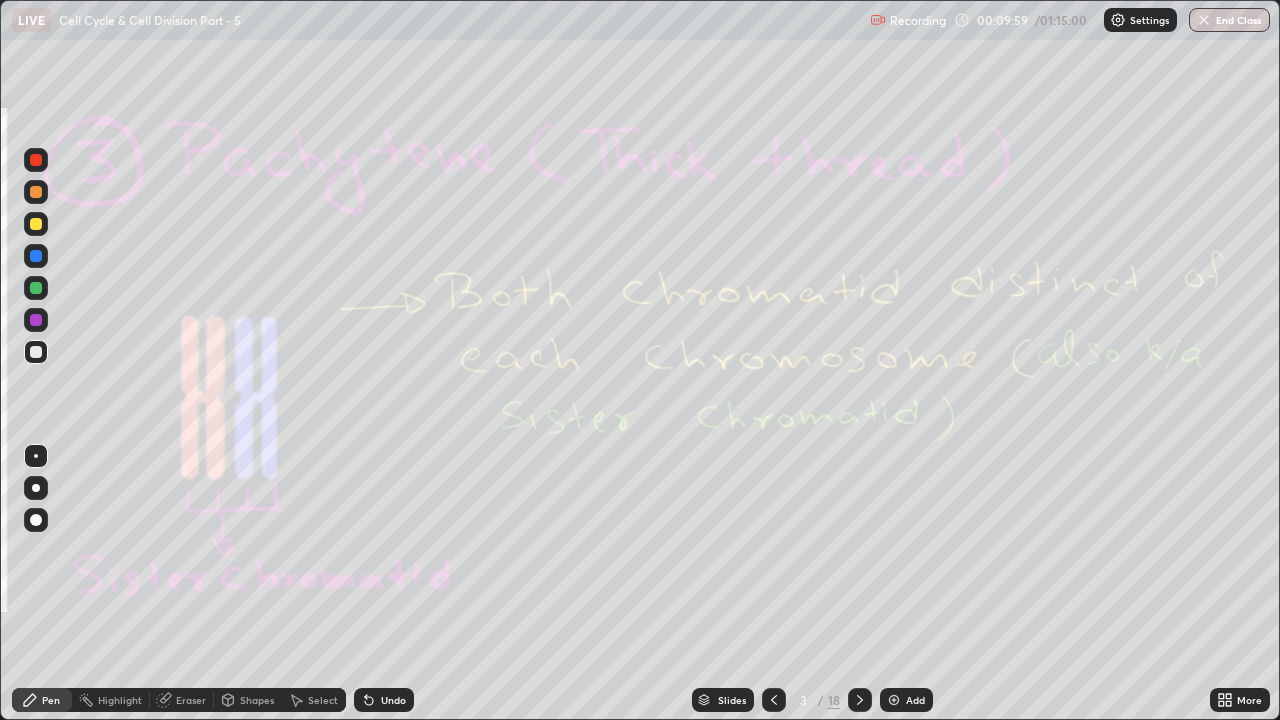click on "Eraser" at bounding box center [191, 700] 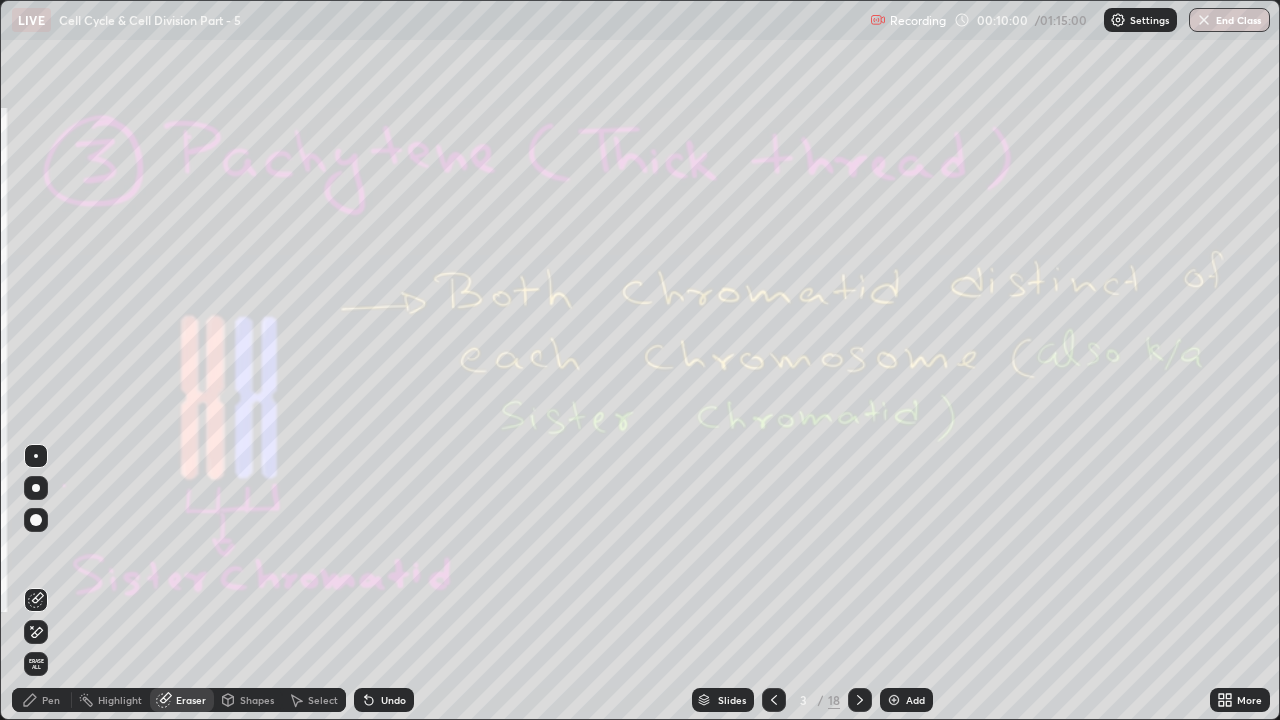 click on "Erase all" at bounding box center (36, 664) 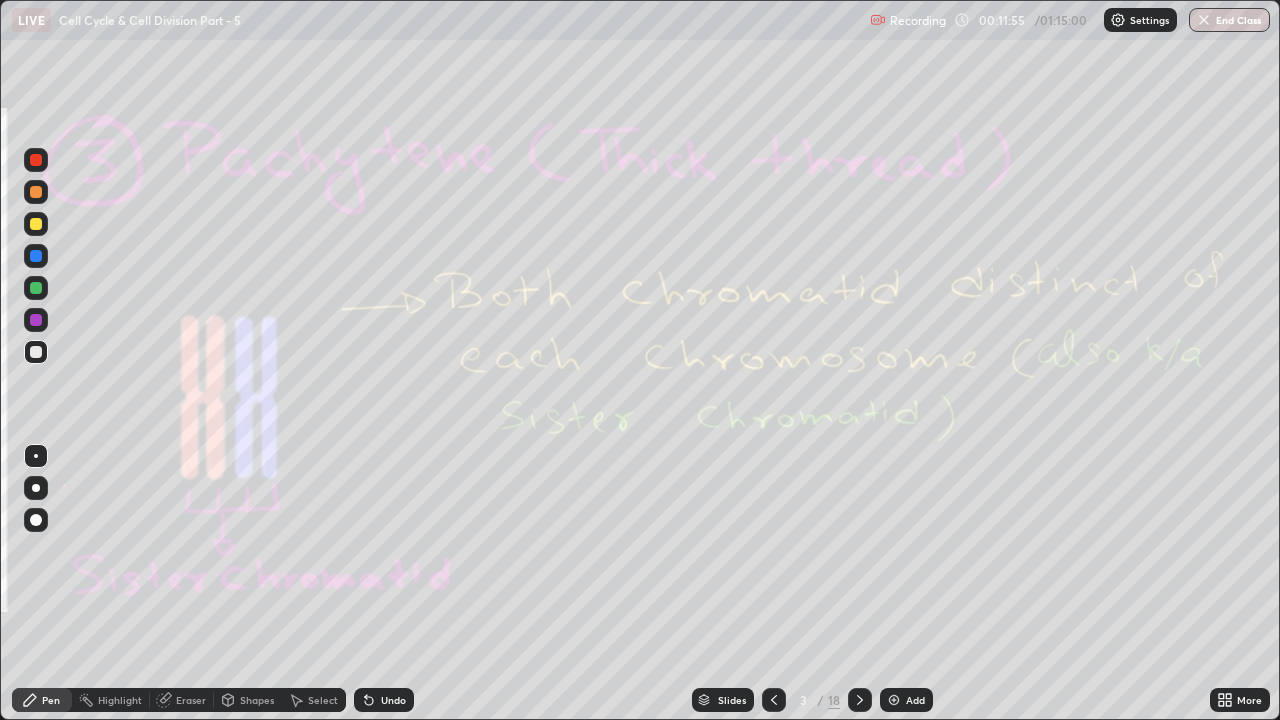 click at bounding box center [860, 700] 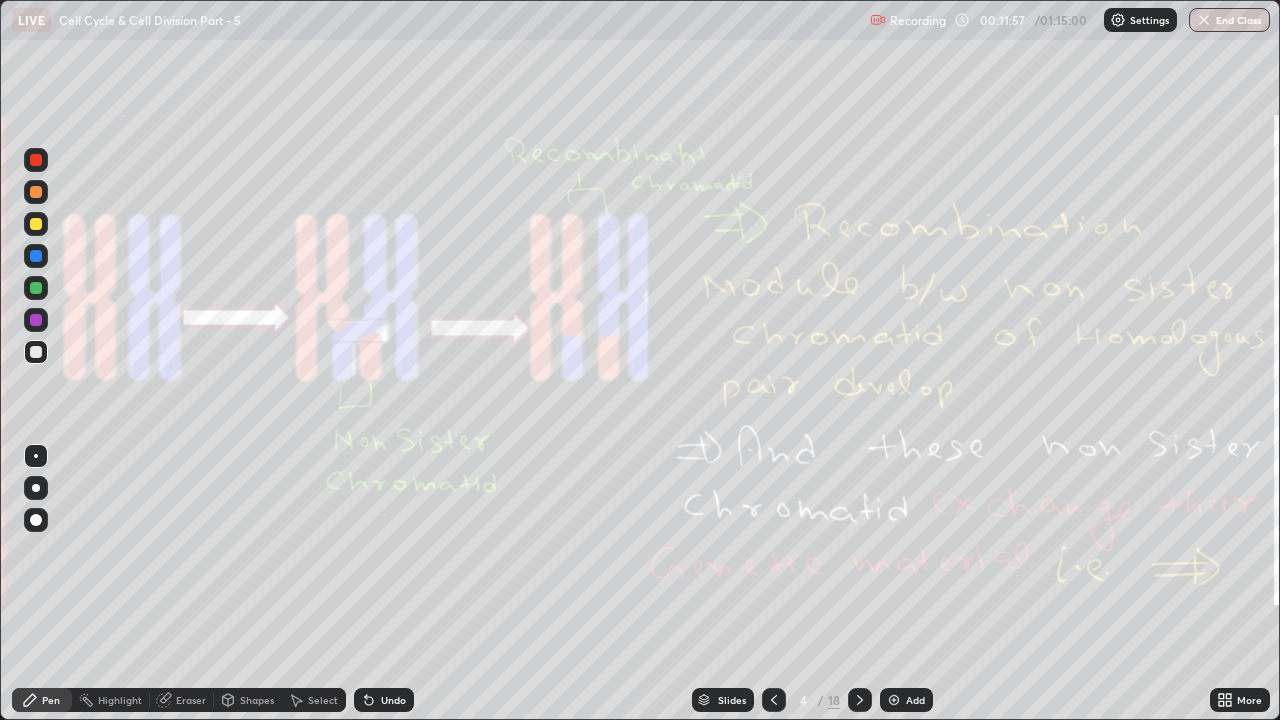 click on "Eraser" at bounding box center [191, 700] 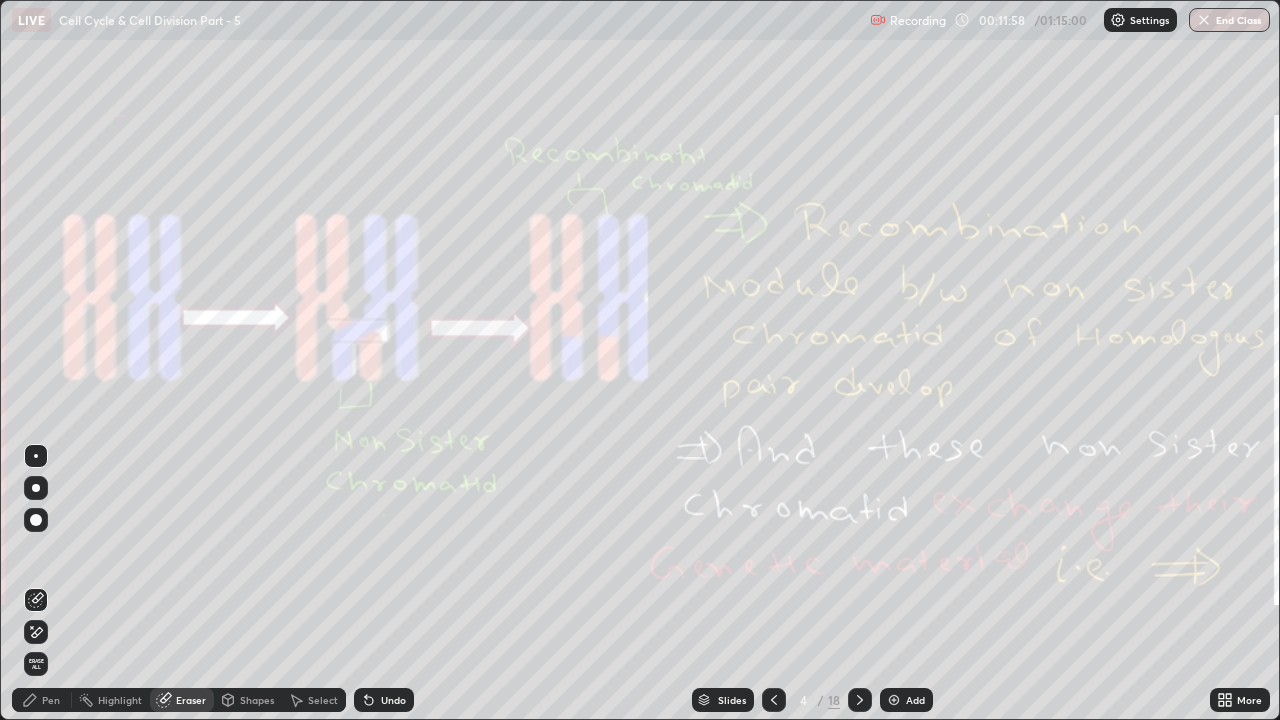 click on "Erase all" at bounding box center [36, 664] 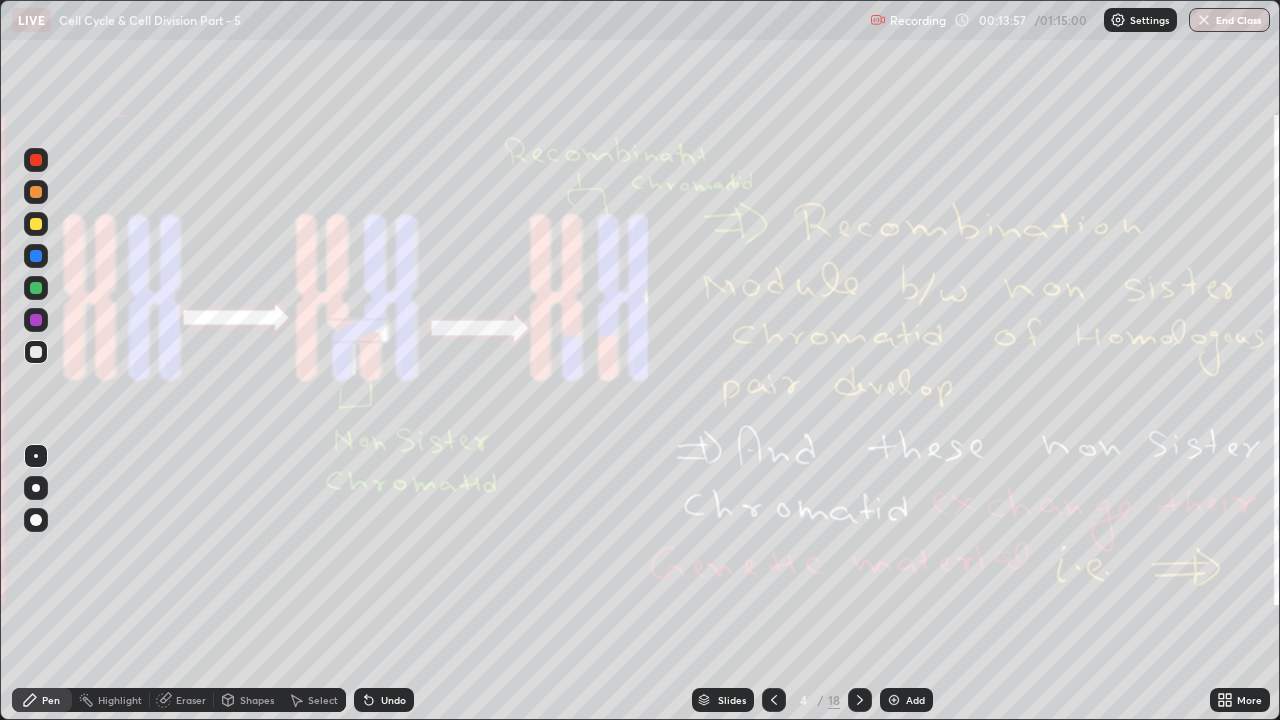 click 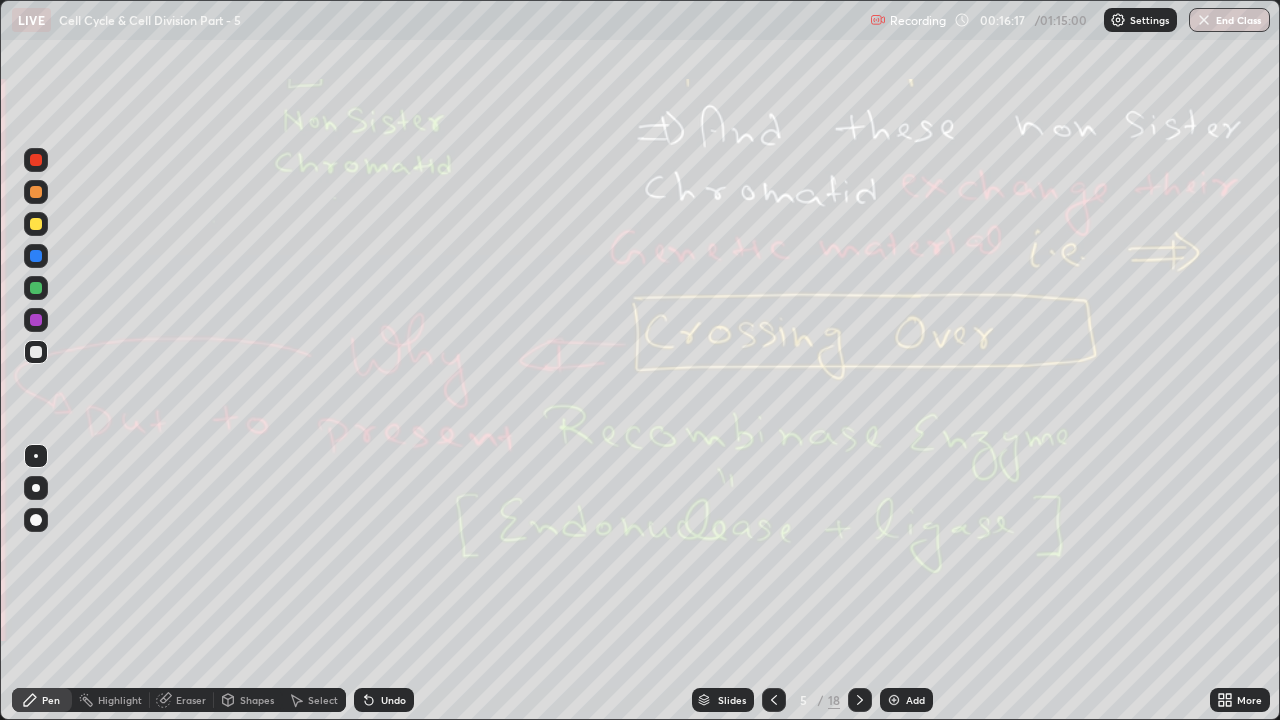 click 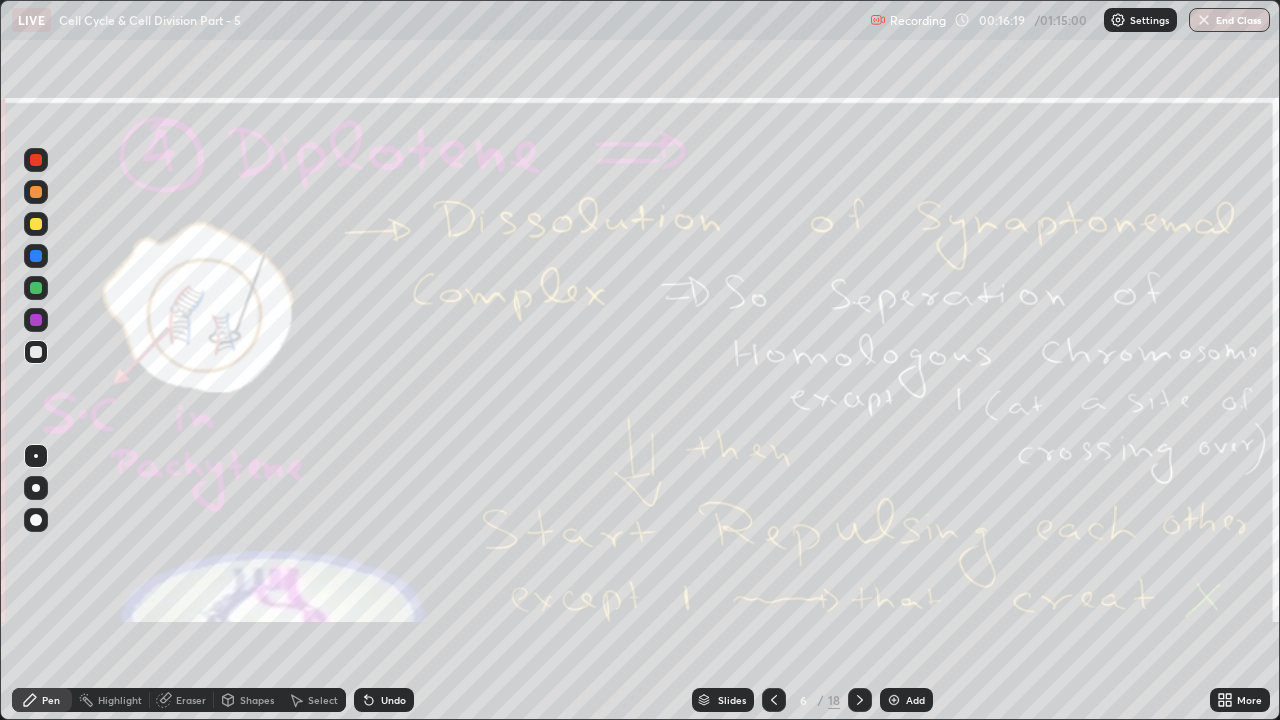 click 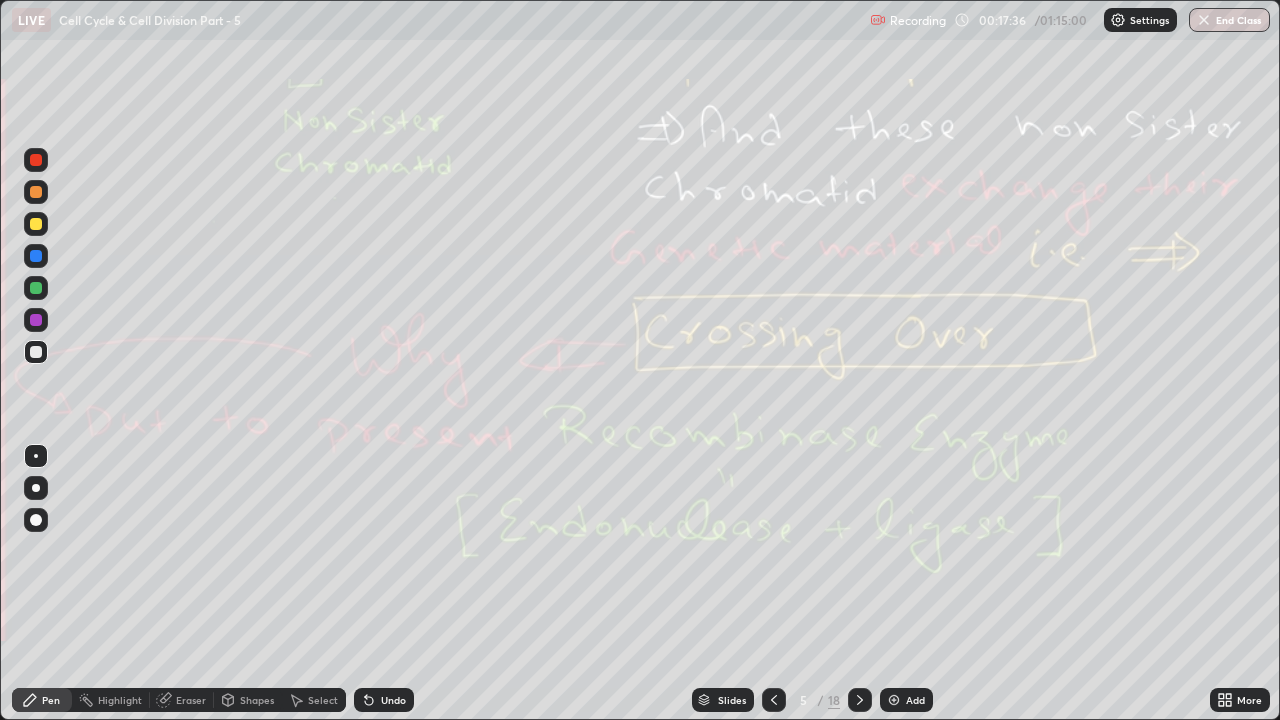 click 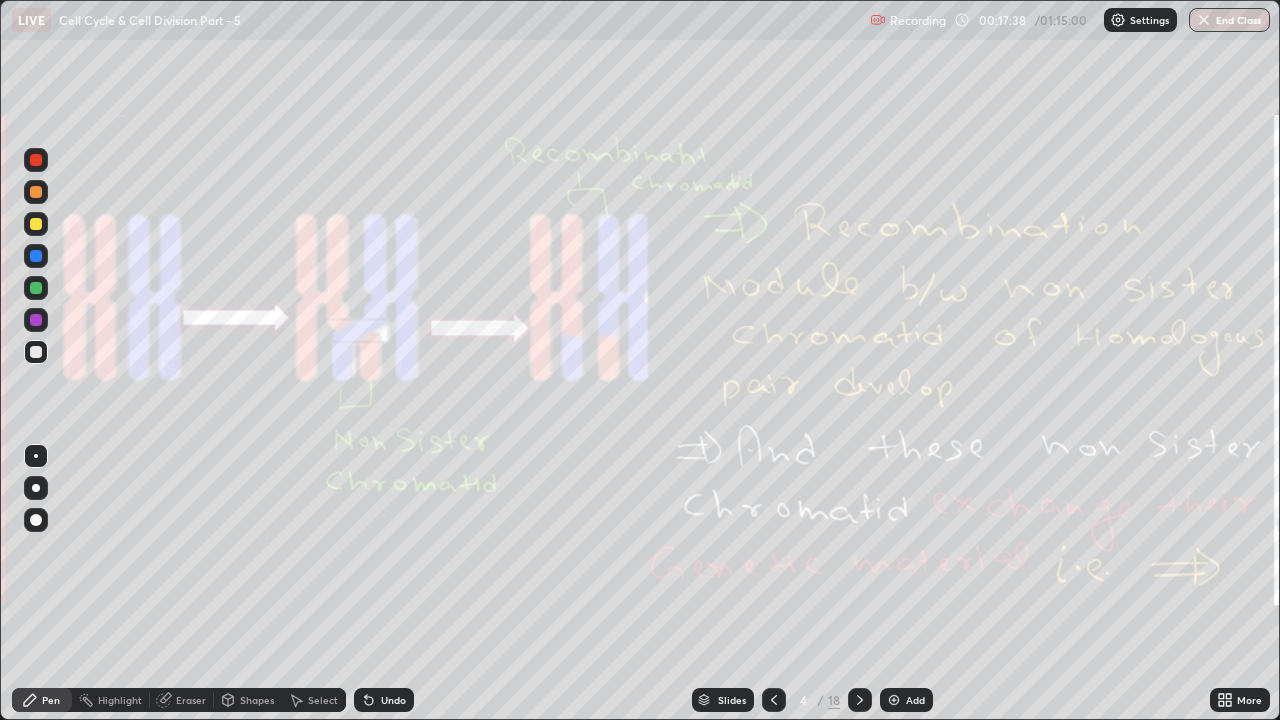 click at bounding box center [774, 700] 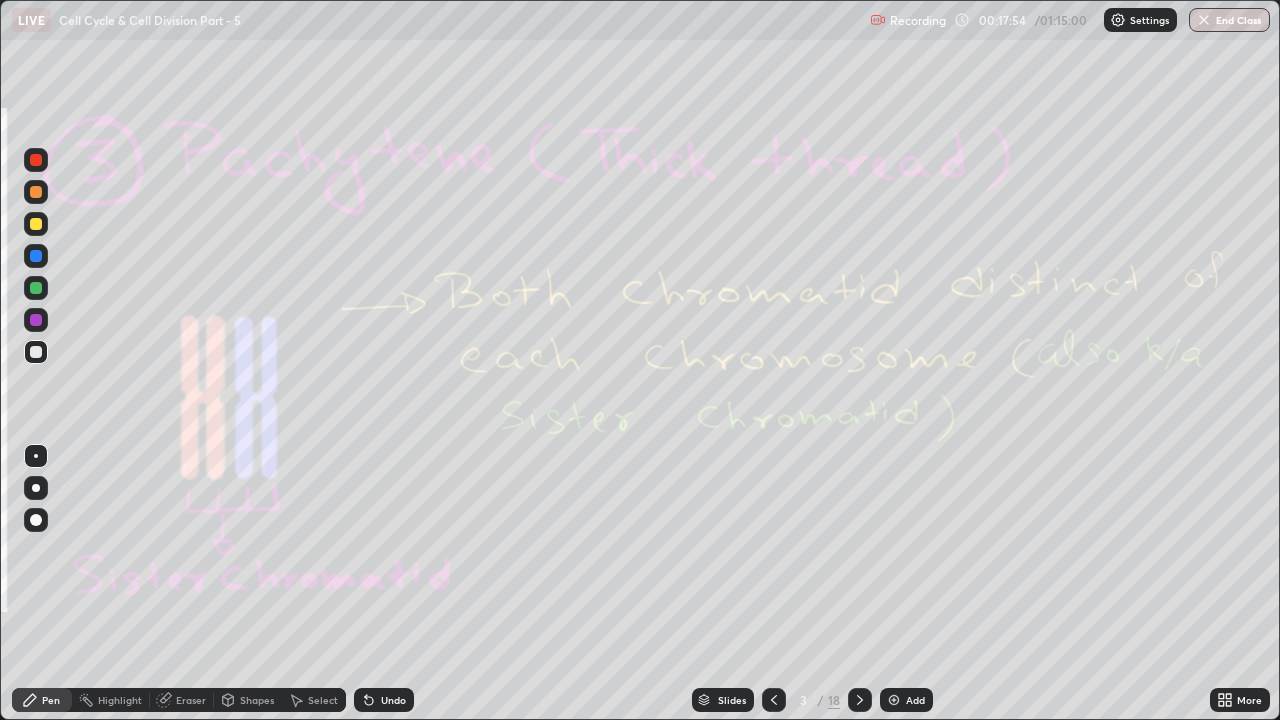 click on "Eraser" at bounding box center [191, 700] 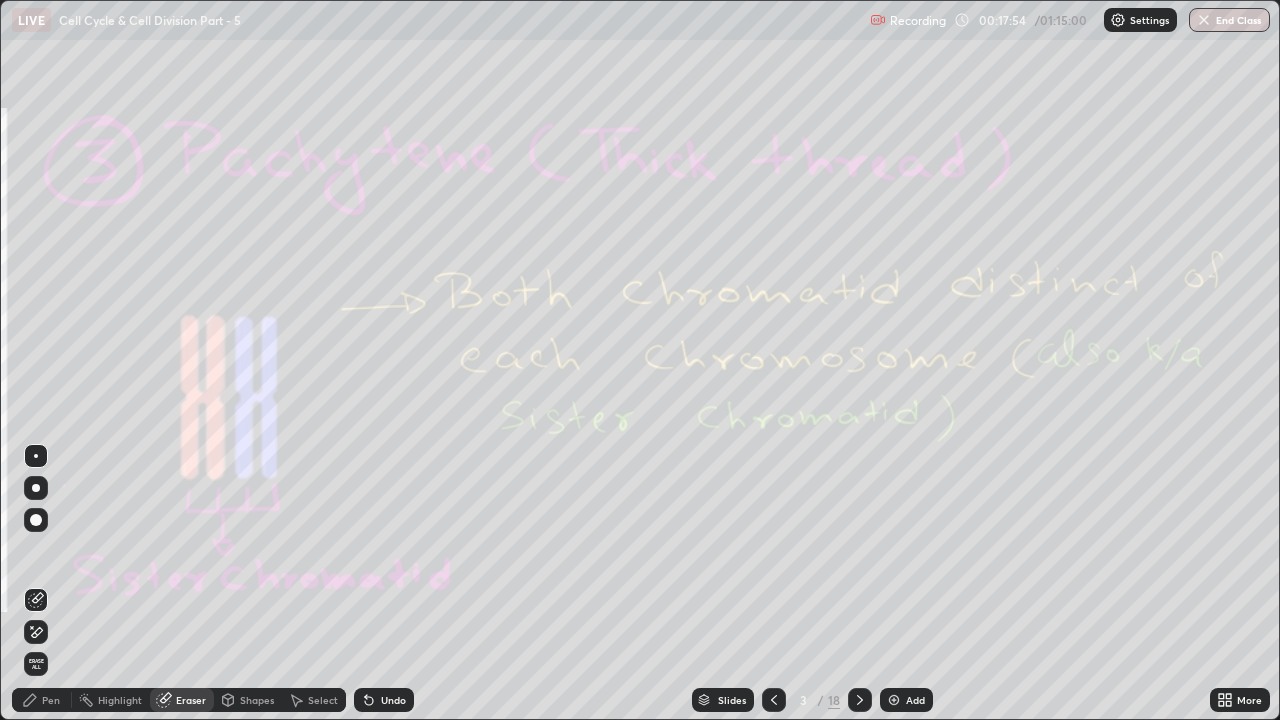 click on "Erase all" at bounding box center [36, 664] 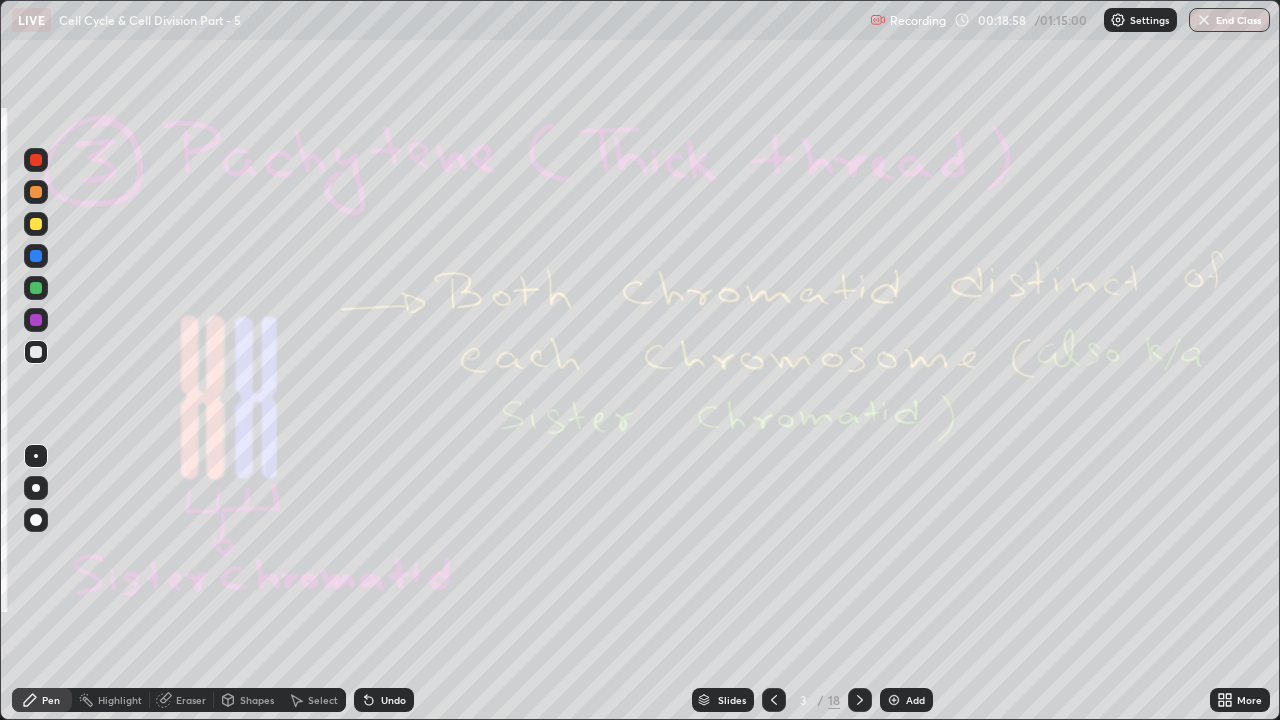 click 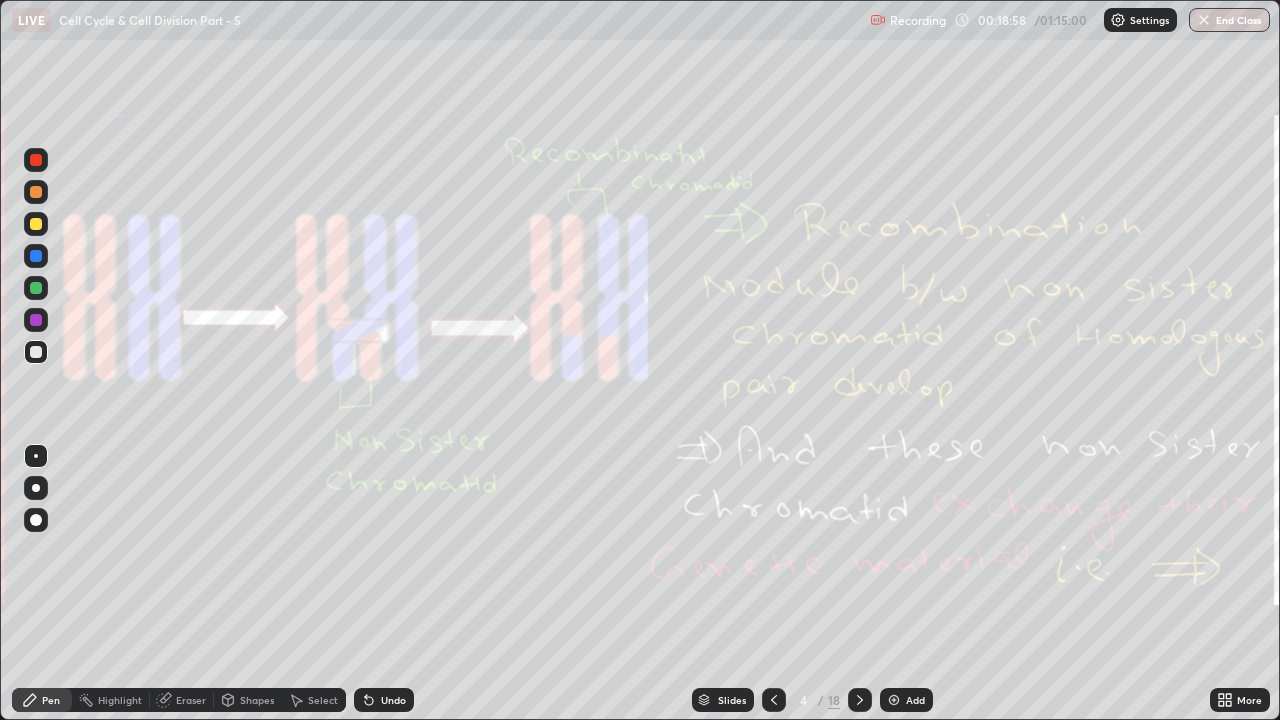 click 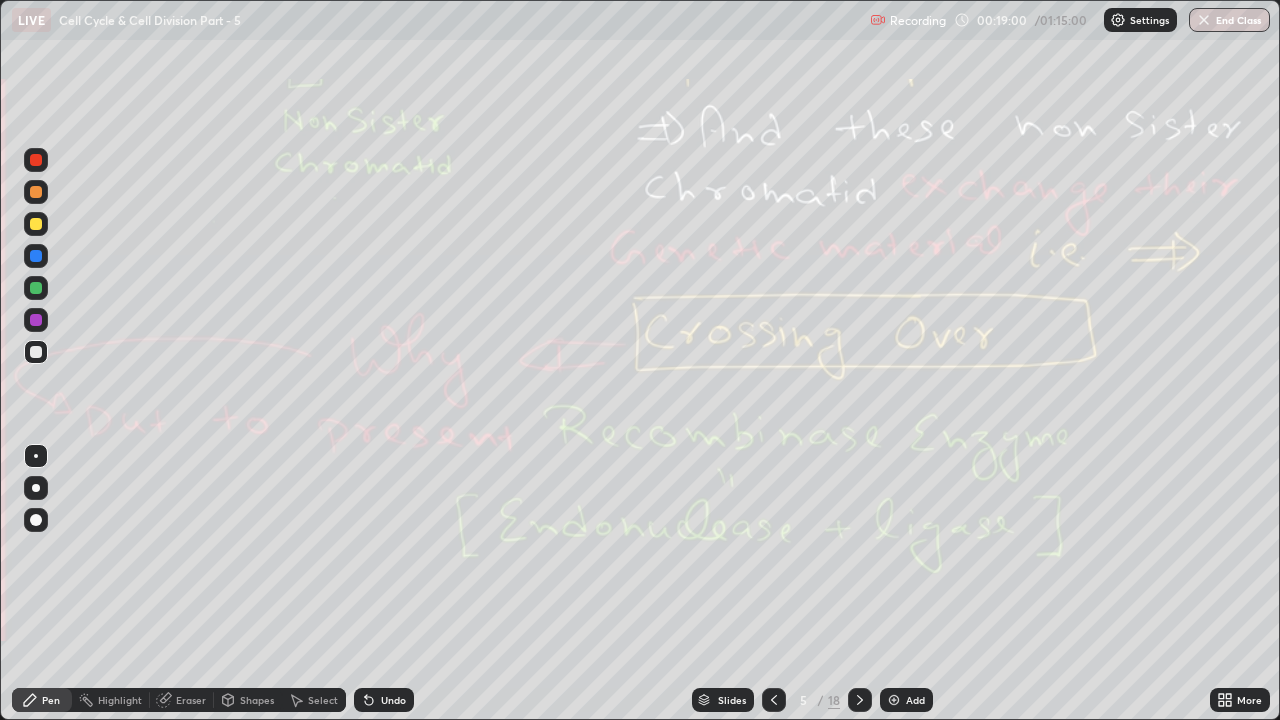 click 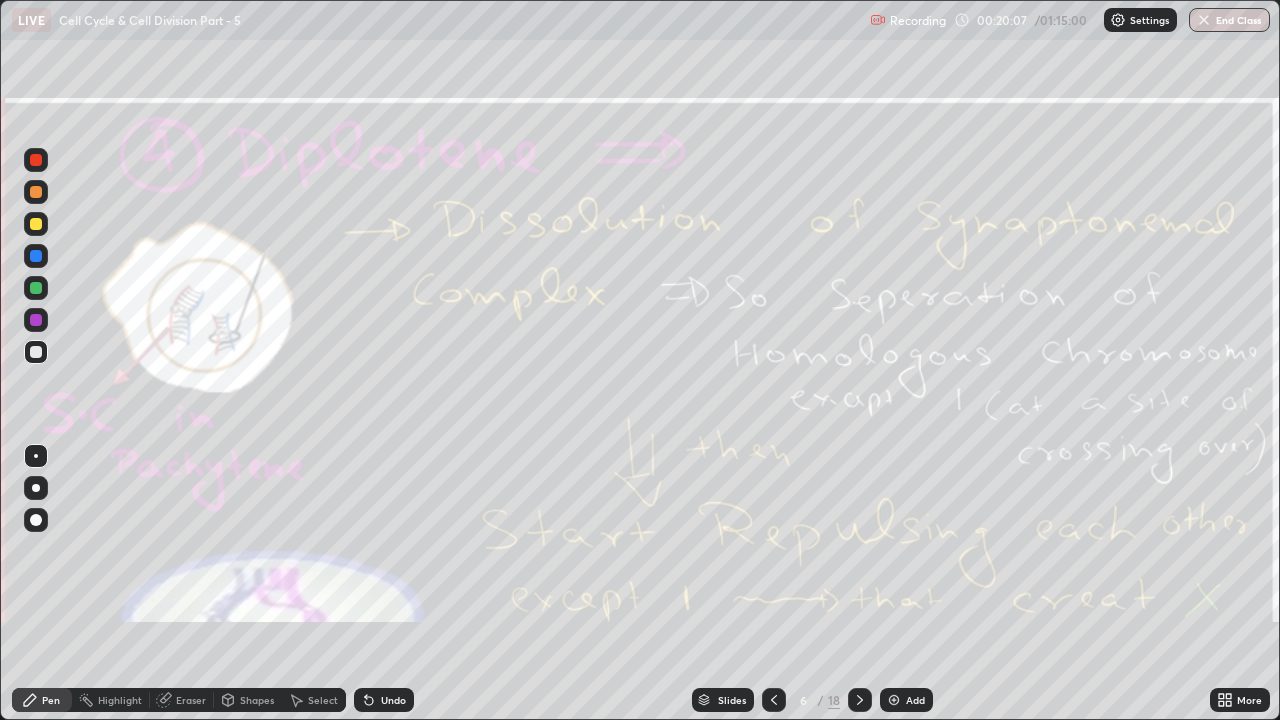 click 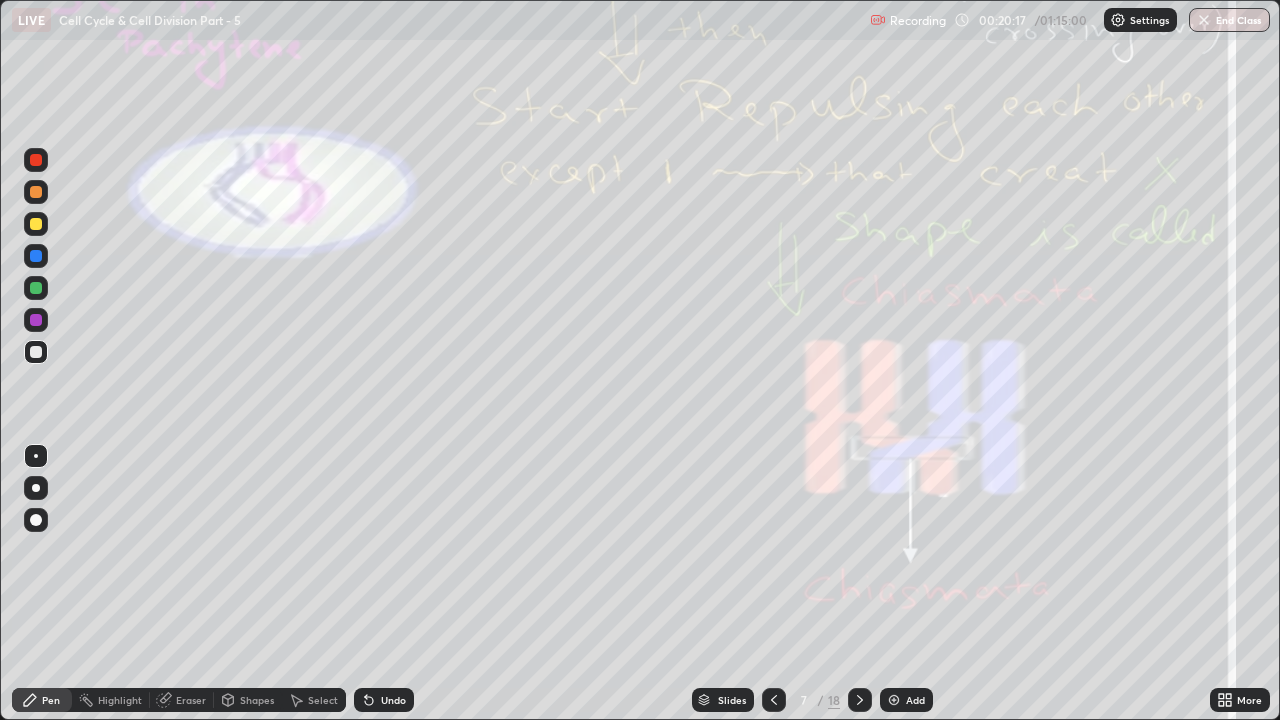 click on "Eraser" at bounding box center (191, 700) 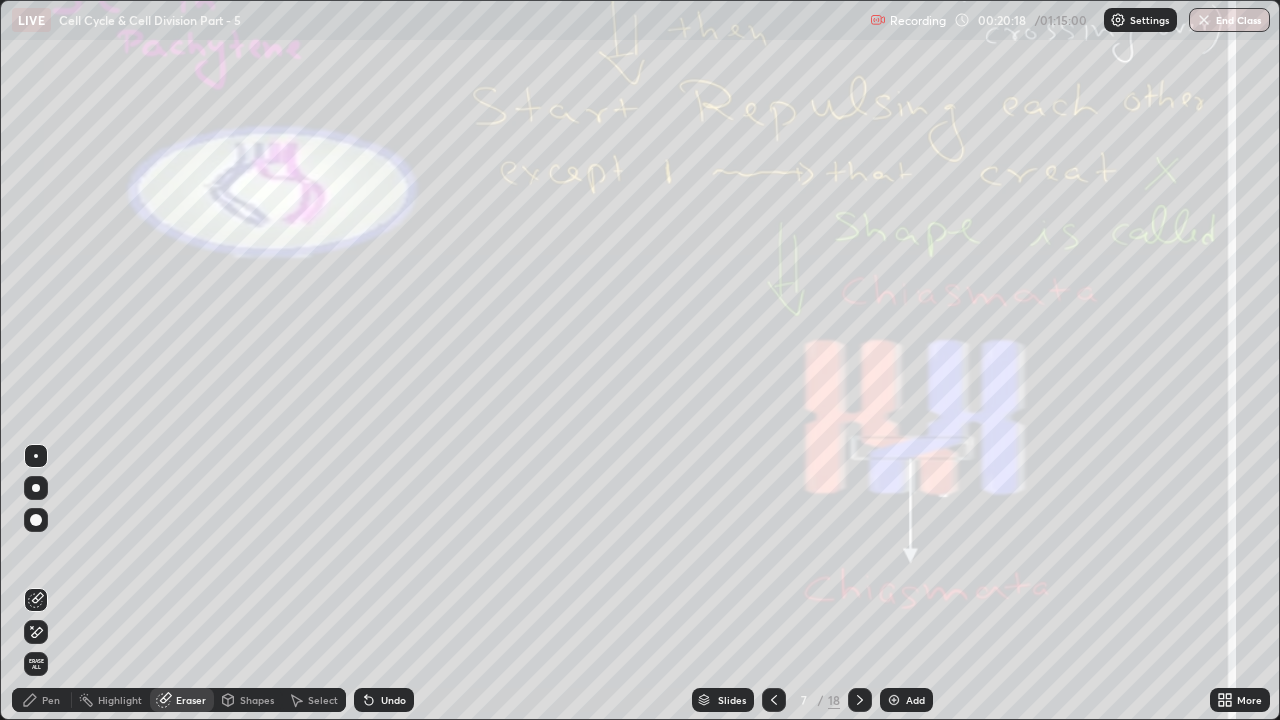click on "Erase all" at bounding box center (36, 664) 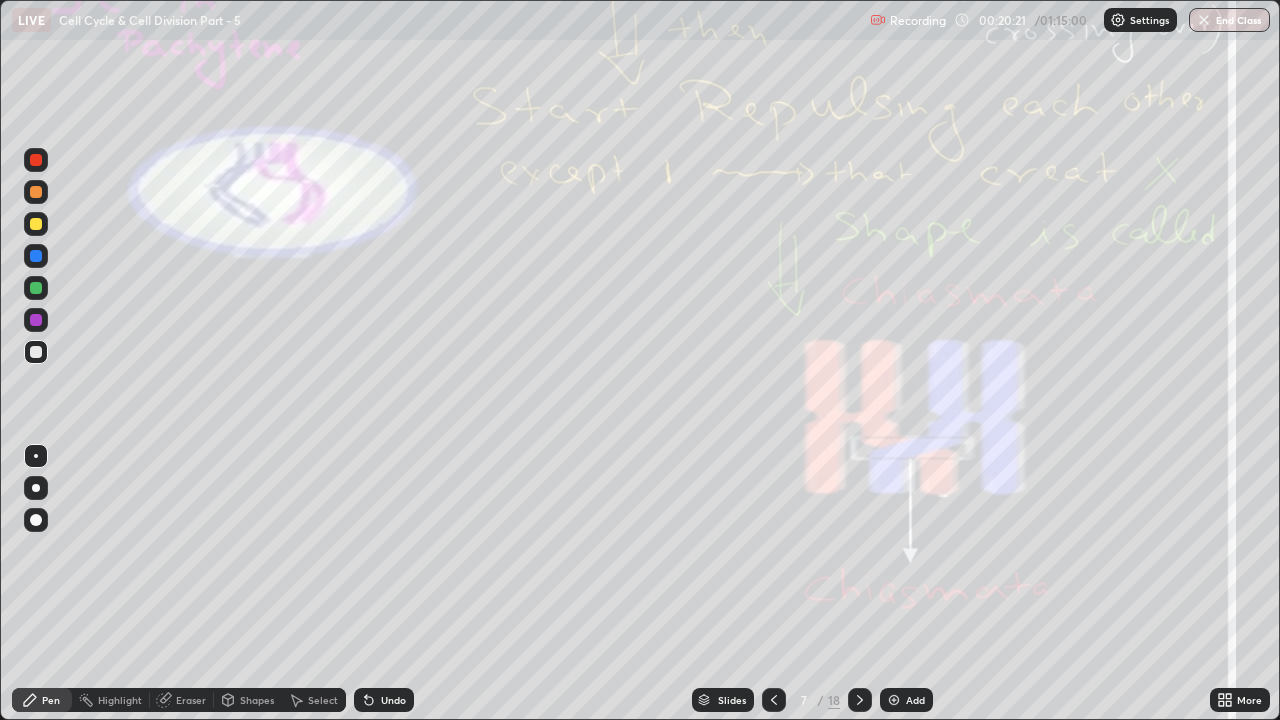 click 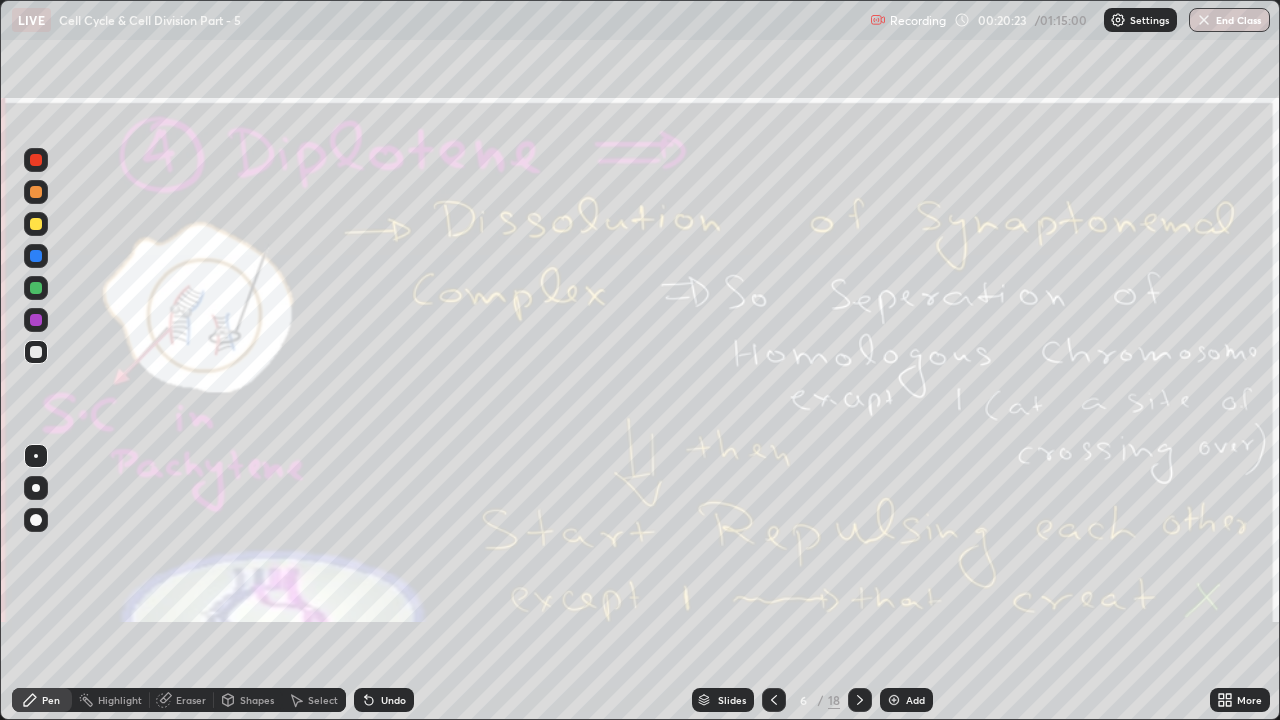 click on "Eraser" at bounding box center [191, 700] 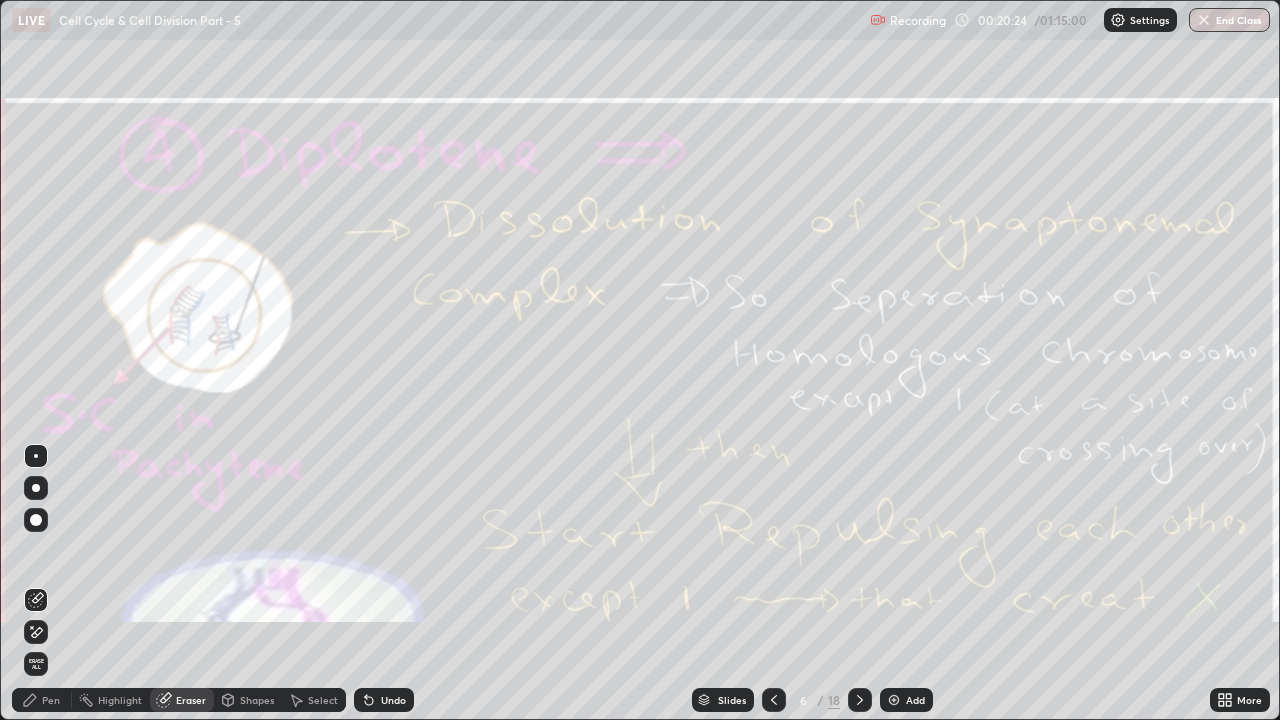 click on "Erase all" at bounding box center [36, 664] 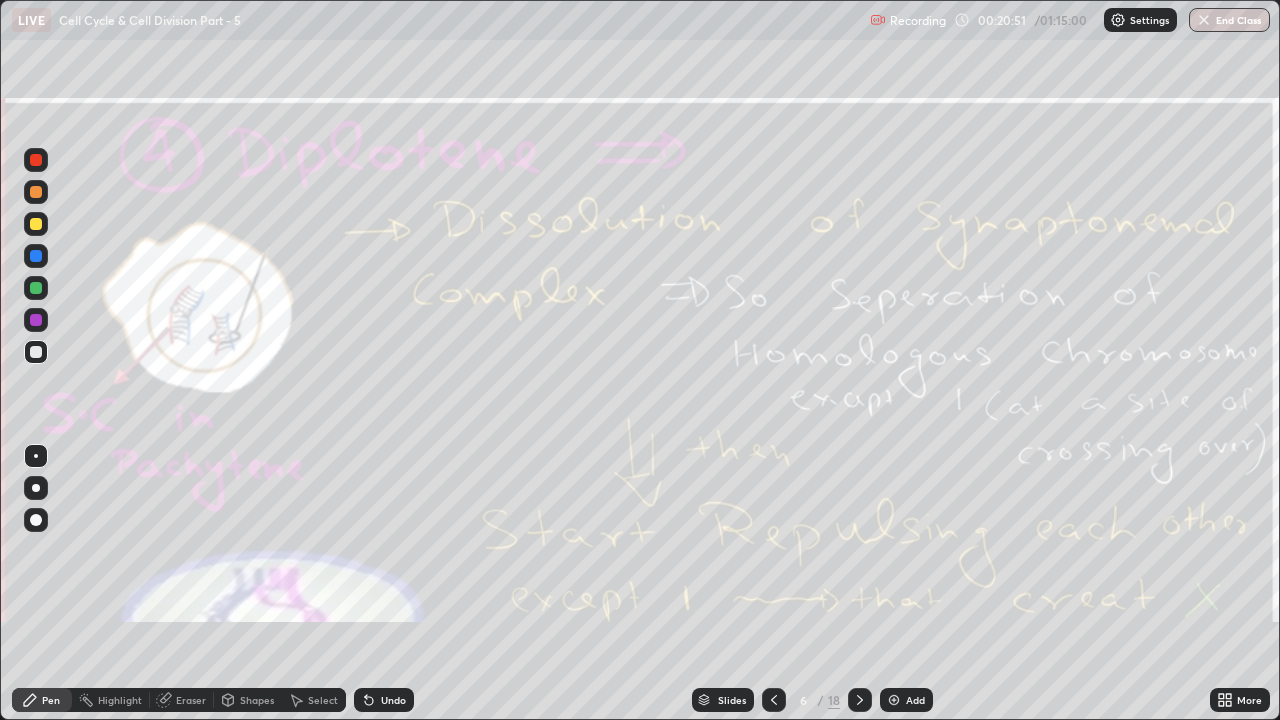 click on "Eraser" at bounding box center (182, 700) 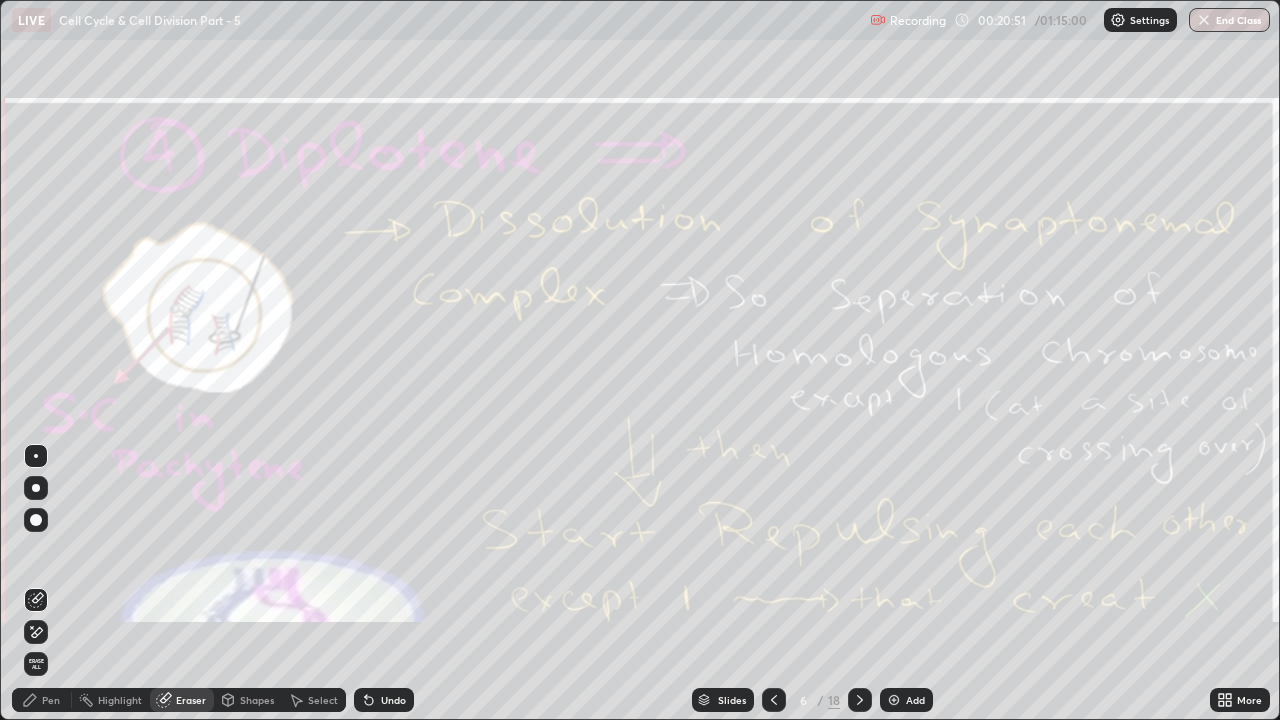 click on "Erase all" at bounding box center [36, 664] 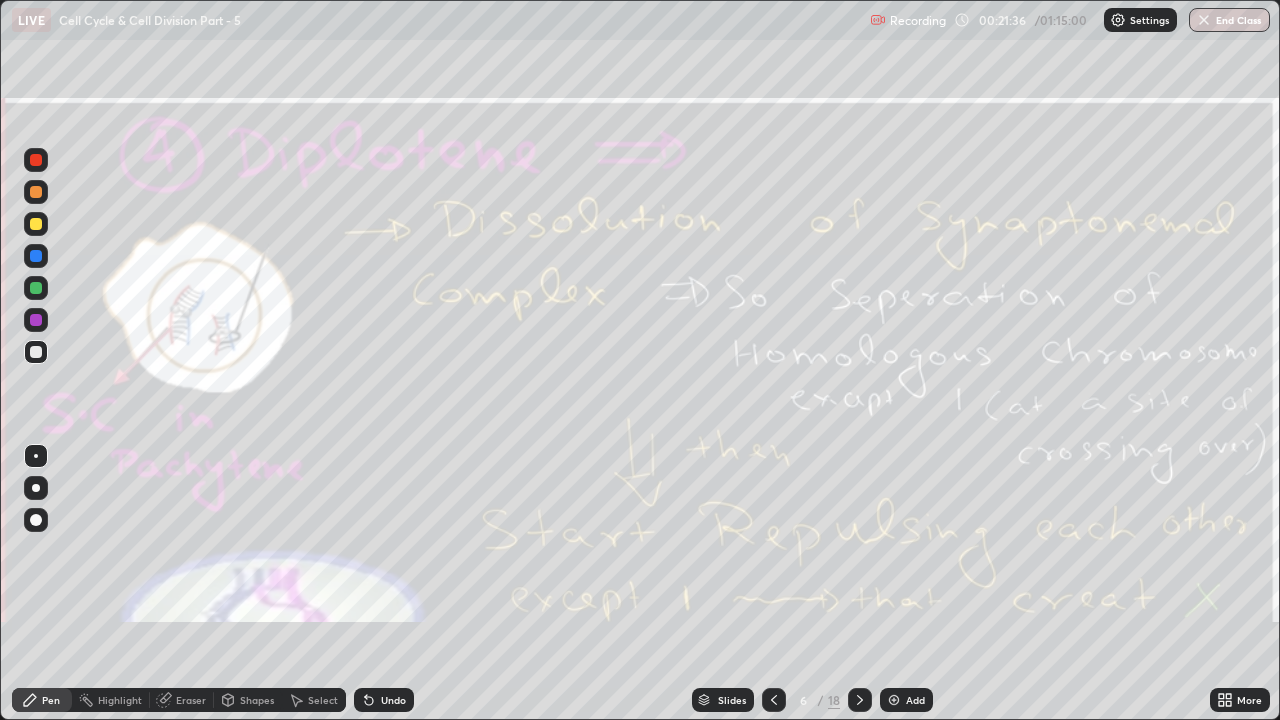 click on "Eraser" at bounding box center (191, 700) 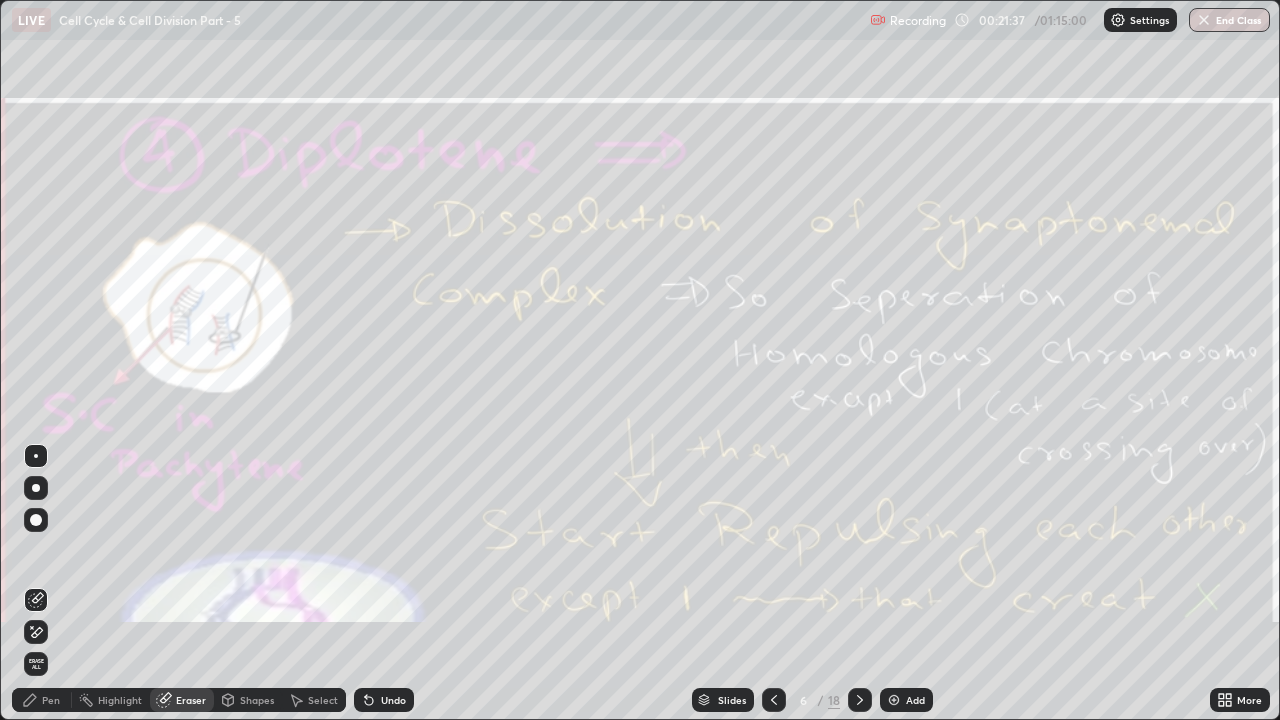 click on "Erase all" at bounding box center (36, 664) 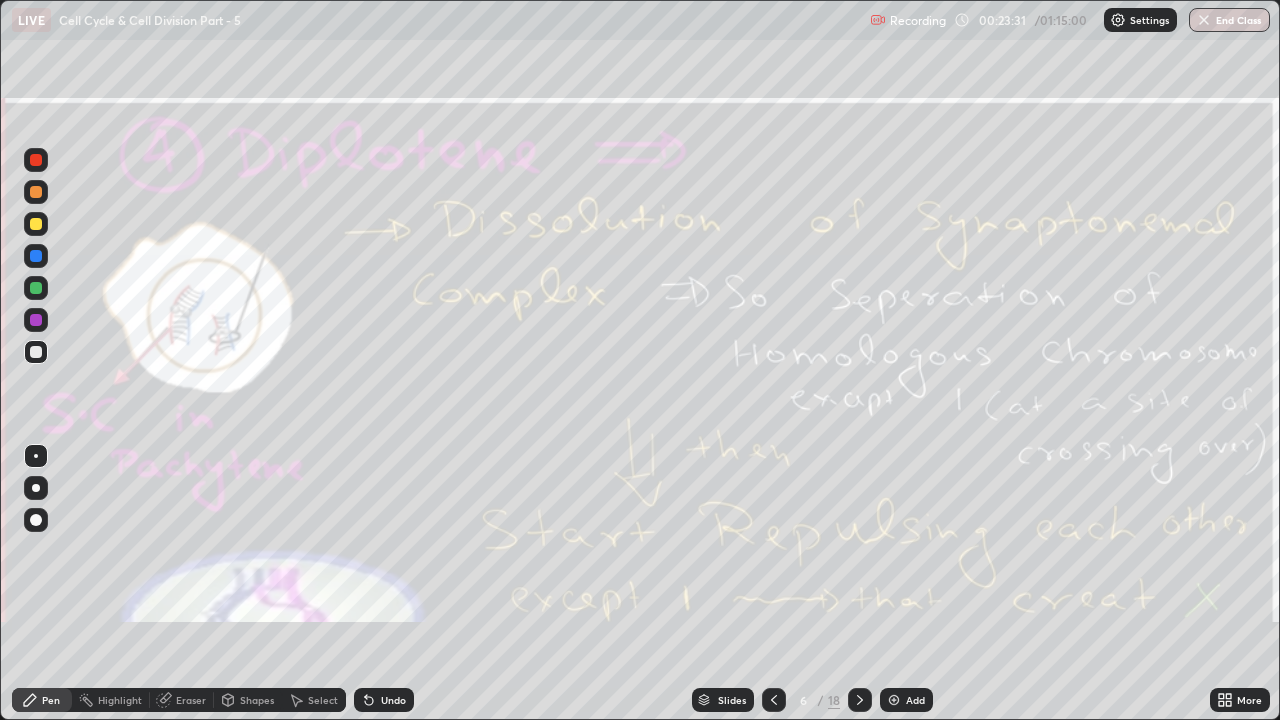 click 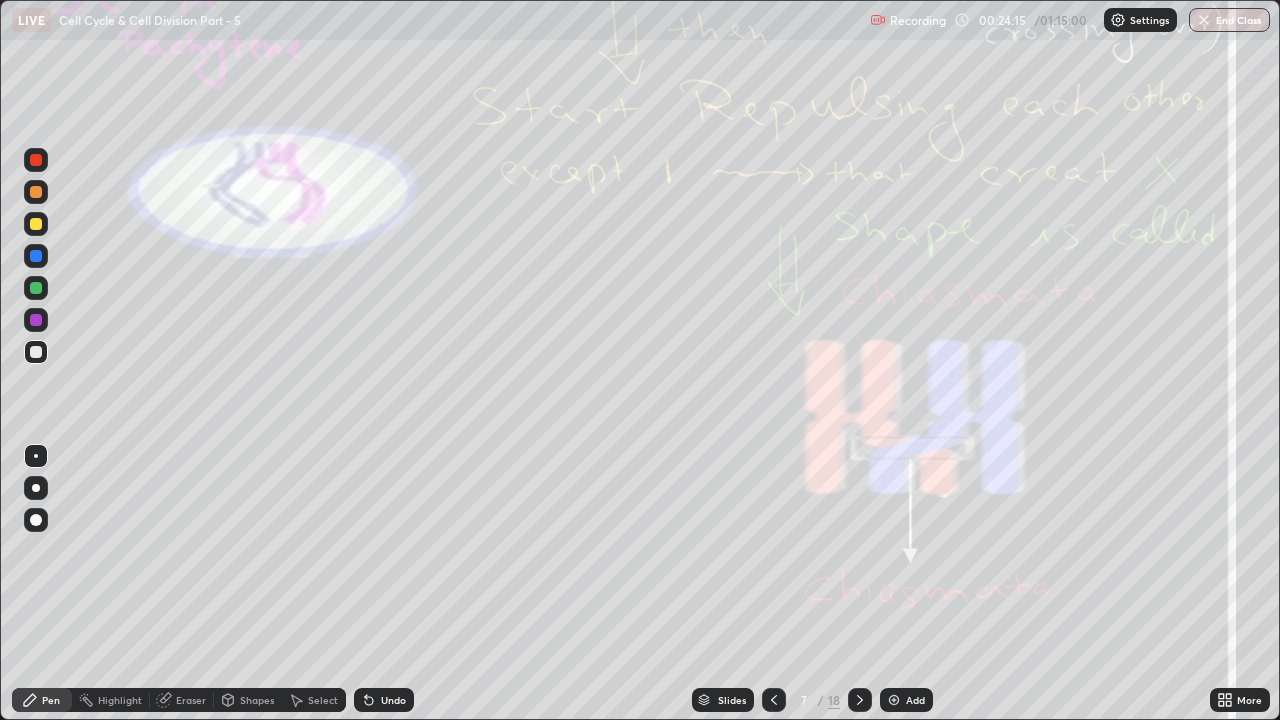 click on "Eraser" at bounding box center (191, 700) 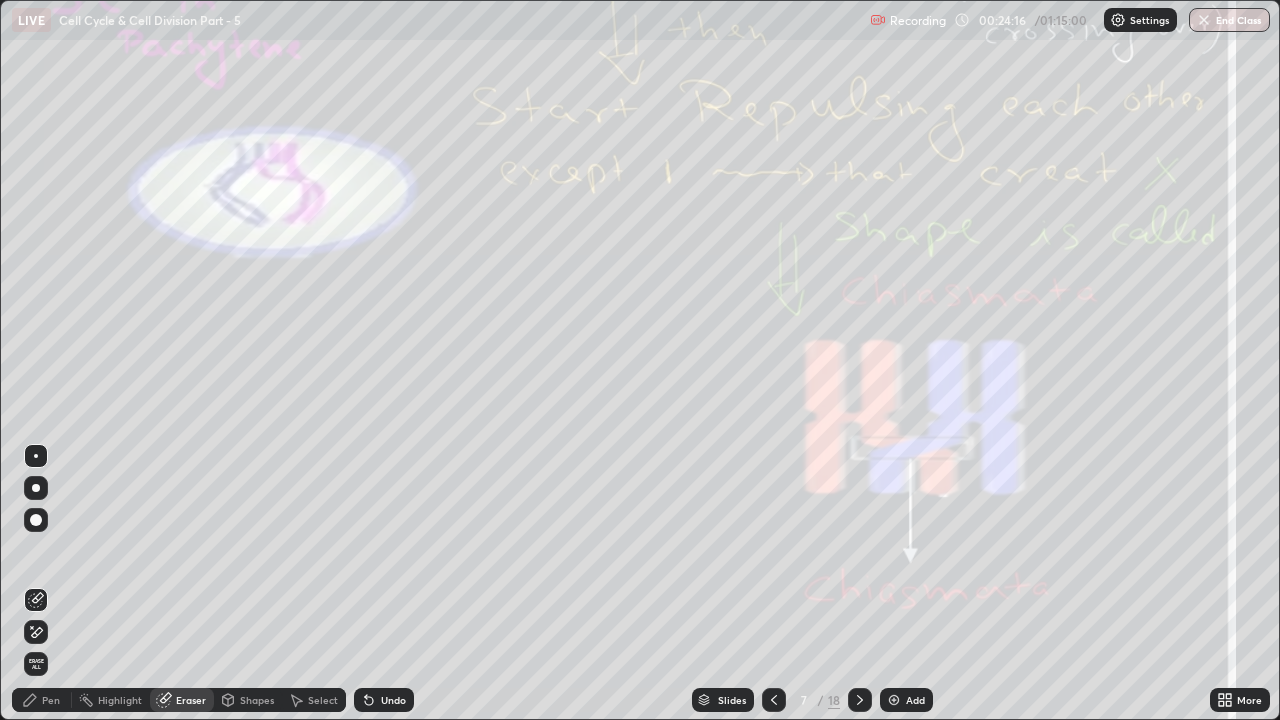 click on "Erase all" at bounding box center [36, 664] 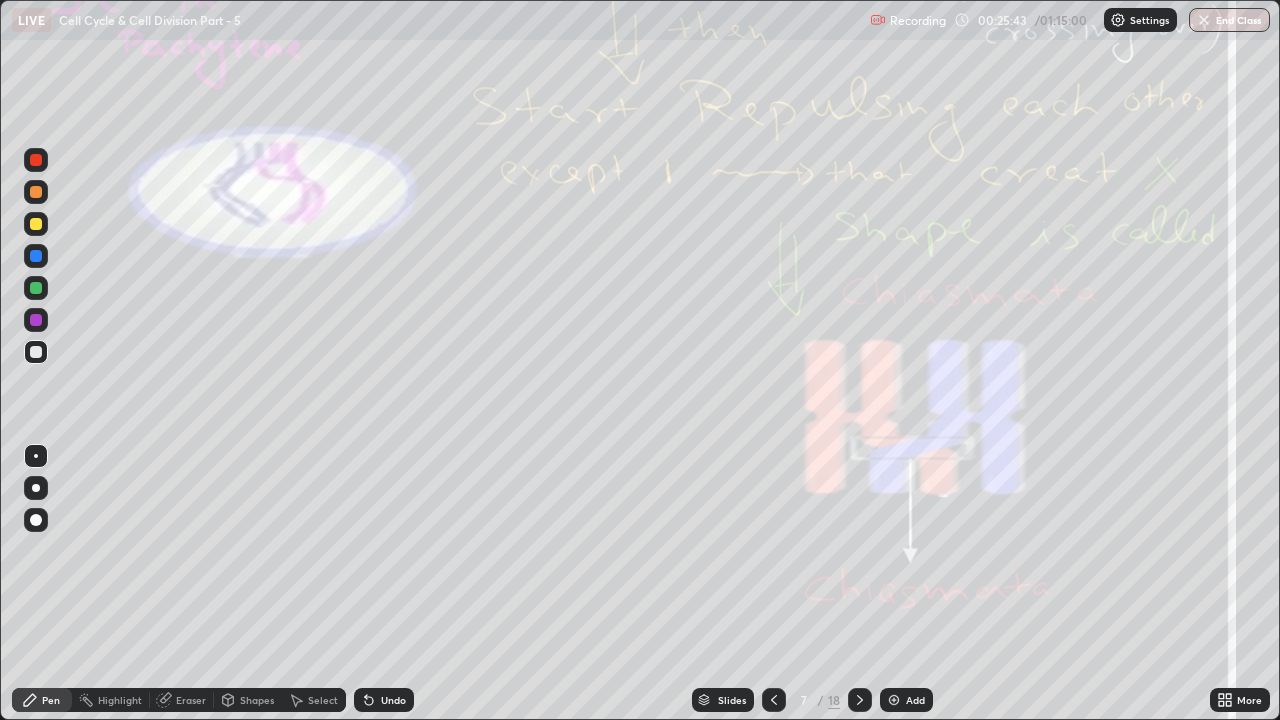 click at bounding box center (860, 700) 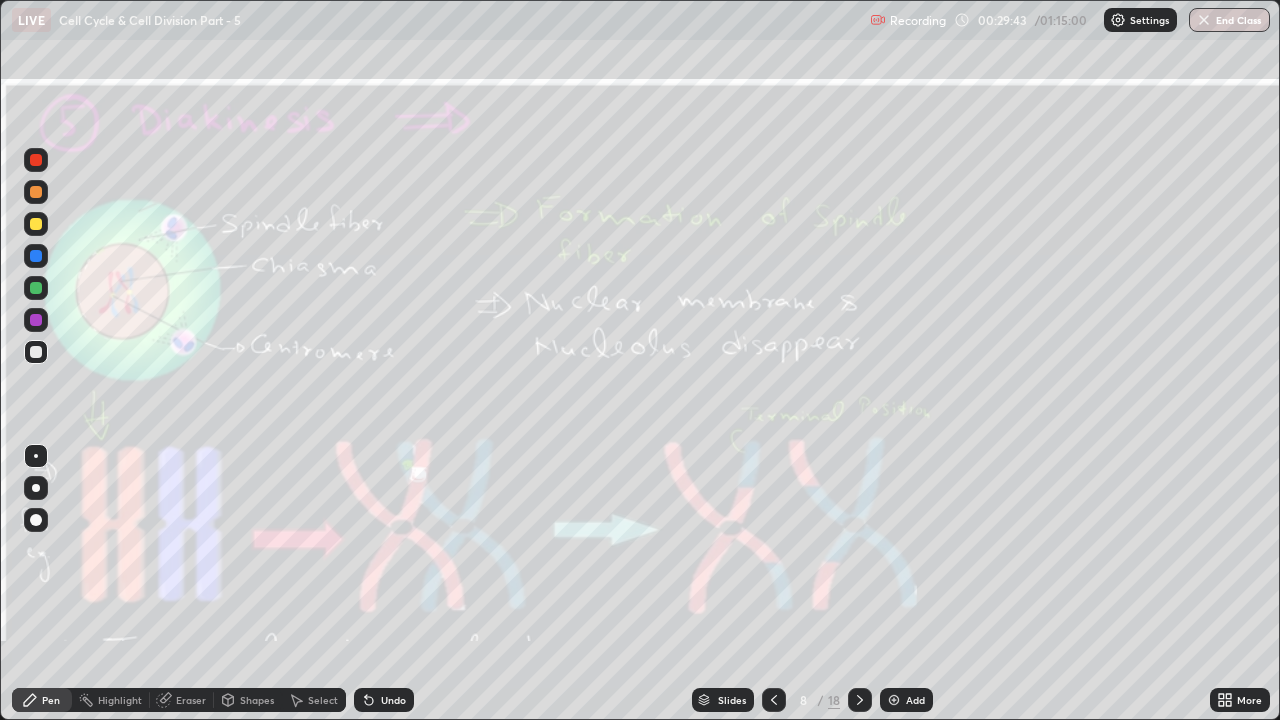 click on "Eraser" at bounding box center [191, 700] 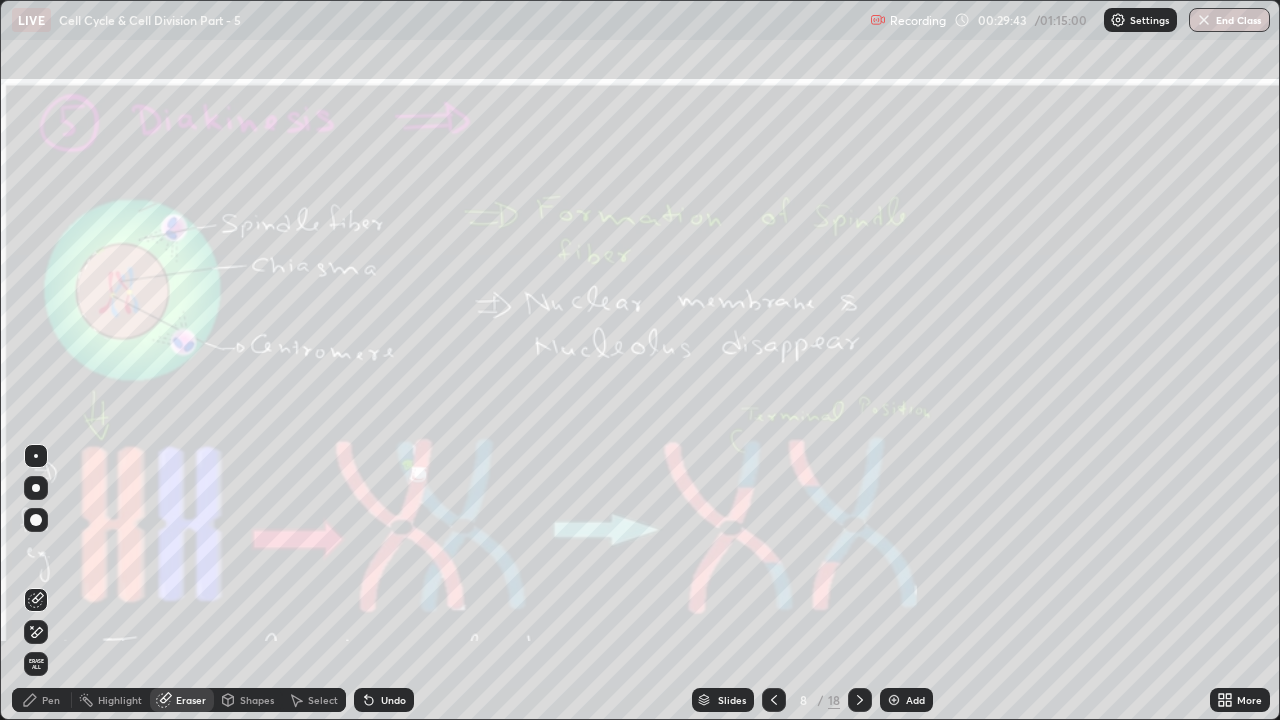 click on "Erase all" at bounding box center (36, 664) 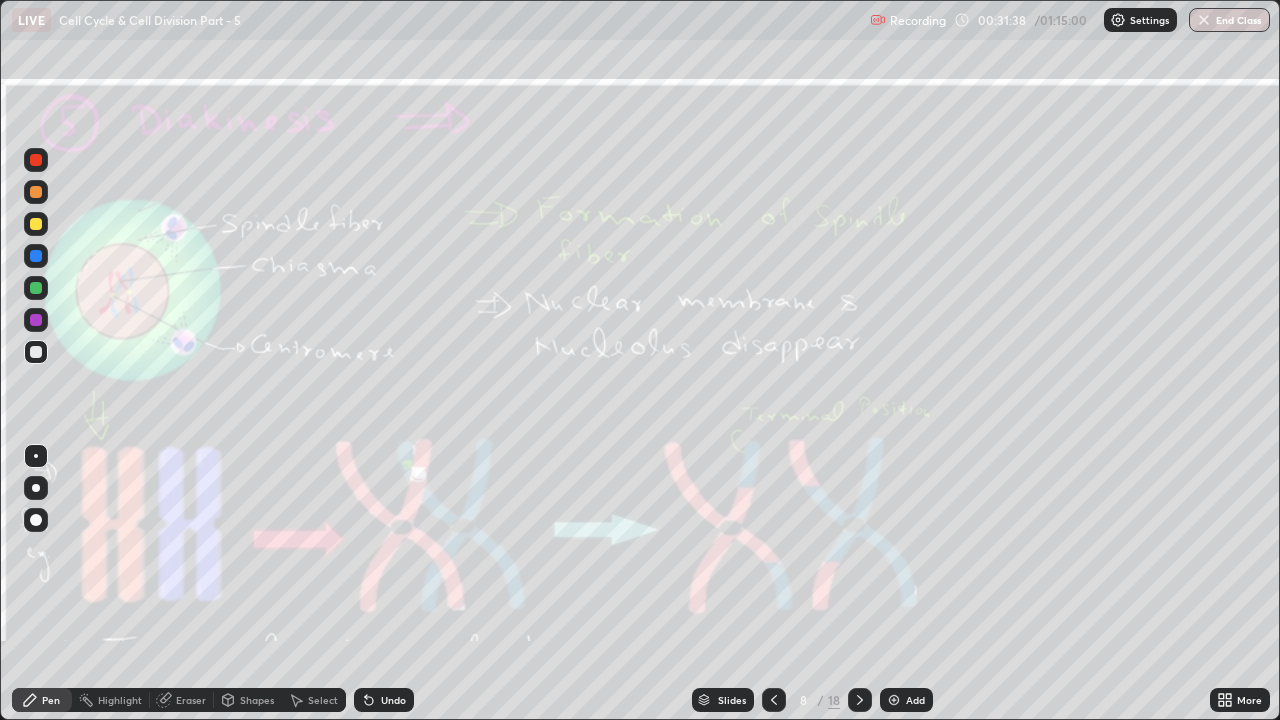 click 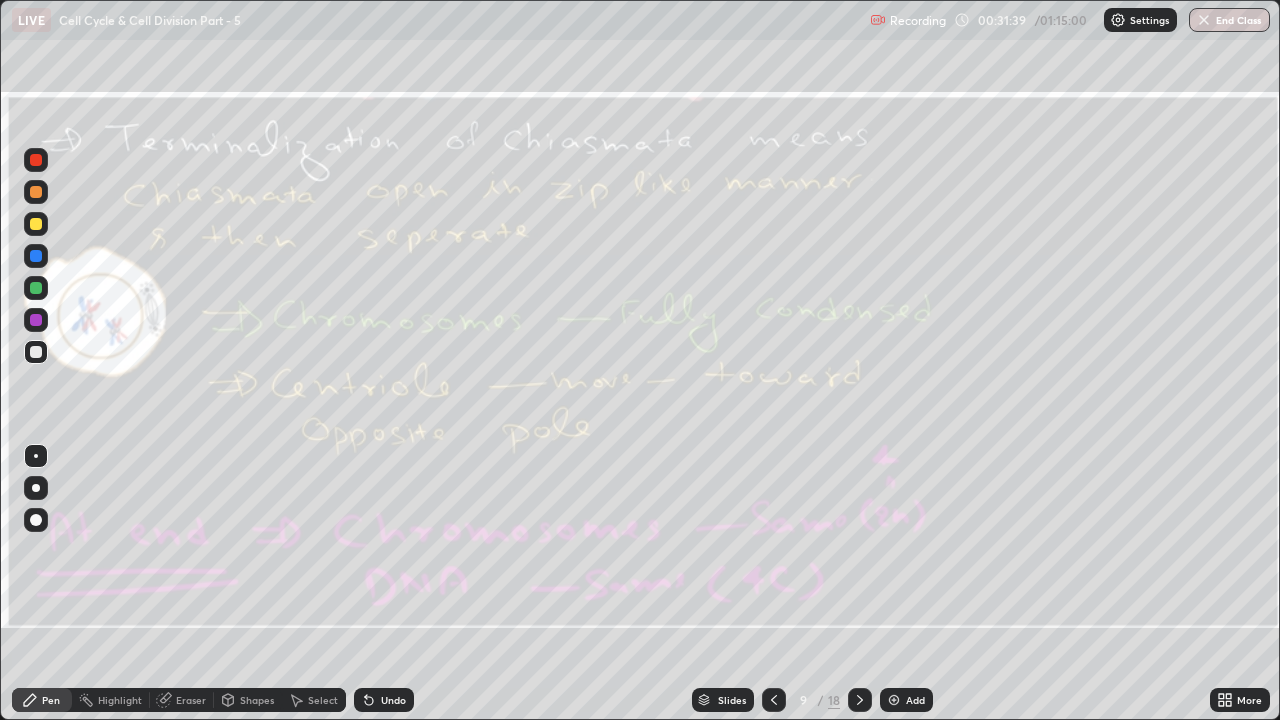 click 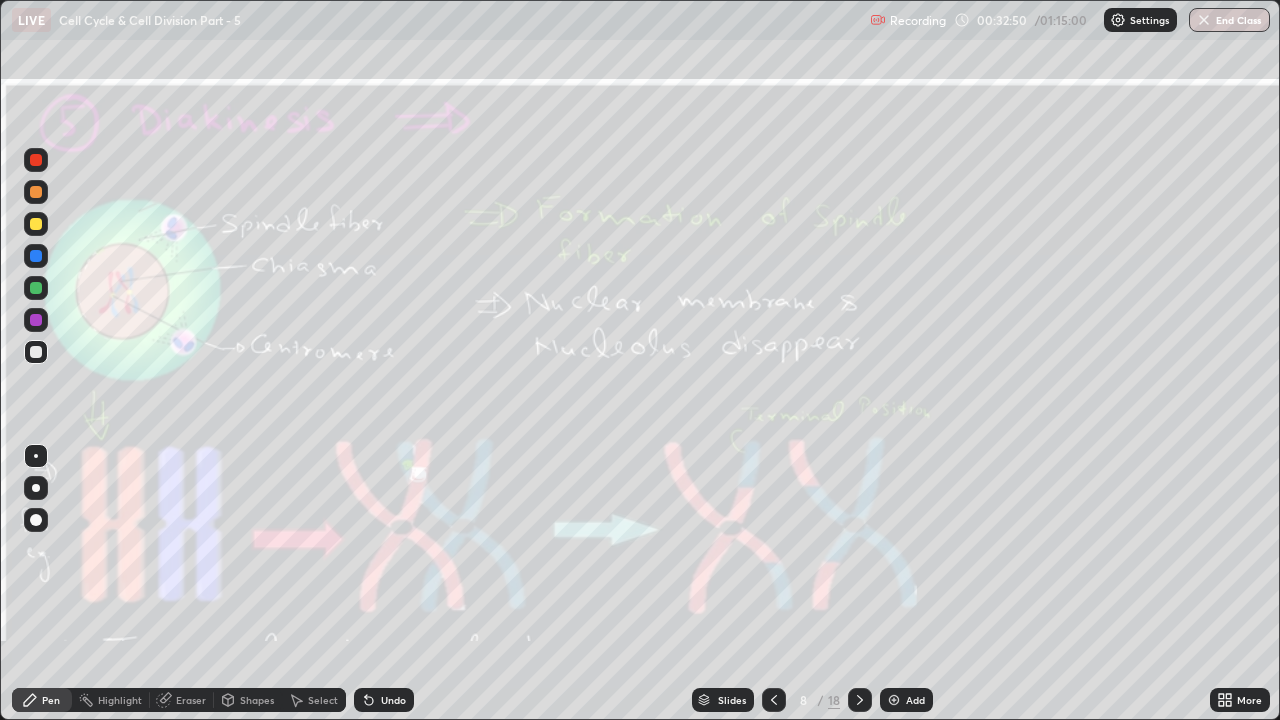 click 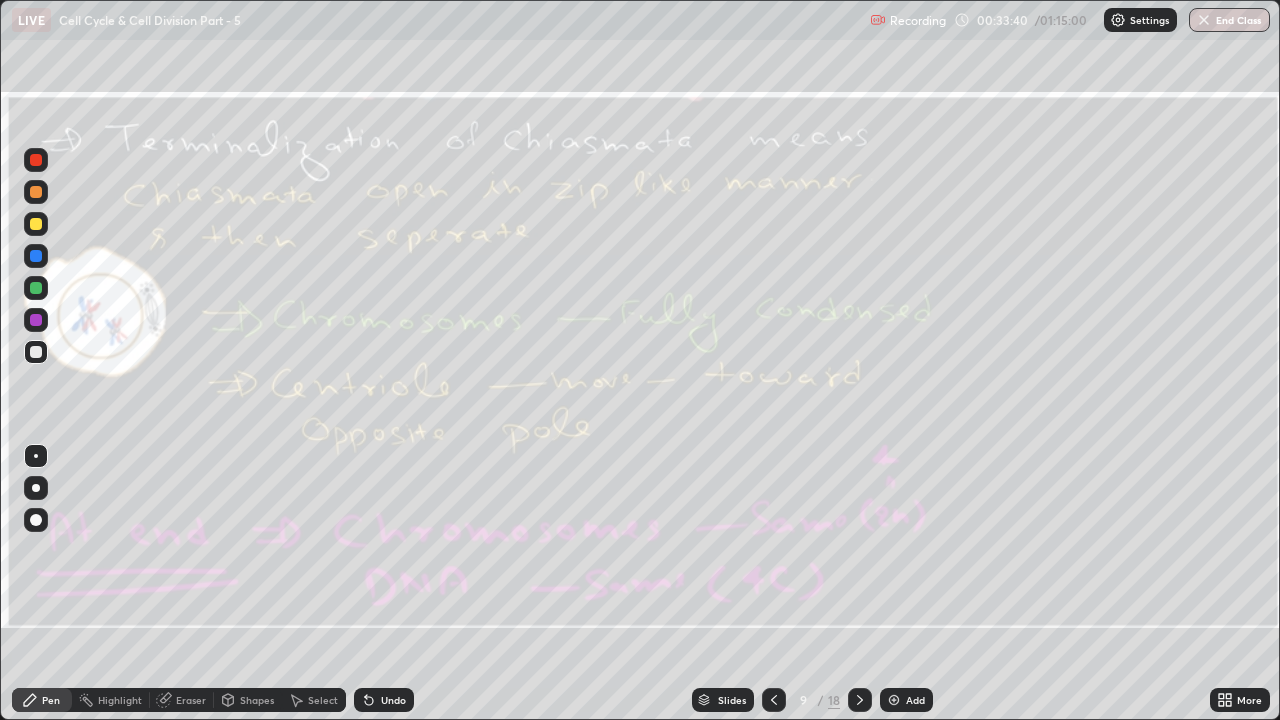 click on "Eraser" at bounding box center (191, 700) 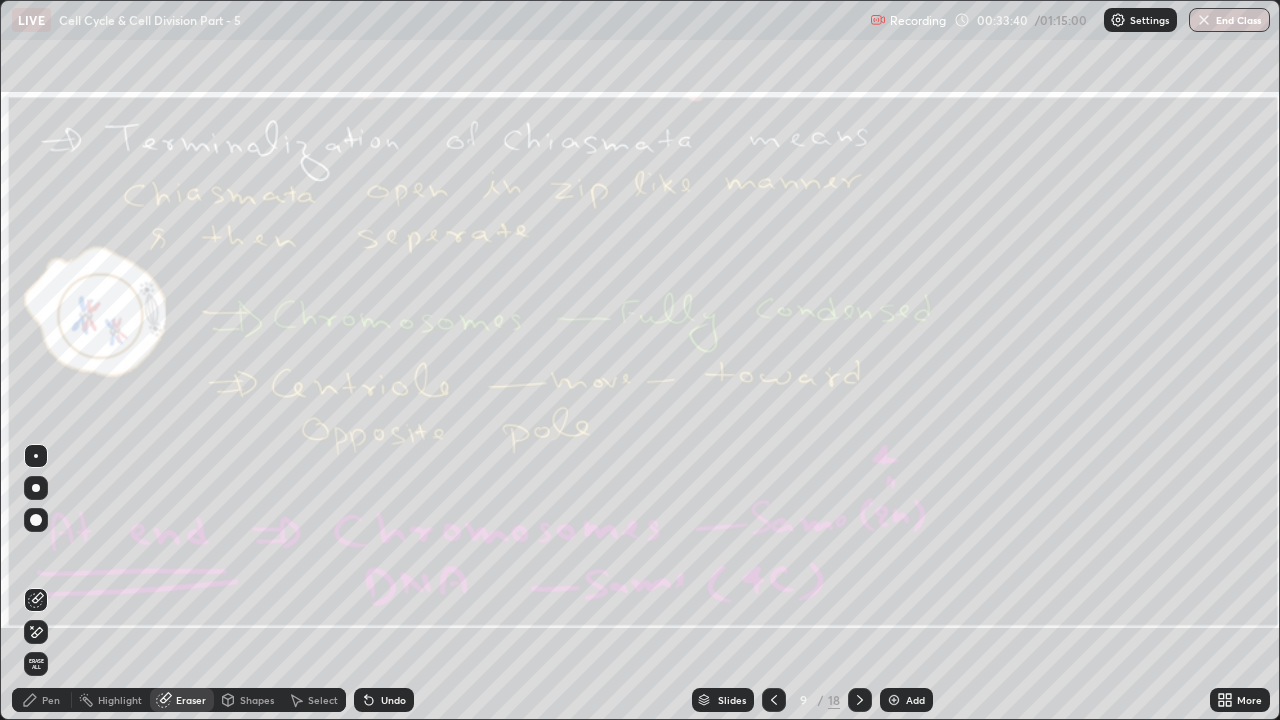 click on "Erase all" at bounding box center [36, 664] 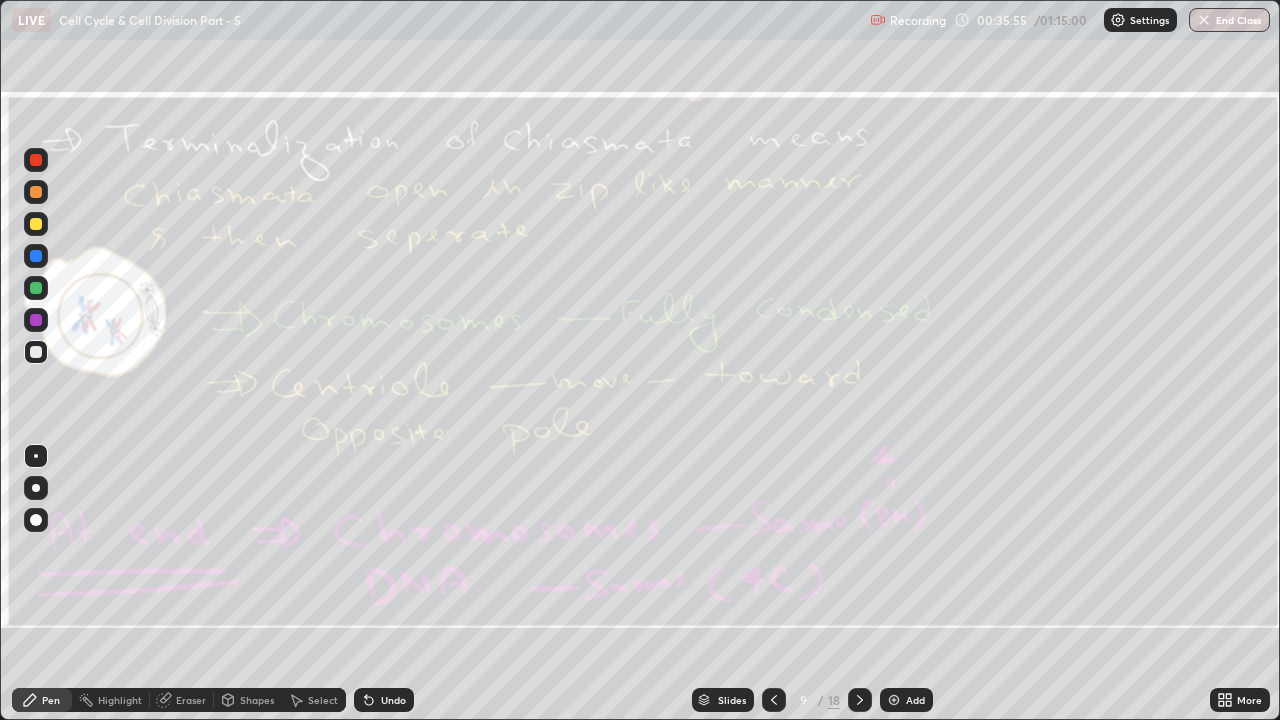 click 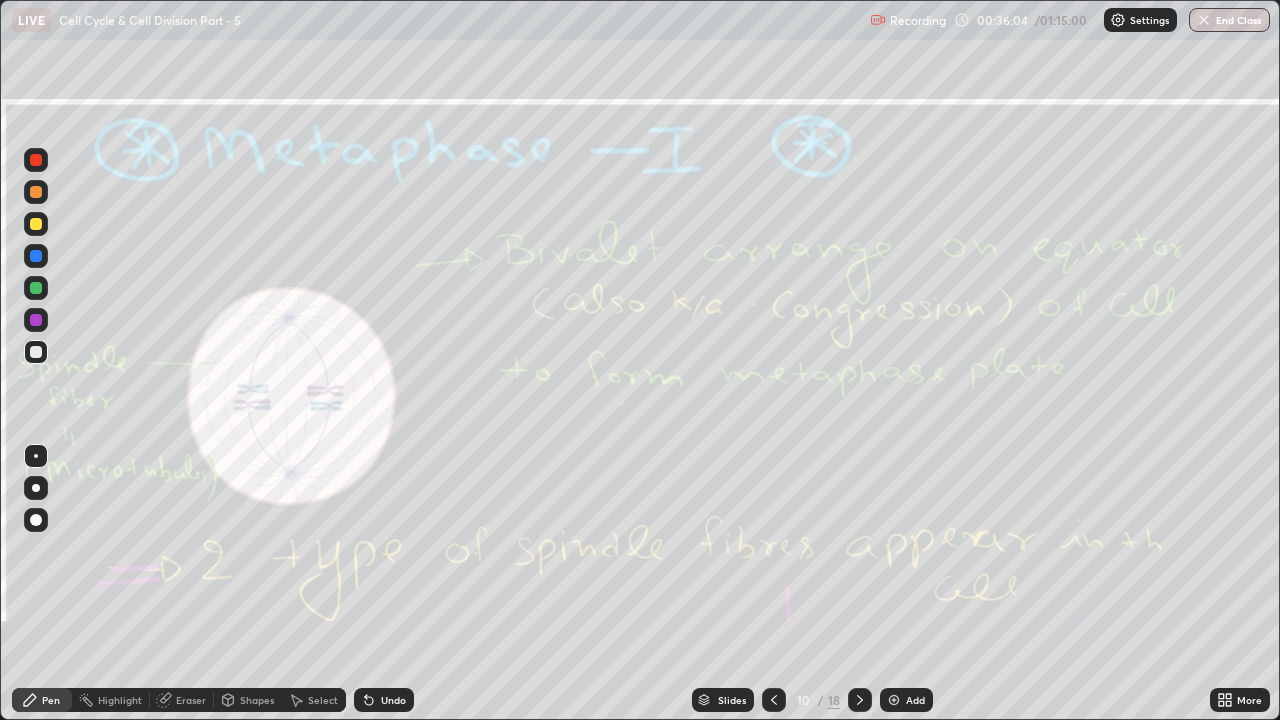 click at bounding box center [774, 700] 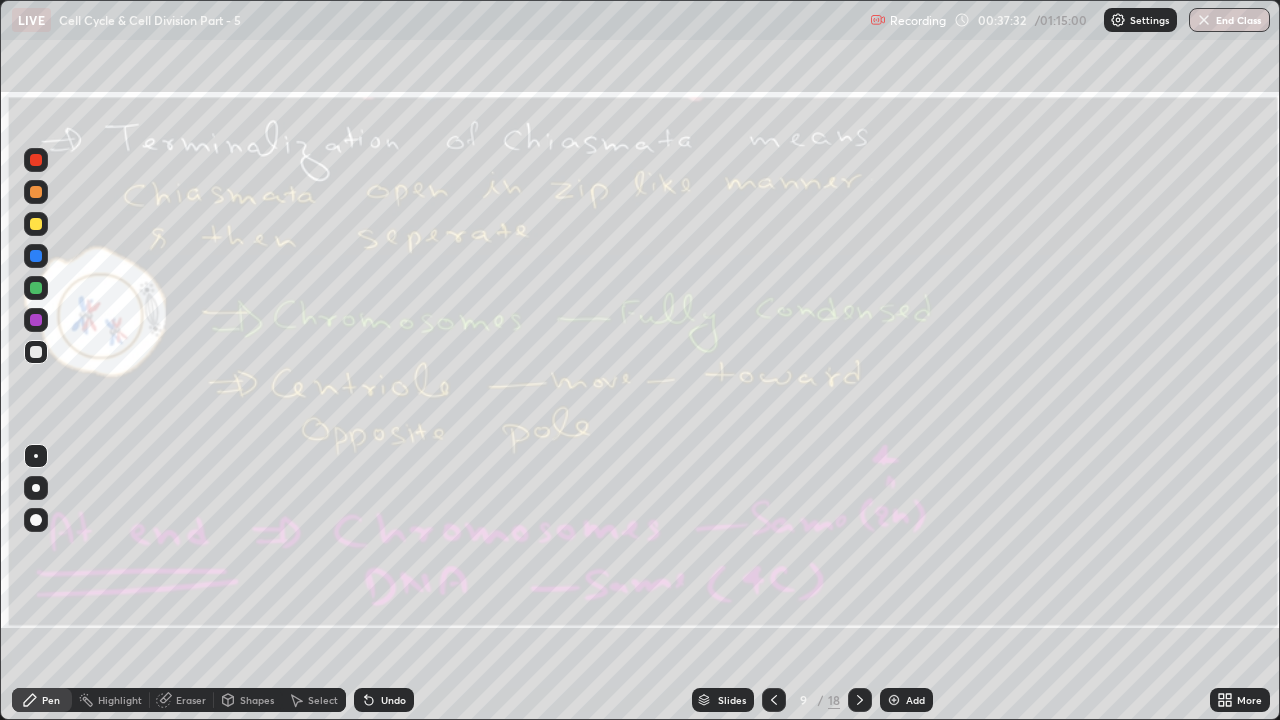 click 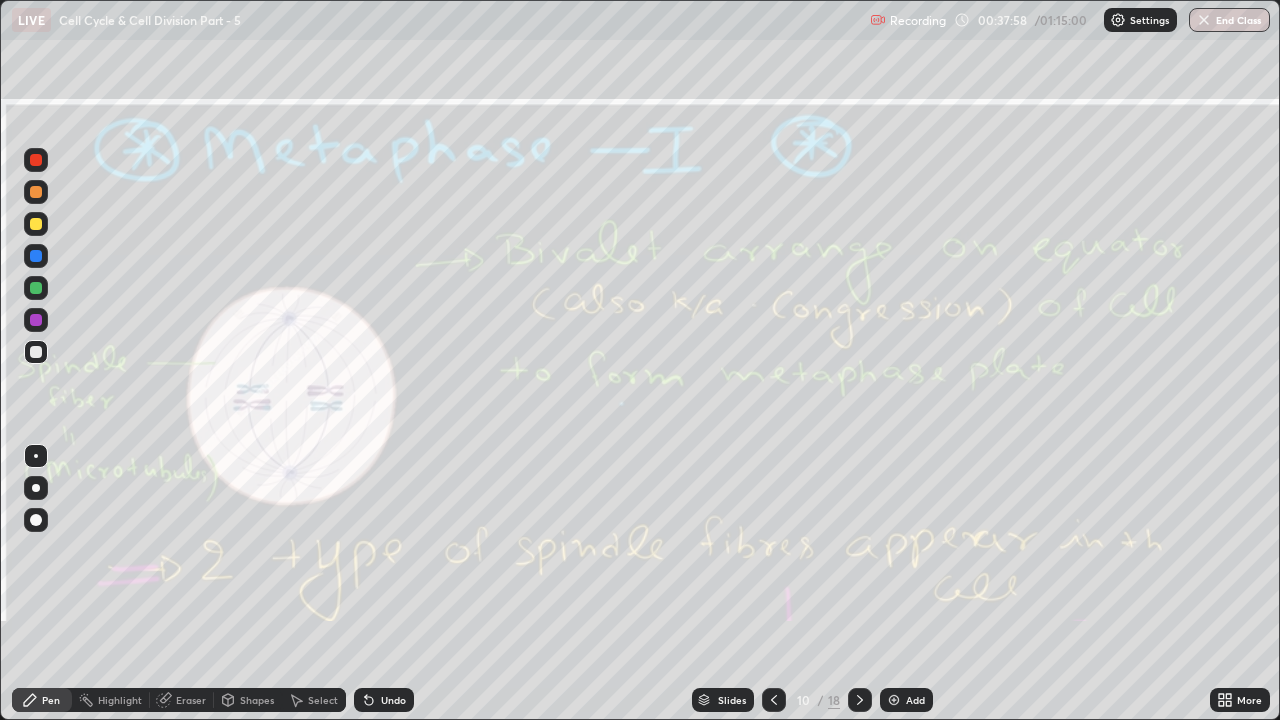 click on "Eraser" at bounding box center [191, 700] 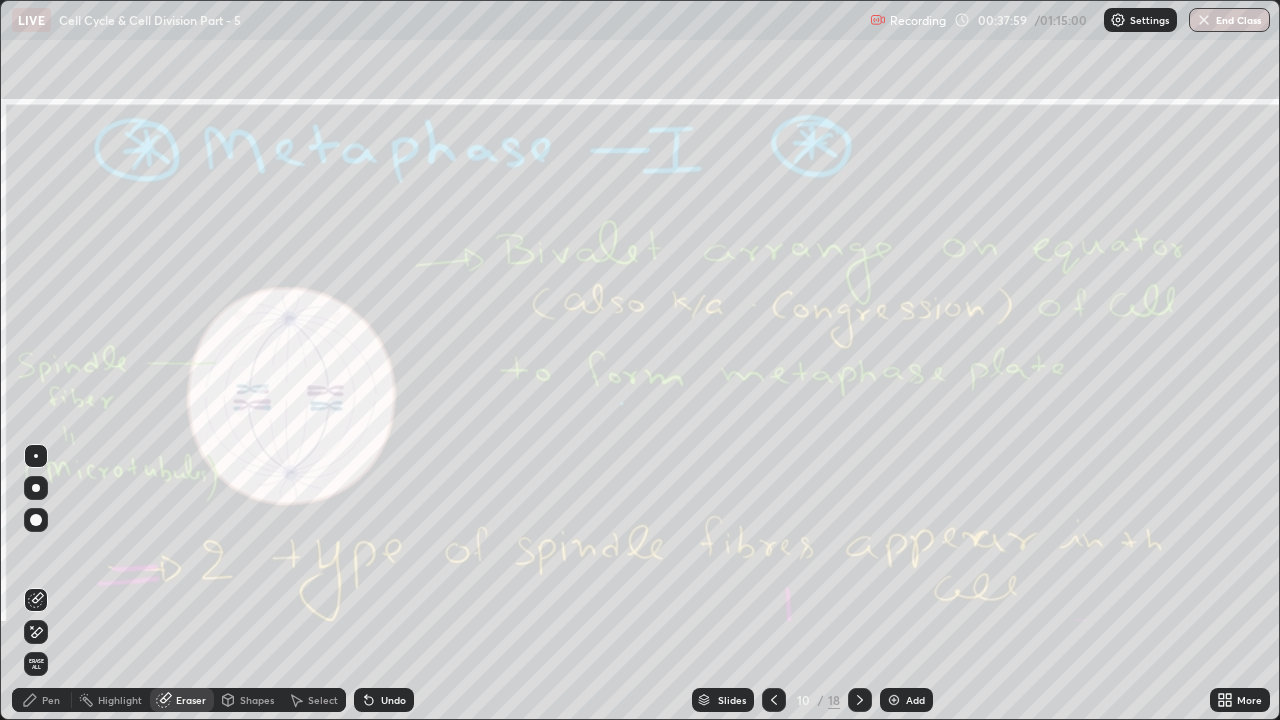 click on "Erase all" at bounding box center [36, 664] 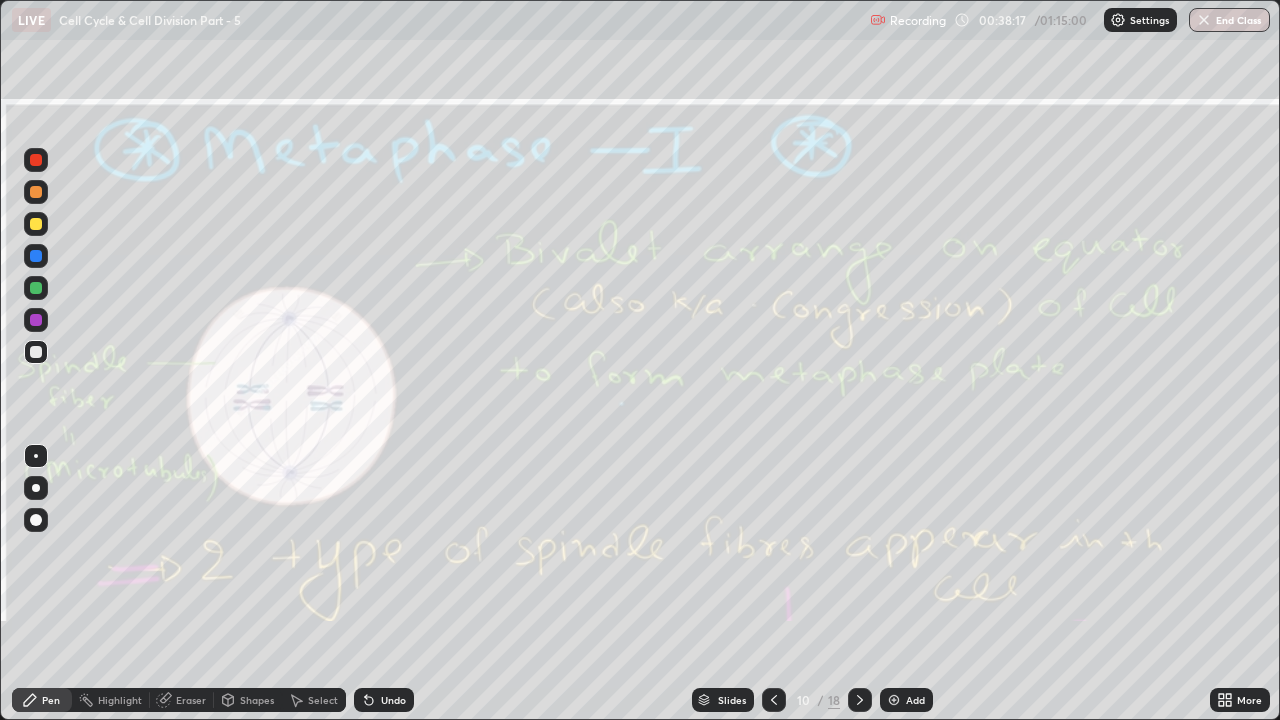 click on "Eraser" at bounding box center [191, 700] 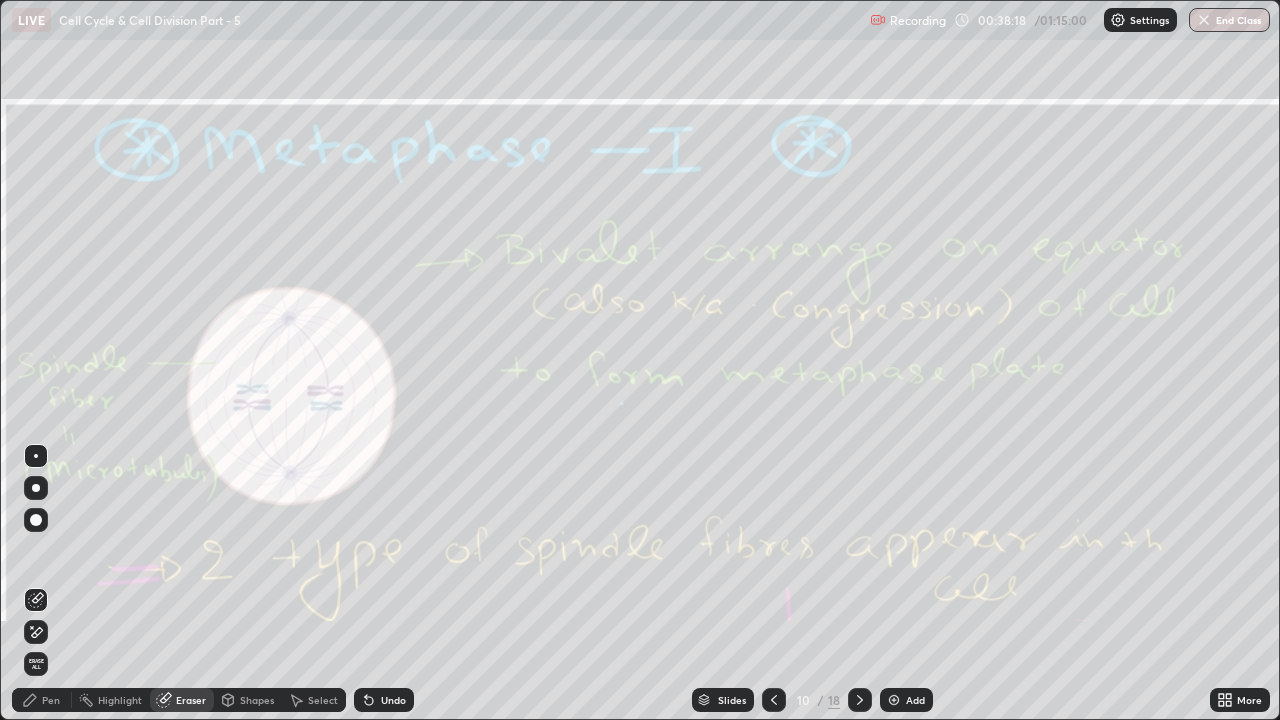 click on "Erase all" at bounding box center (36, 664) 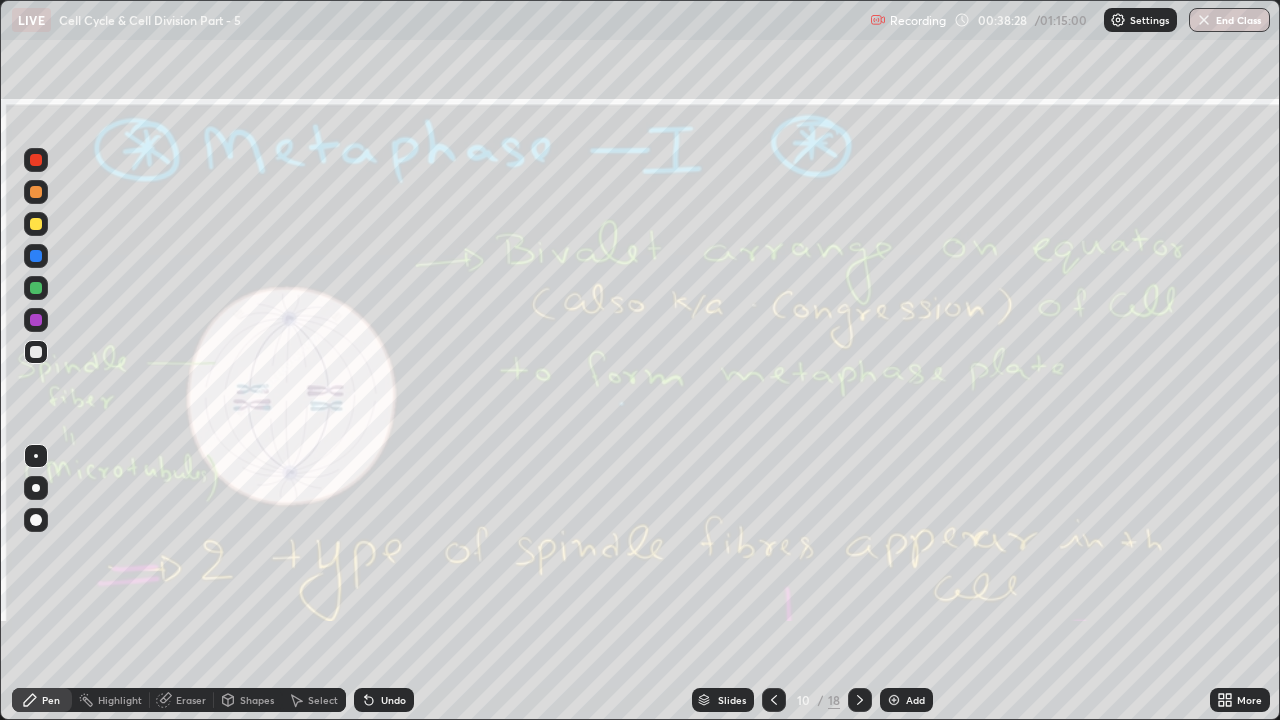 click 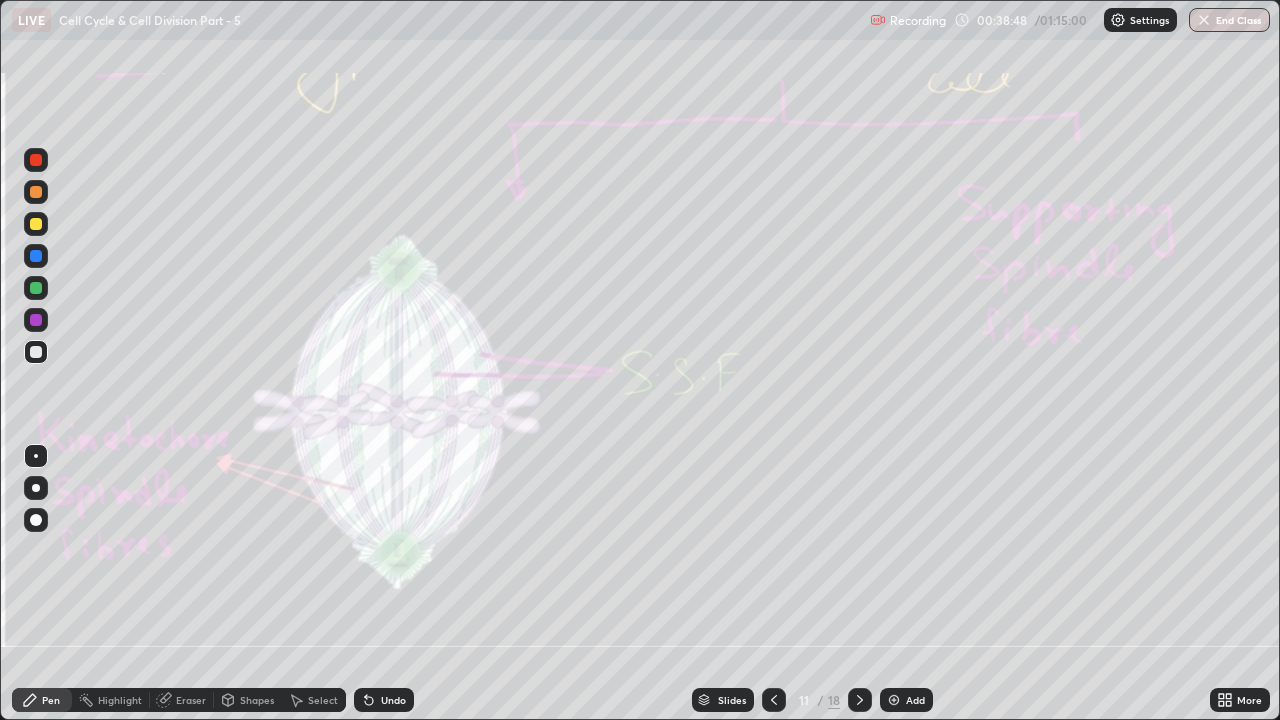click on "Eraser" at bounding box center [191, 700] 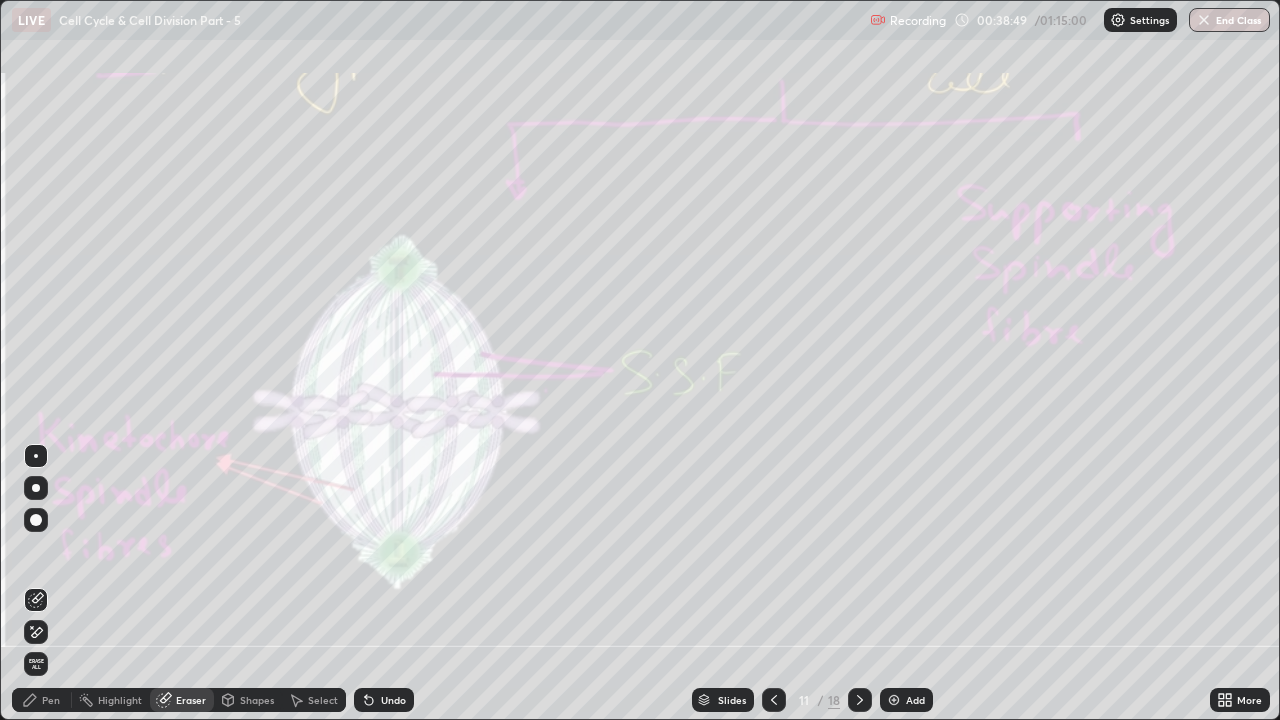 click on "Erase all" at bounding box center [36, 664] 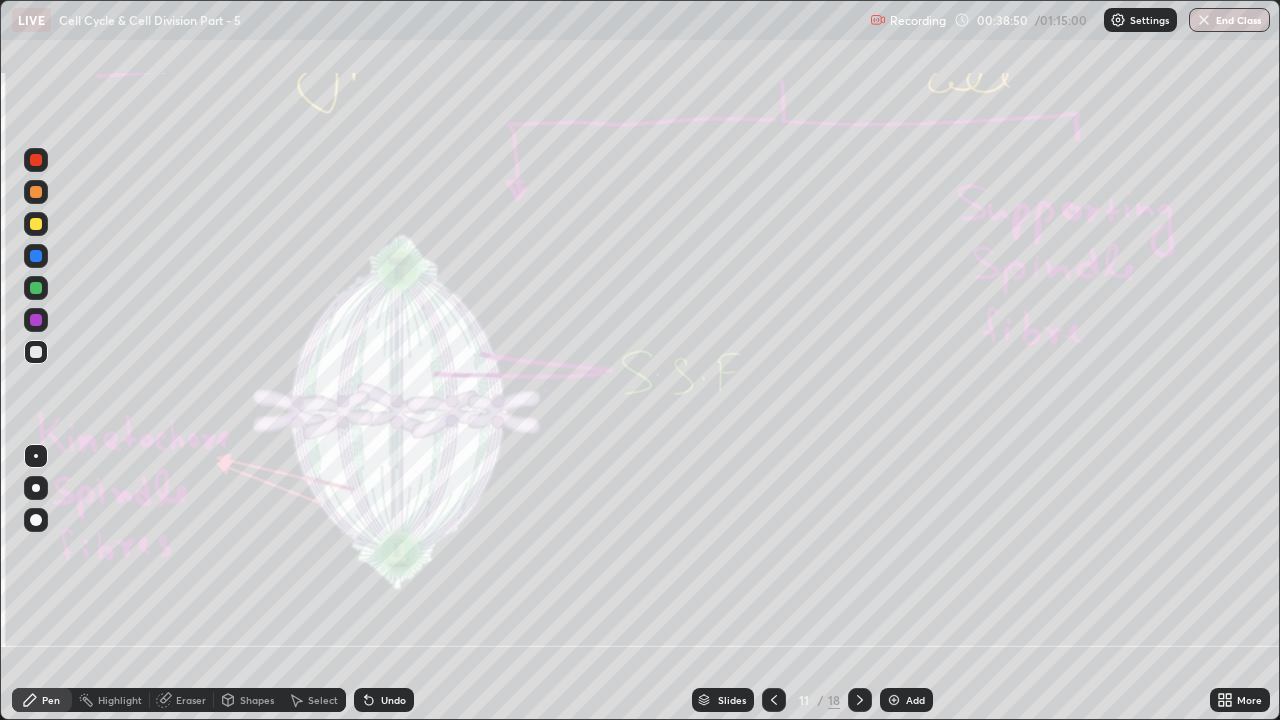 click 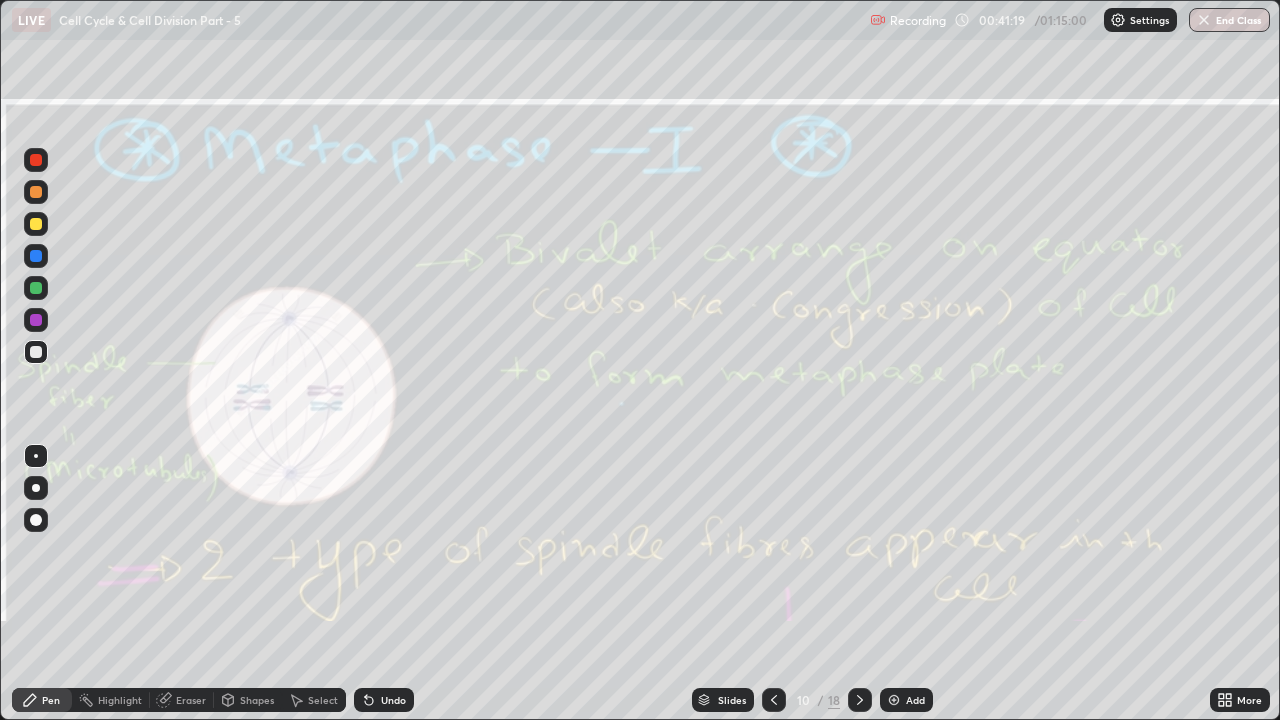 click 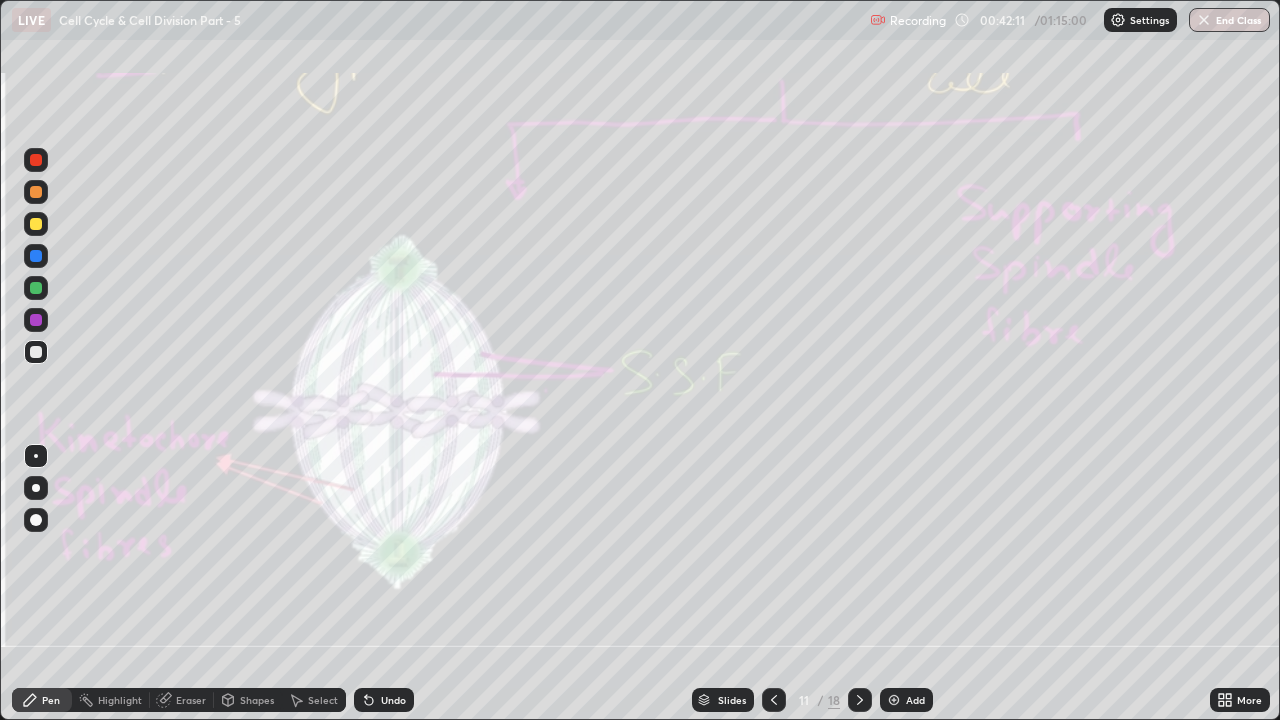 click 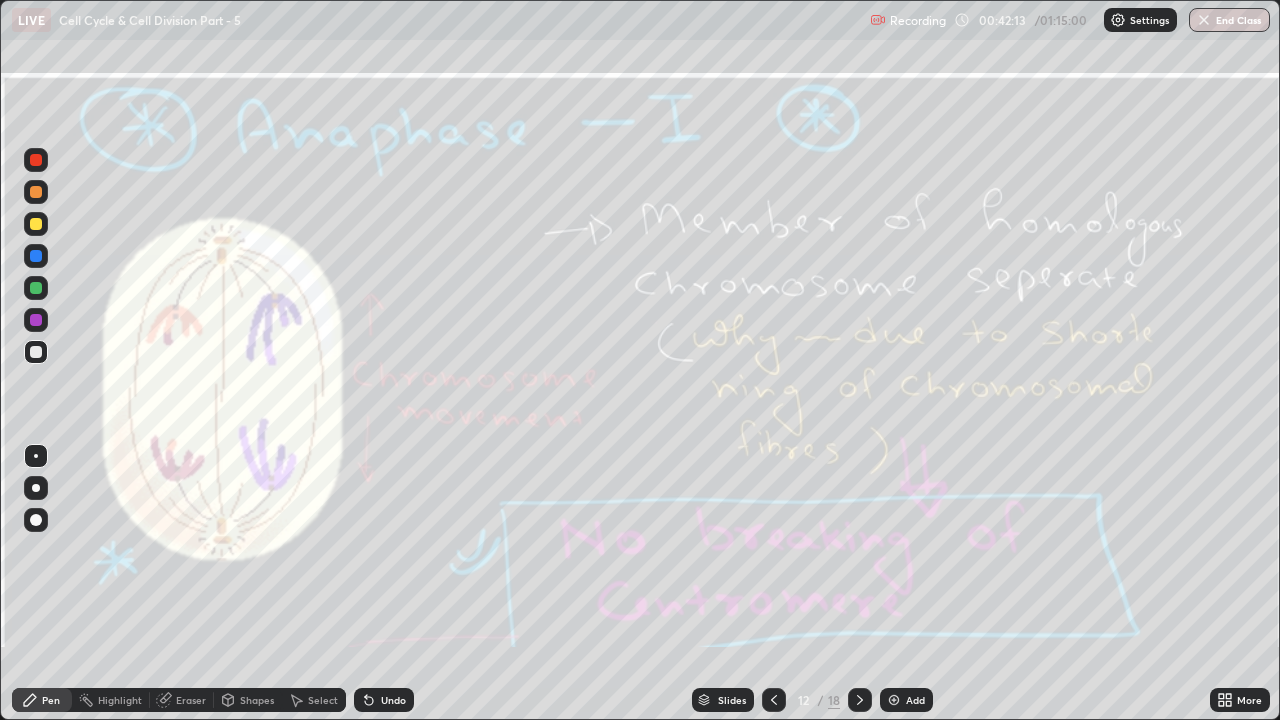 click 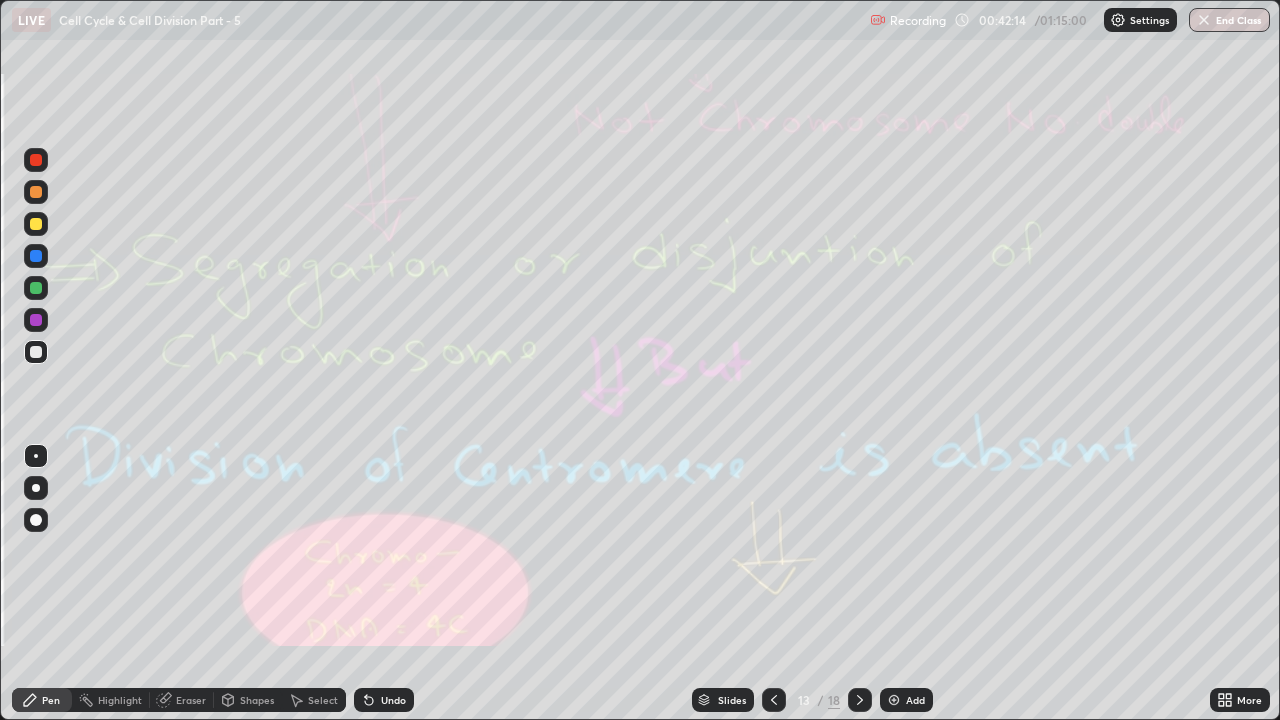 click at bounding box center (774, 700) 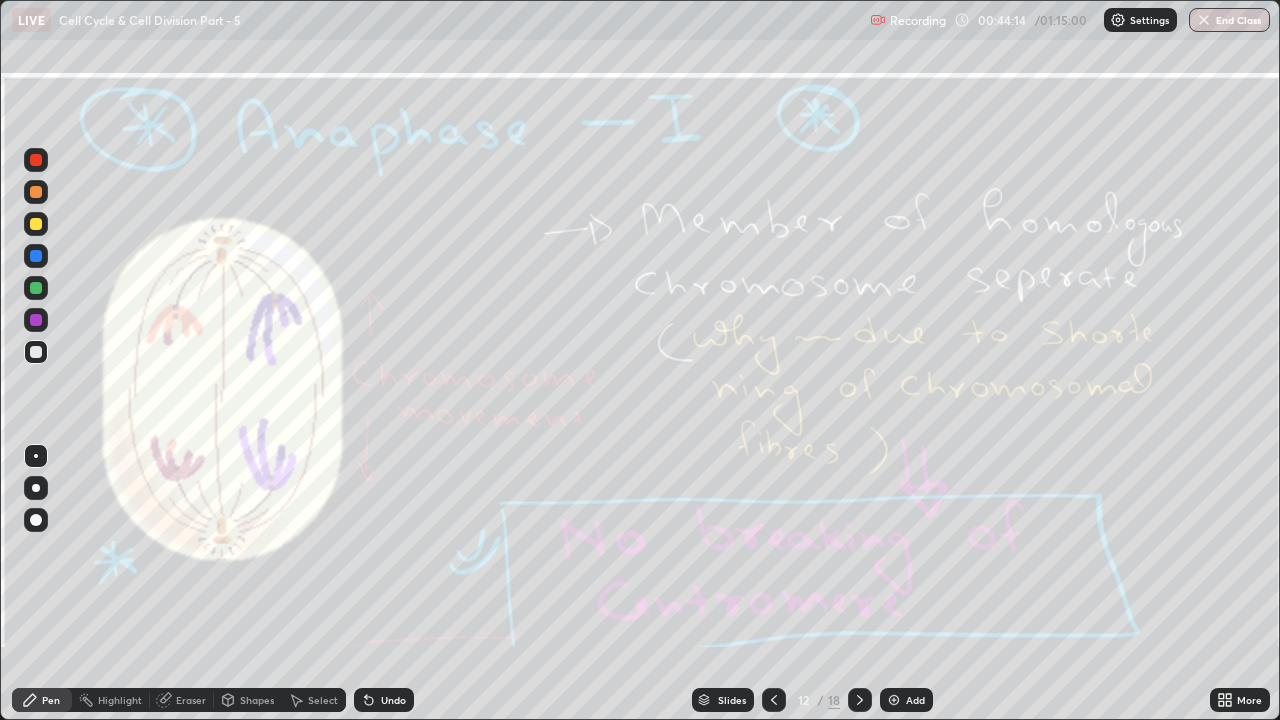click at bounding box center [36, 320] 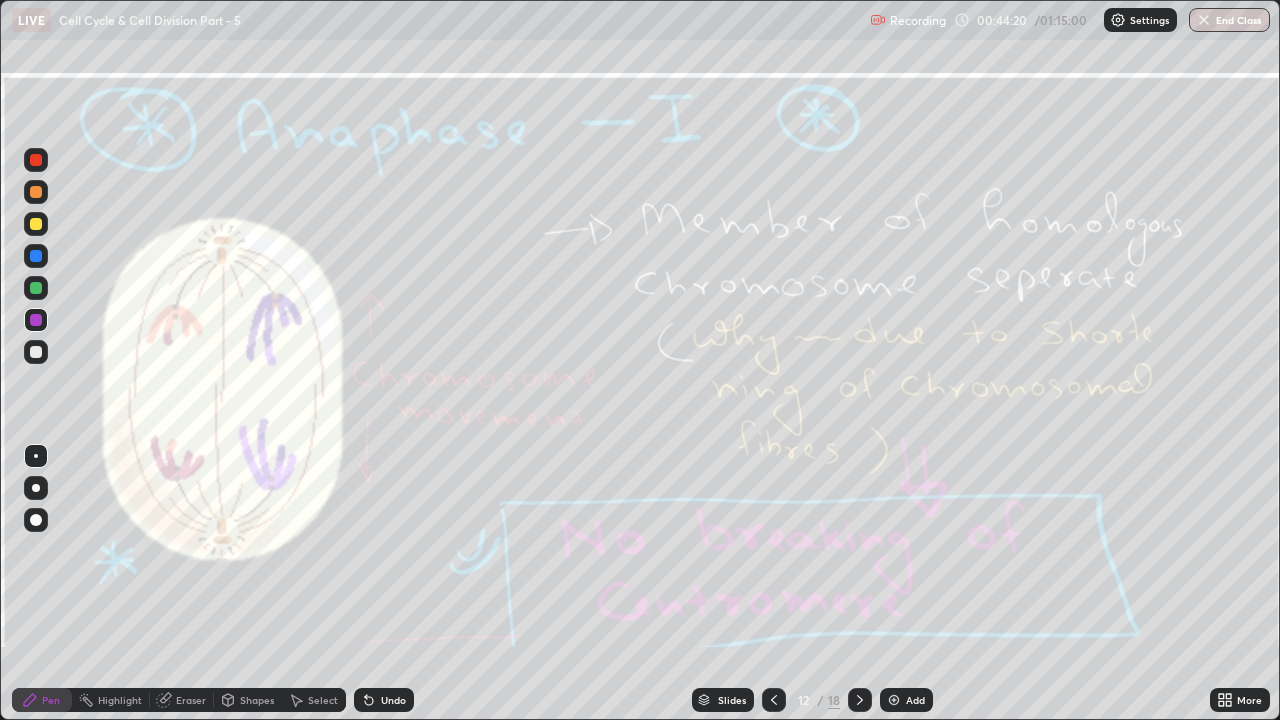 click at bounding box center (36, 224) 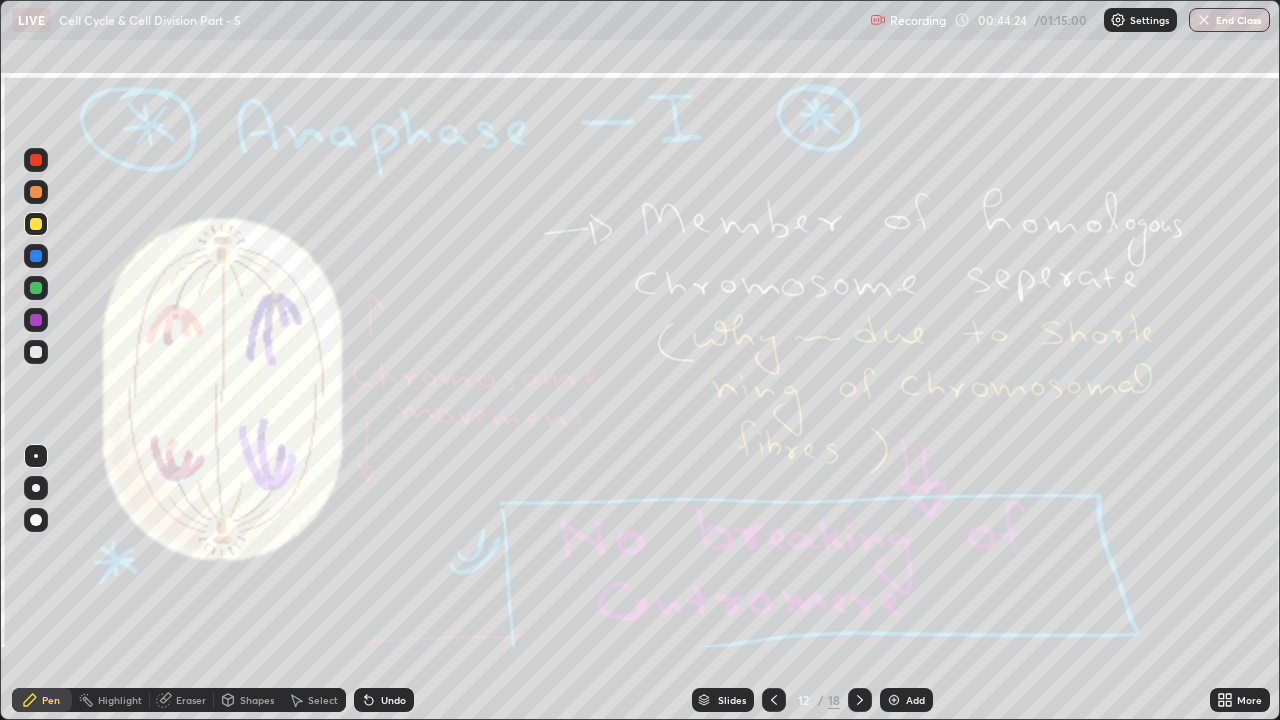 click at bounding box center (36, 352) 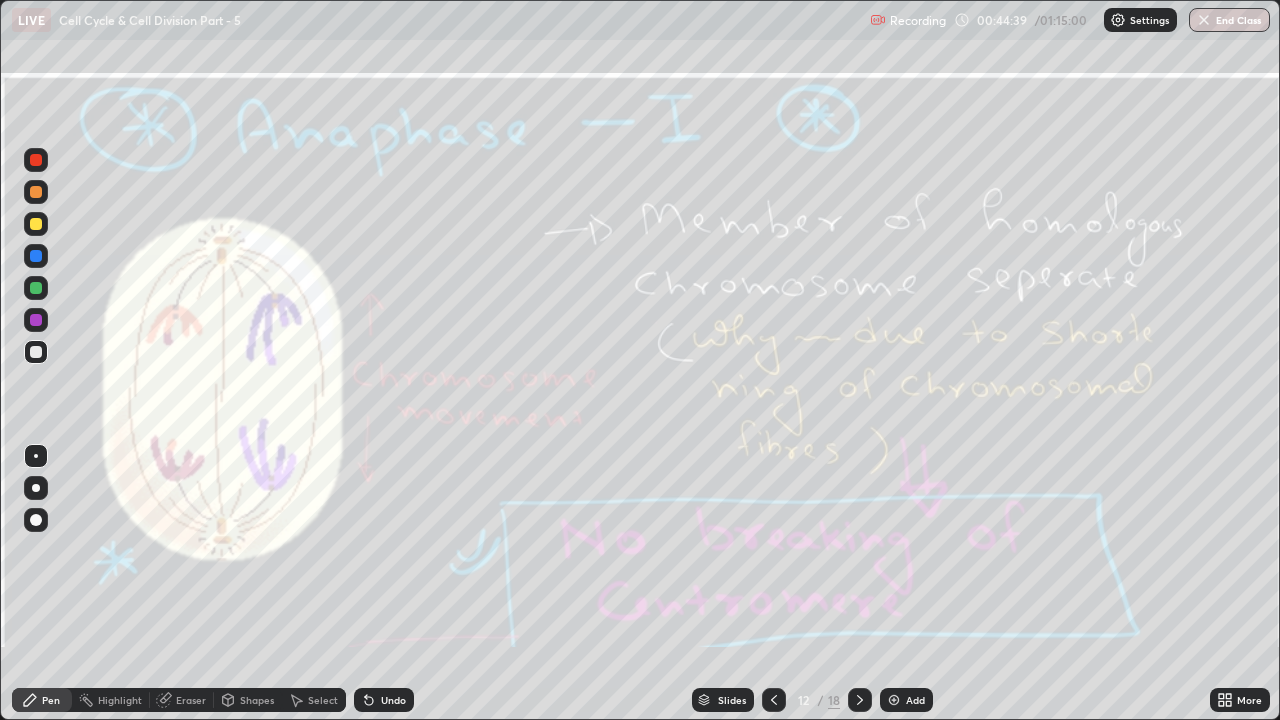 click on "Eraser" at bounding box center [191, 700] 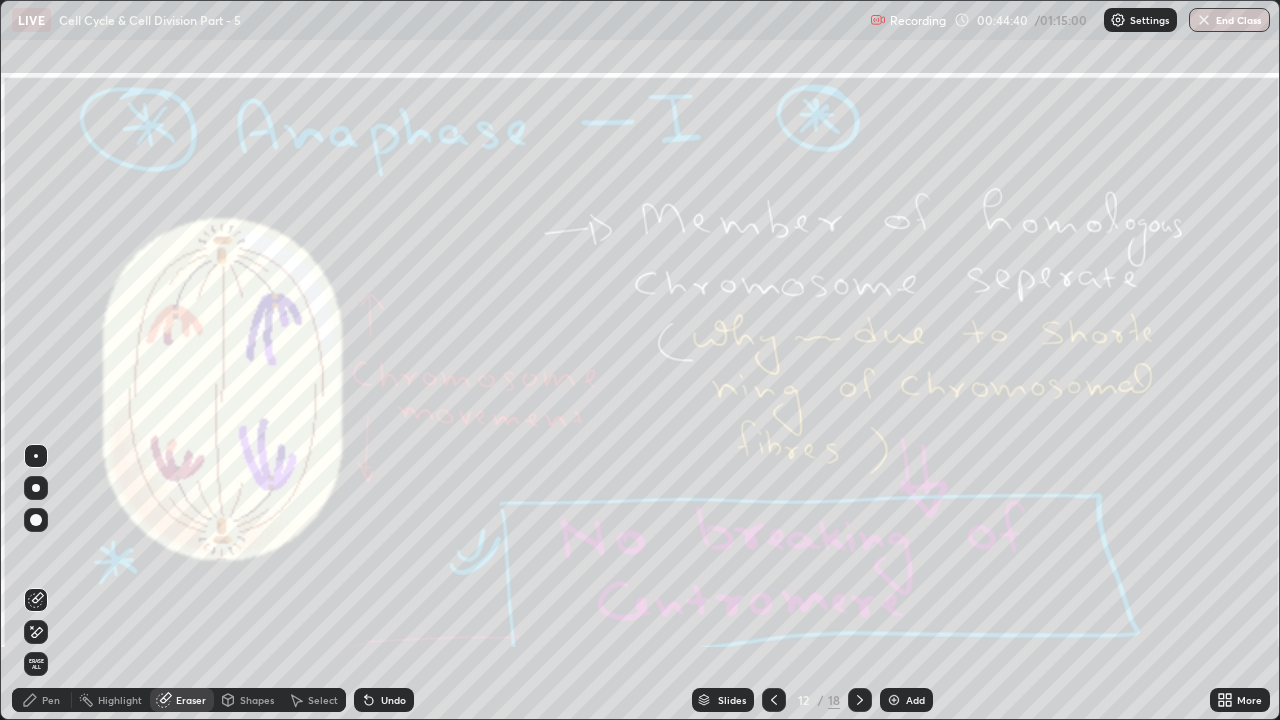 click 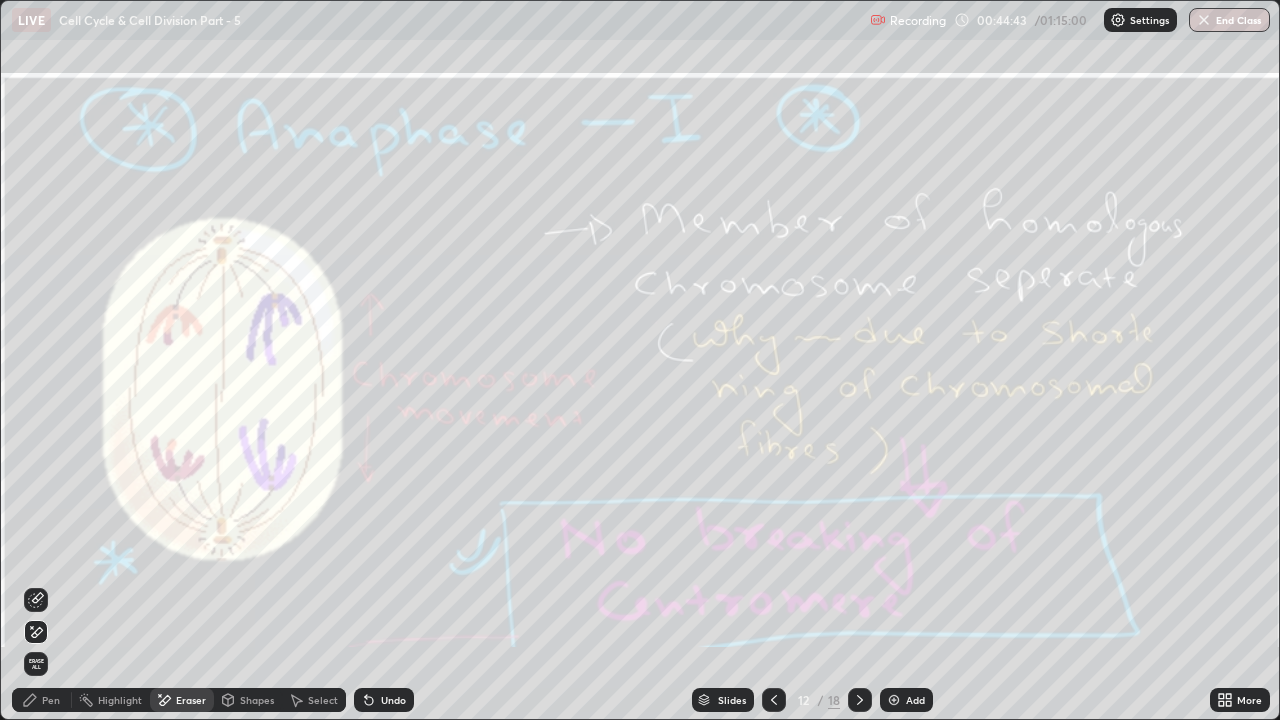 click on "Pen" at bounding box center [51, 700] 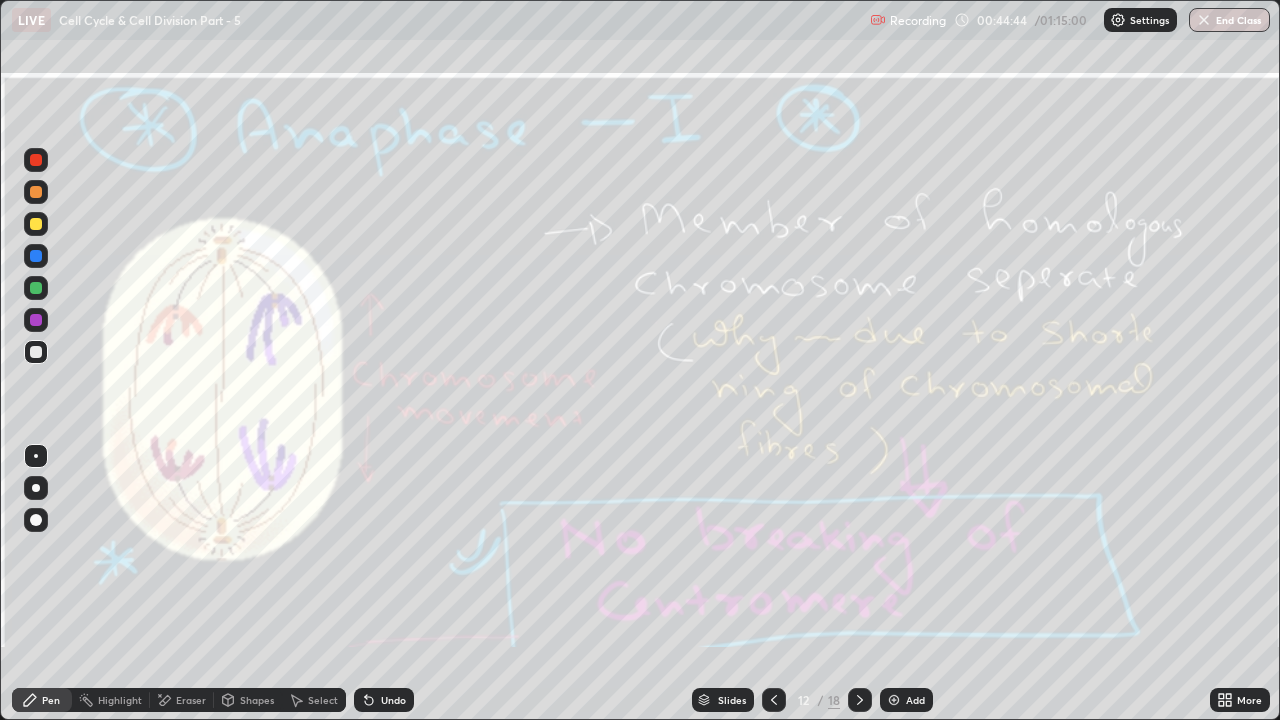 click at bounding box center (36, 160) 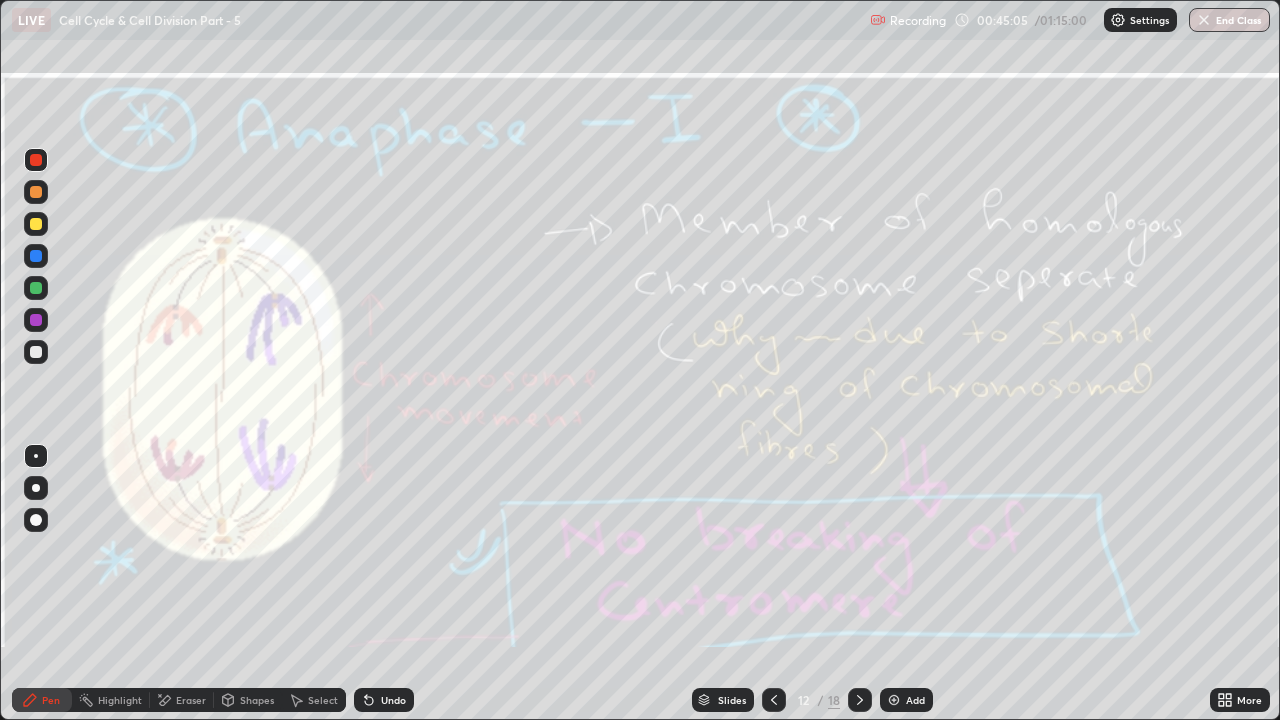 click 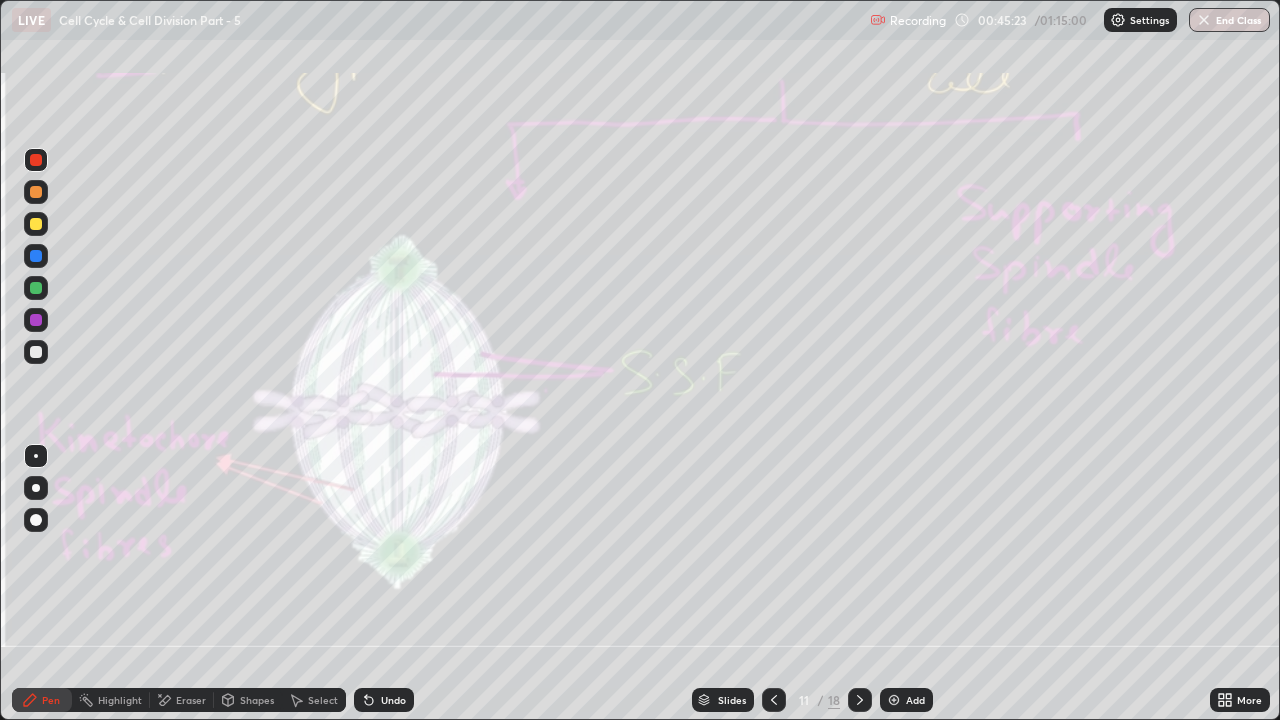 click on "Eraser" at bounding box center (182, 700) 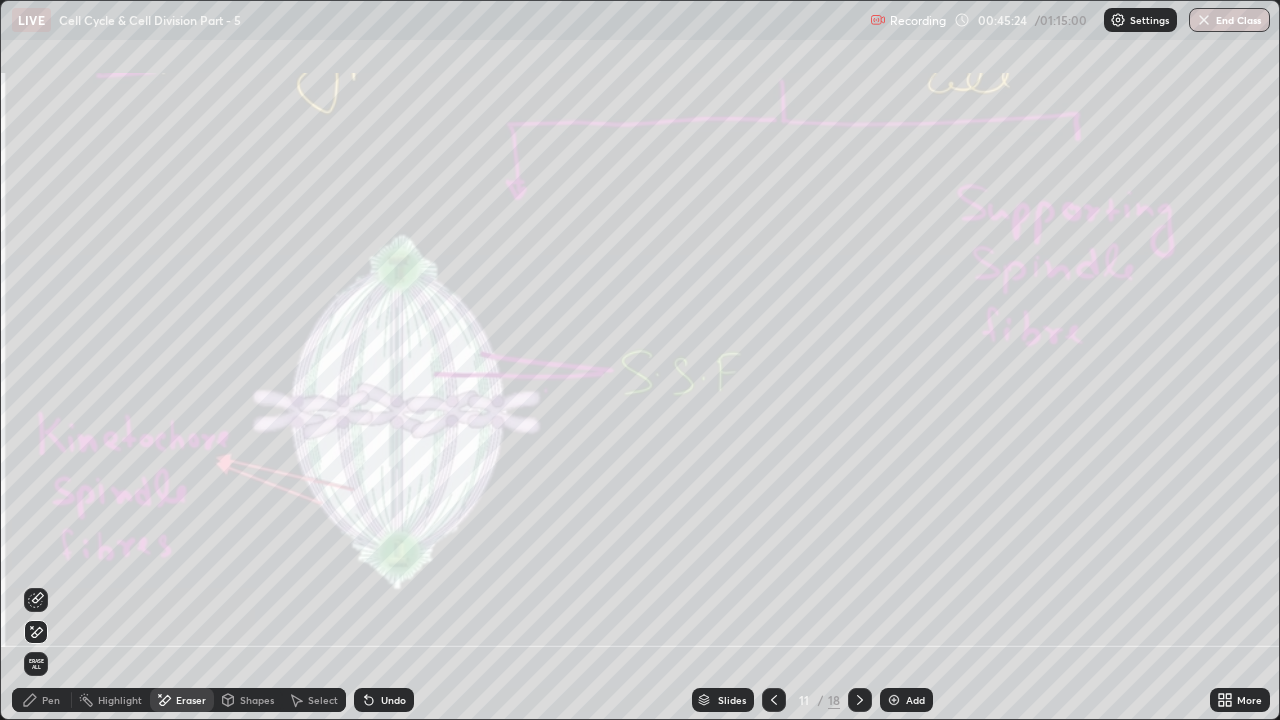 click on "Erase all" at bounding box center (36, 664) 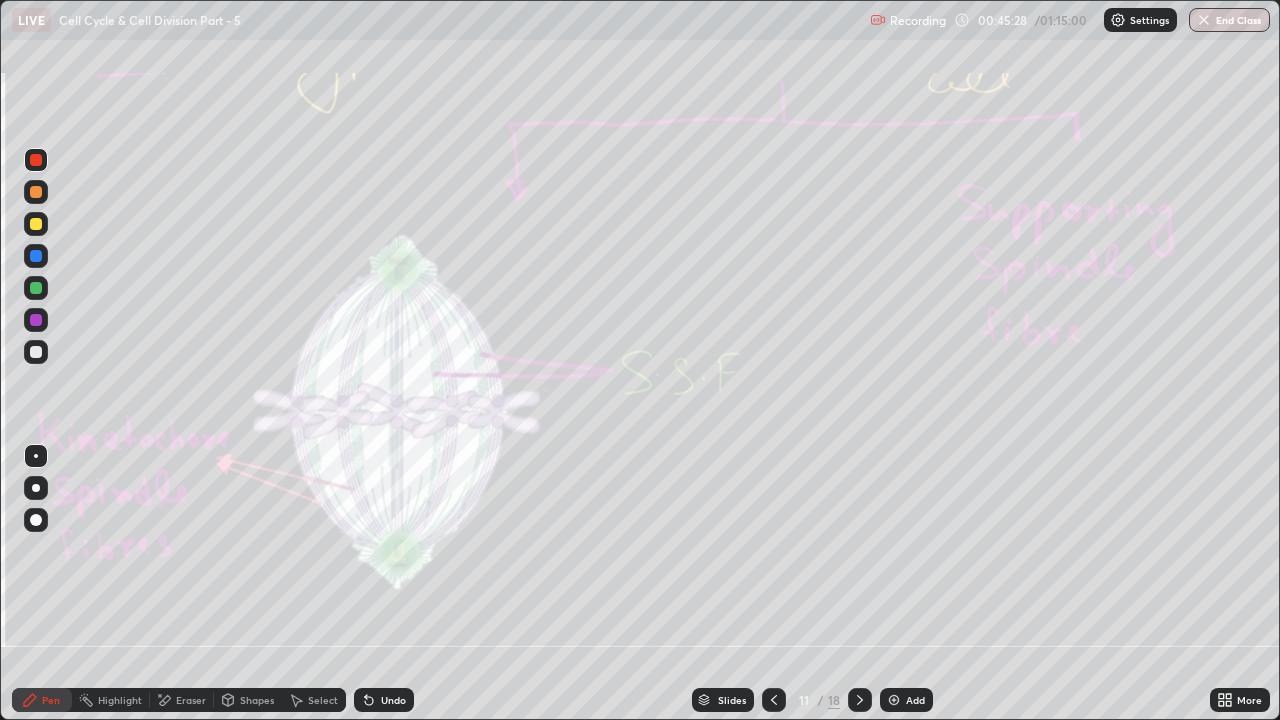 click 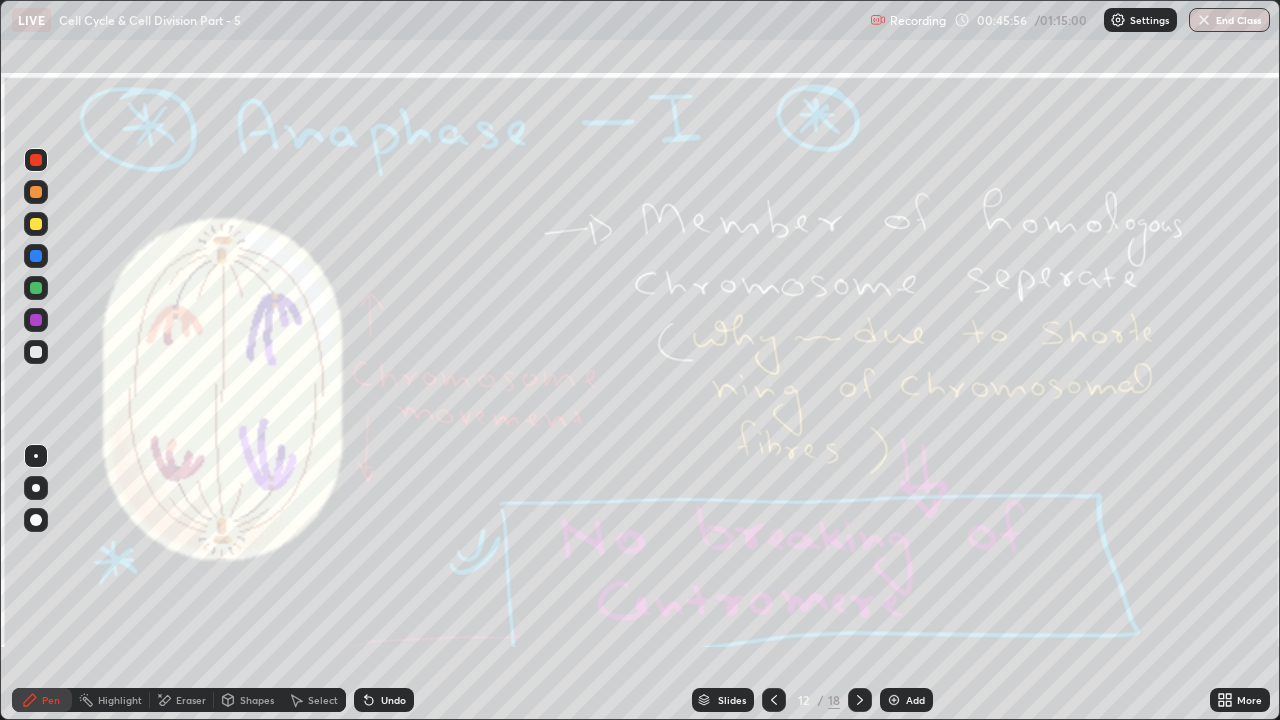 click 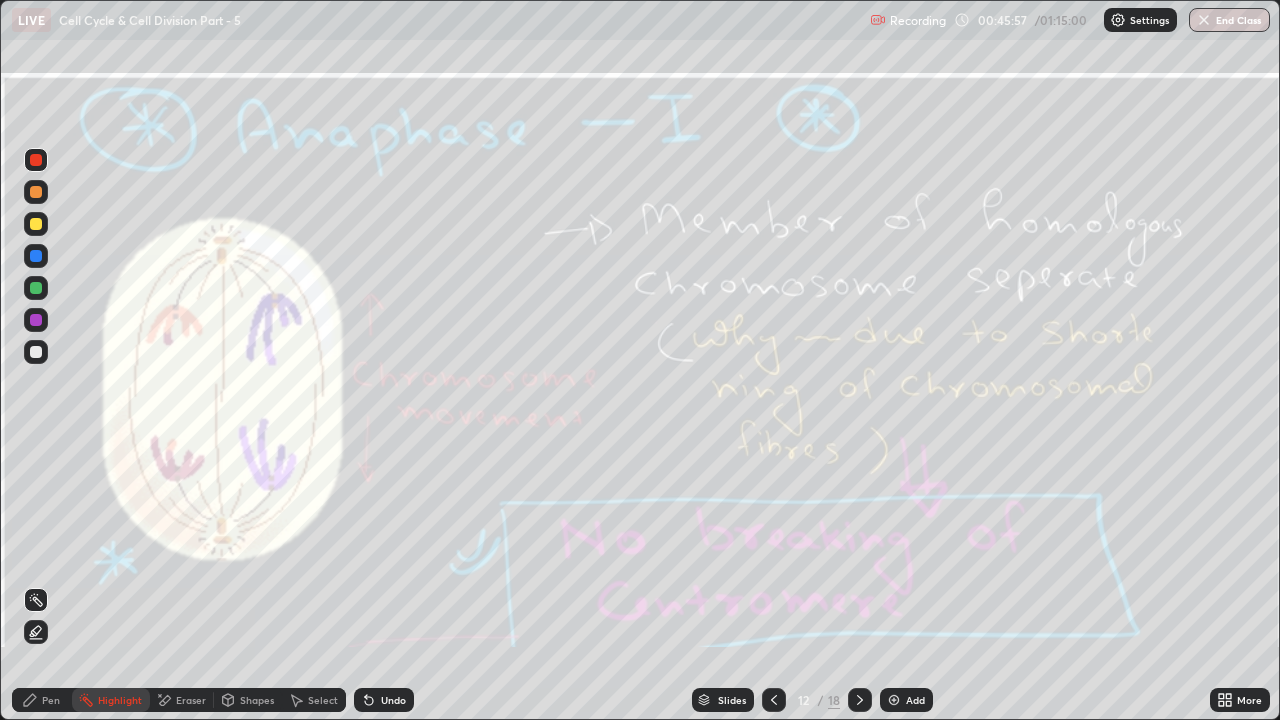click on "Eraser" at bounding box center [191, 700] 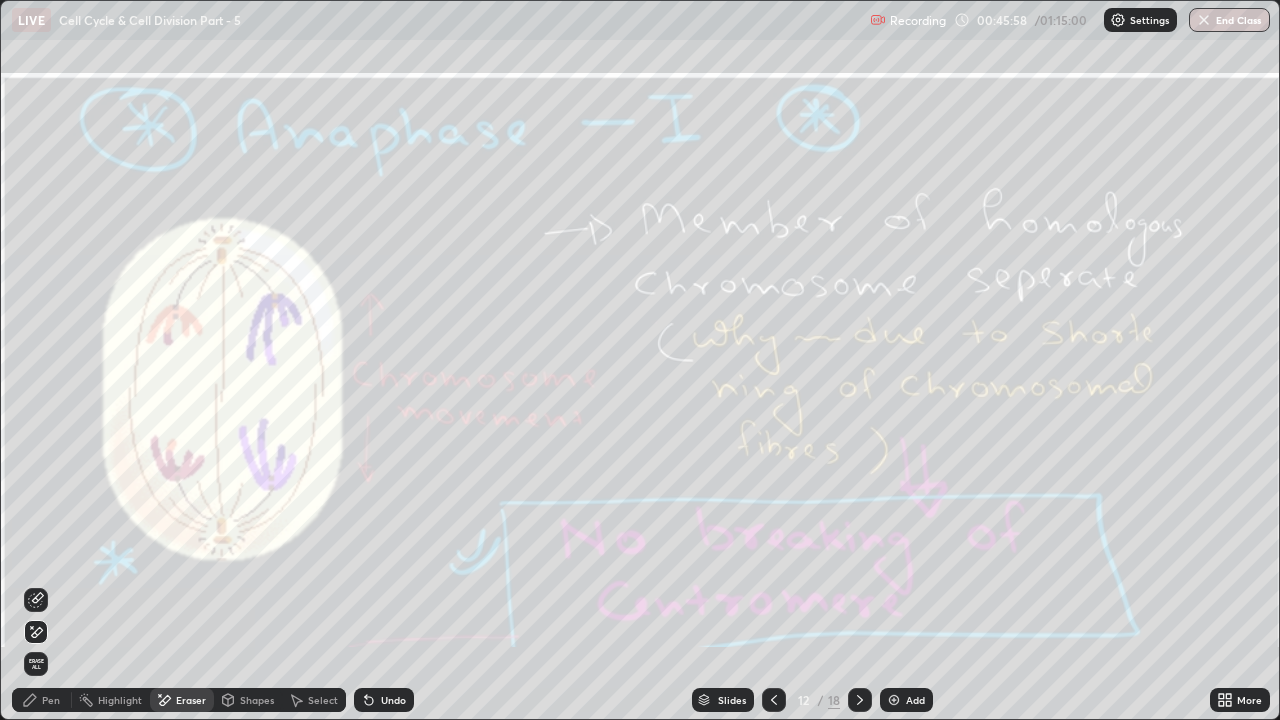 click on "Erase all" at bounding box center (36, 664) 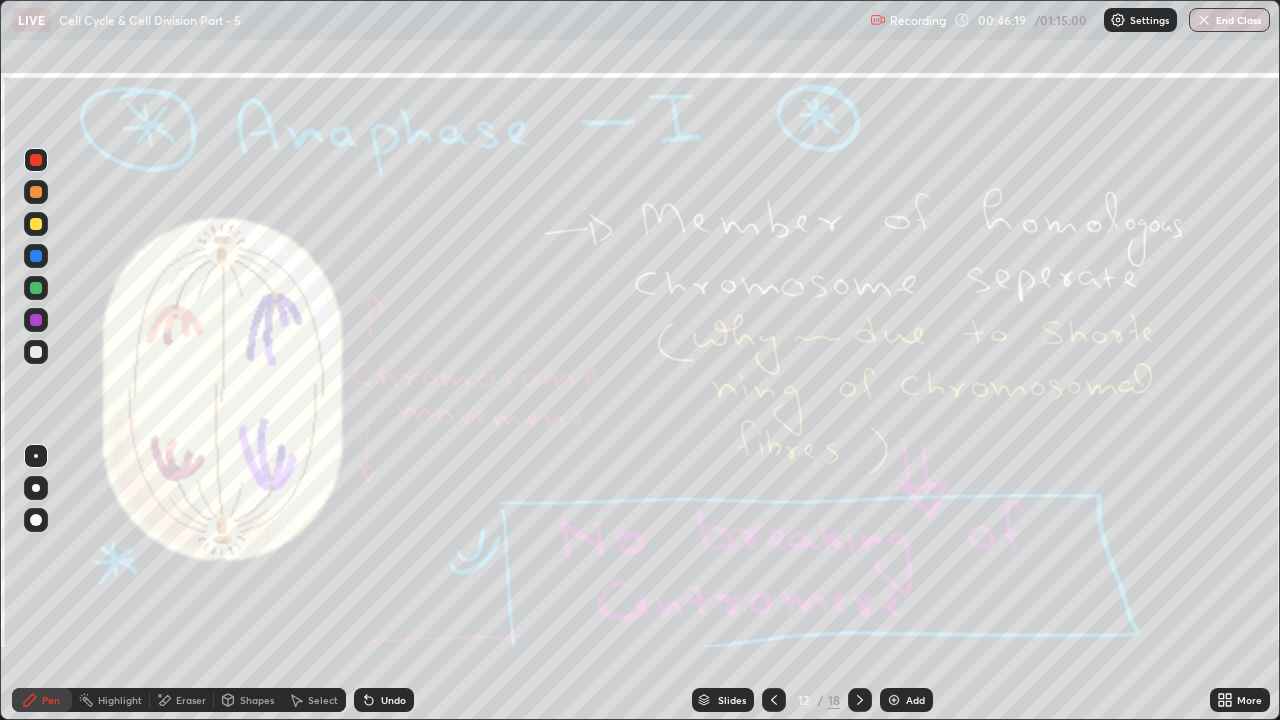 click on "Eraser" at bounding box center (191, 700) 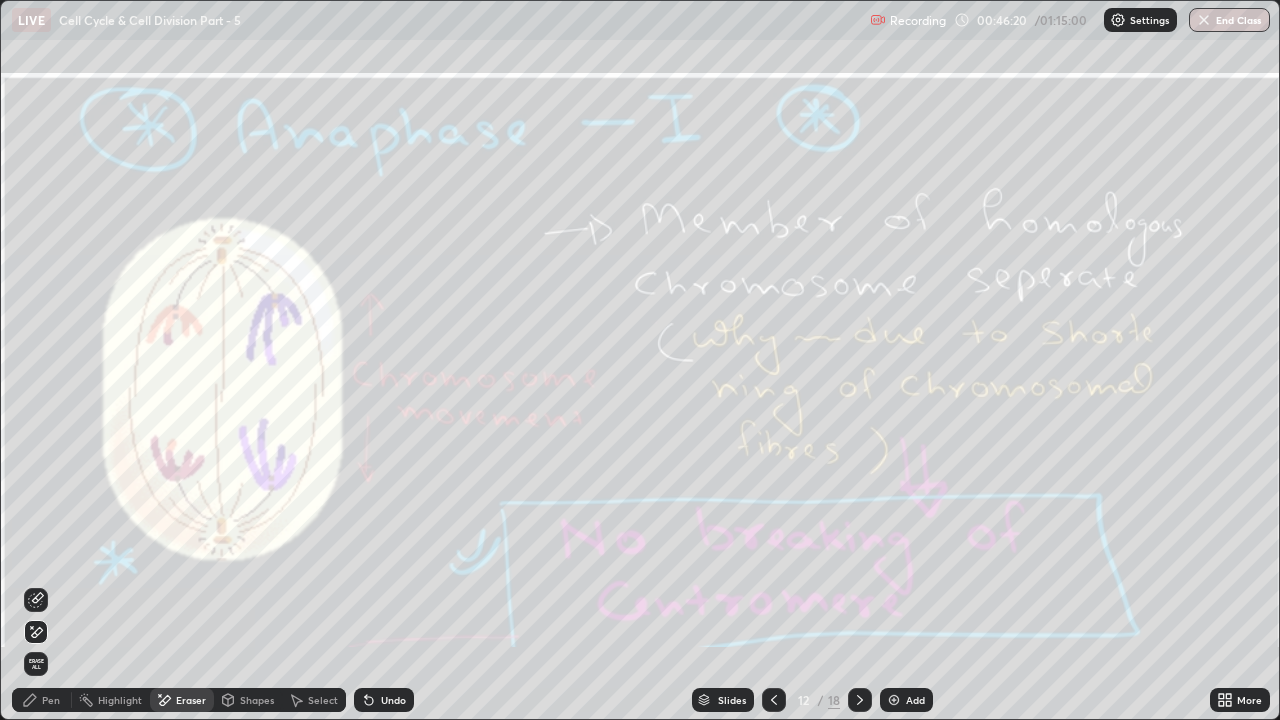 click on "Erase all" at bounding box center [36, 664] 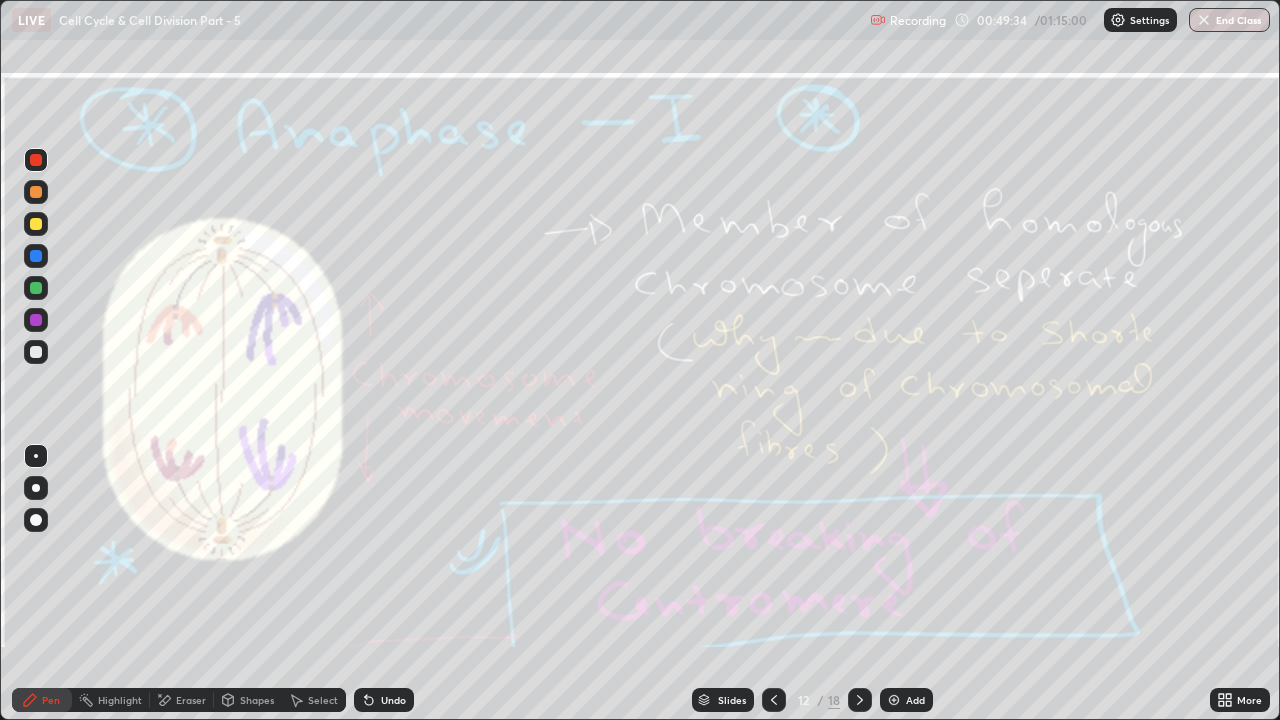 click 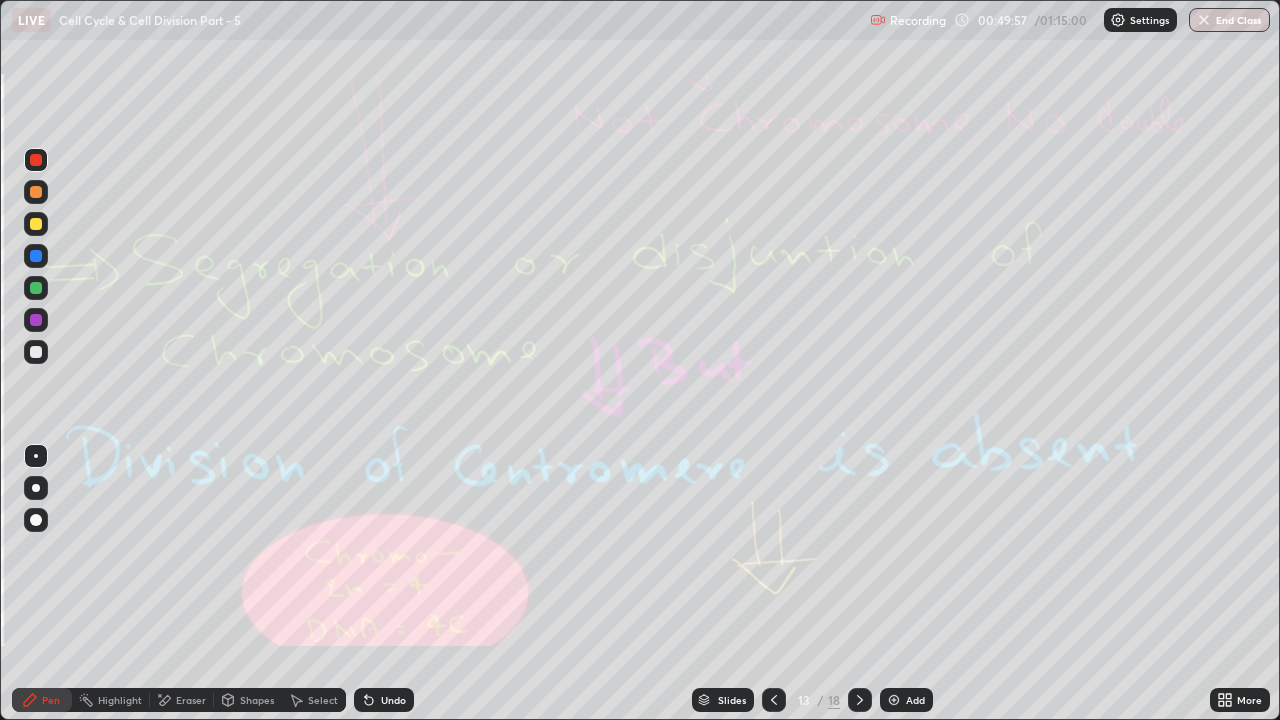 click on "Eraser" at bounding box center [191, 700] 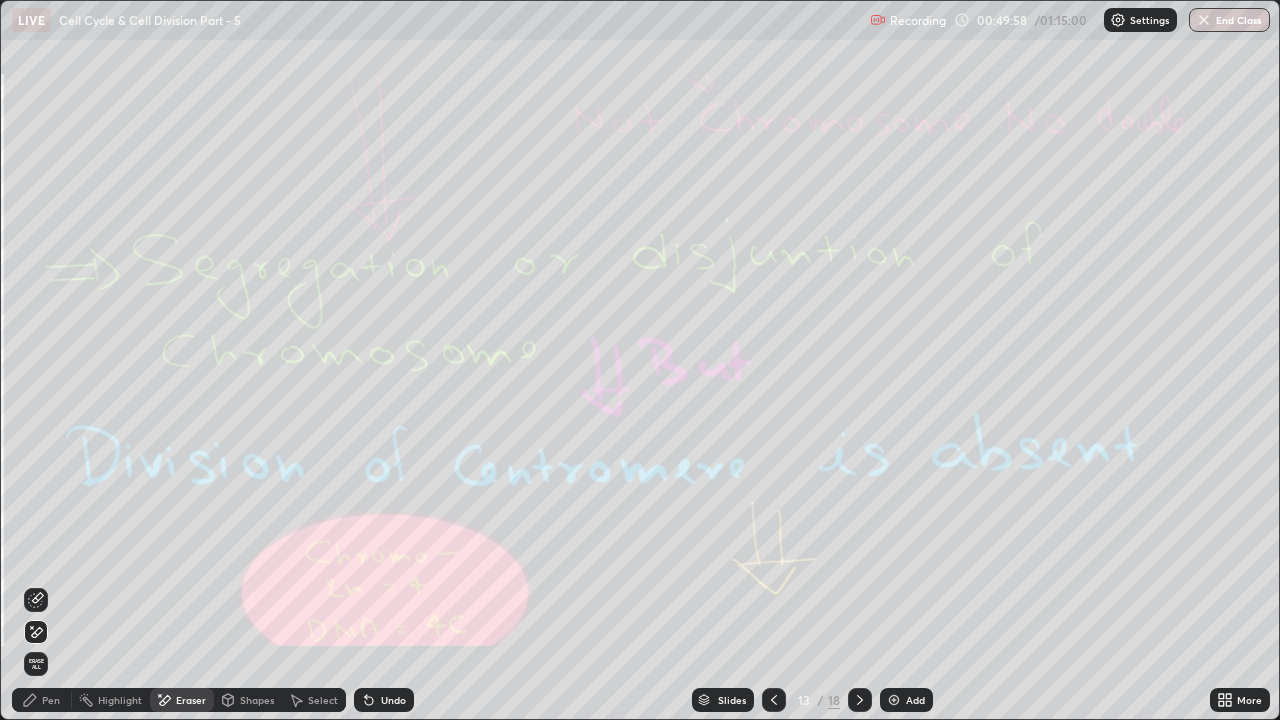 click on "Erase all" at bounding box center (36, 664) 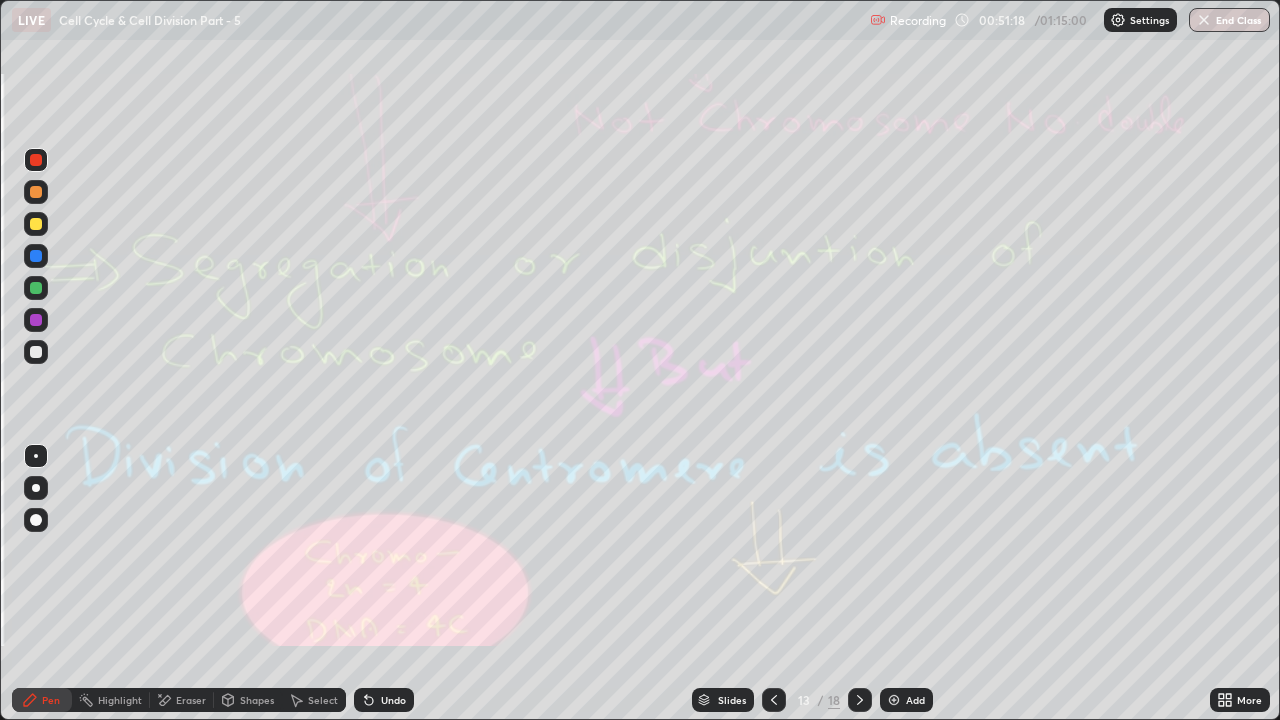 click 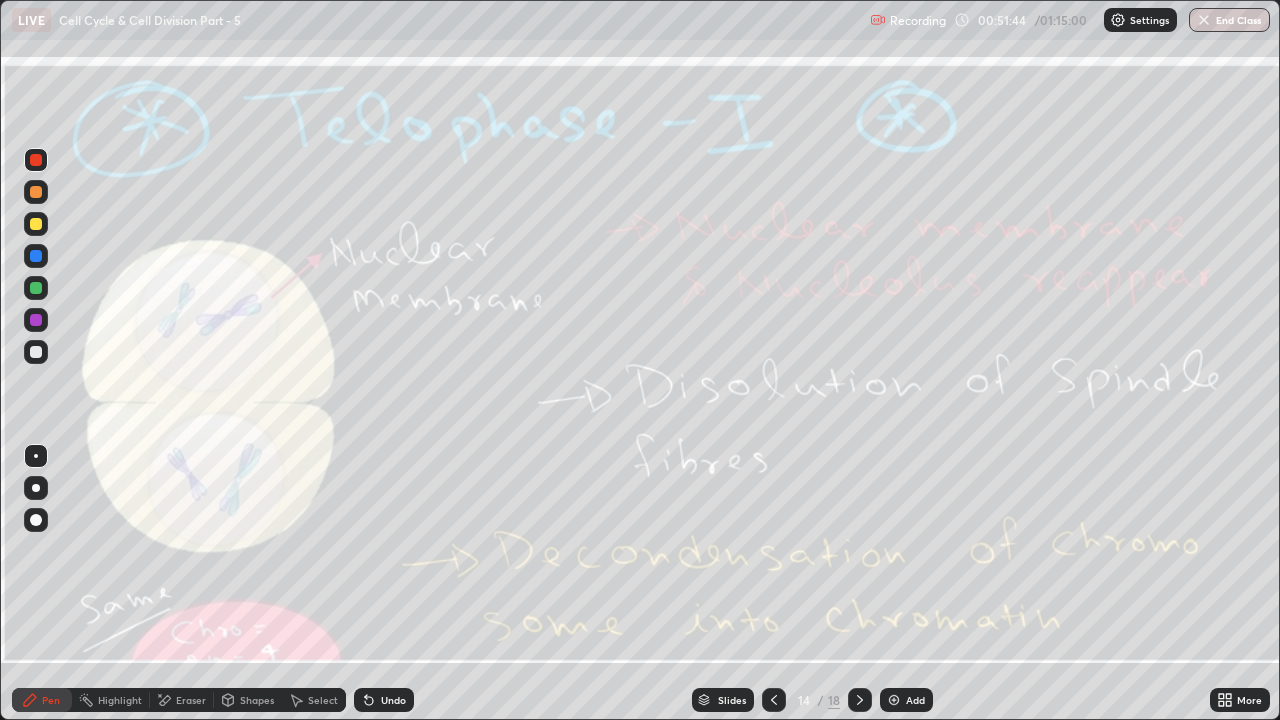 click on "Eraser" at bounding box center [191, 700] 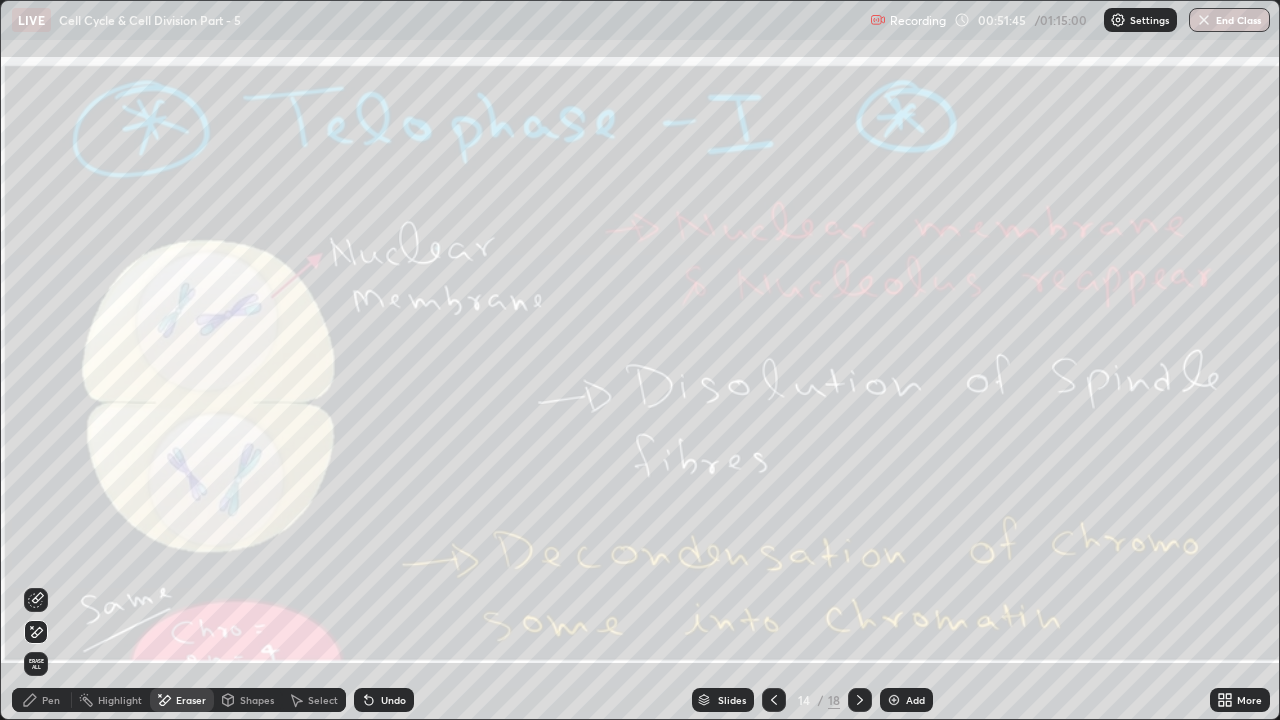 click on "Erase all" at bounding box center [36, 664] 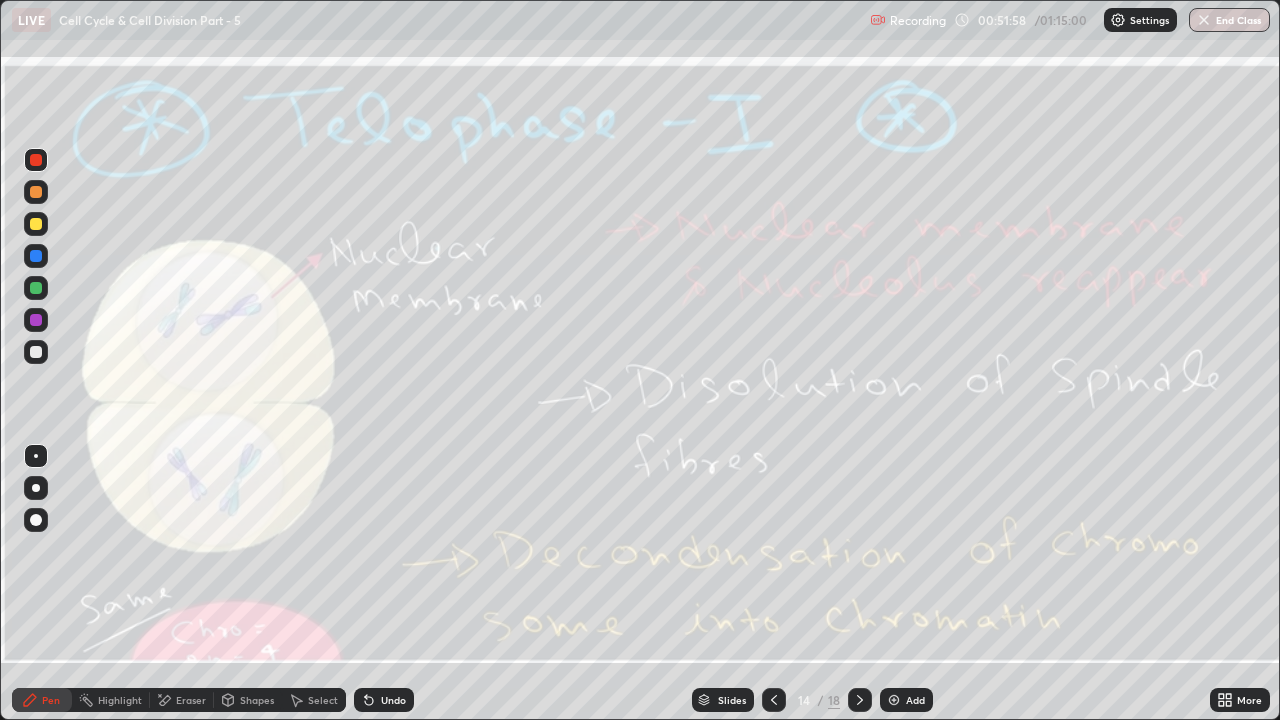 click on "Eraser" at bounding box center (191, 700) 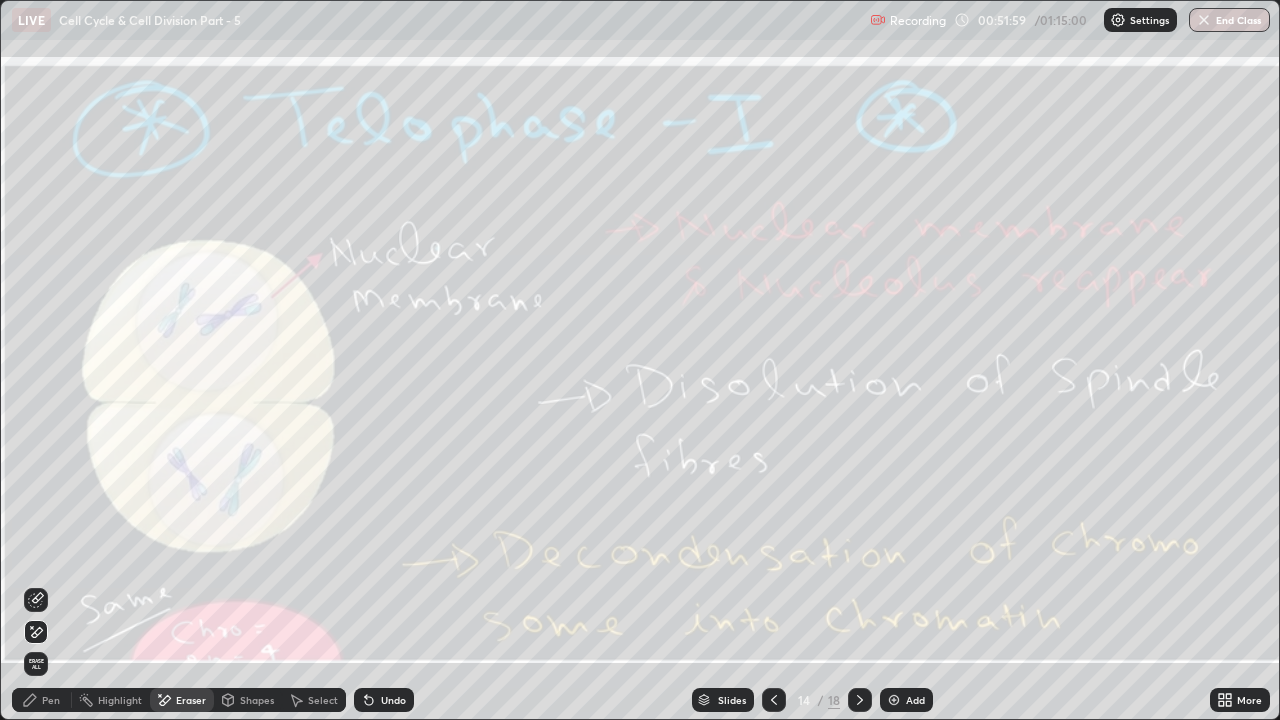 click on "Erase all" at bounding box center (36, 664) 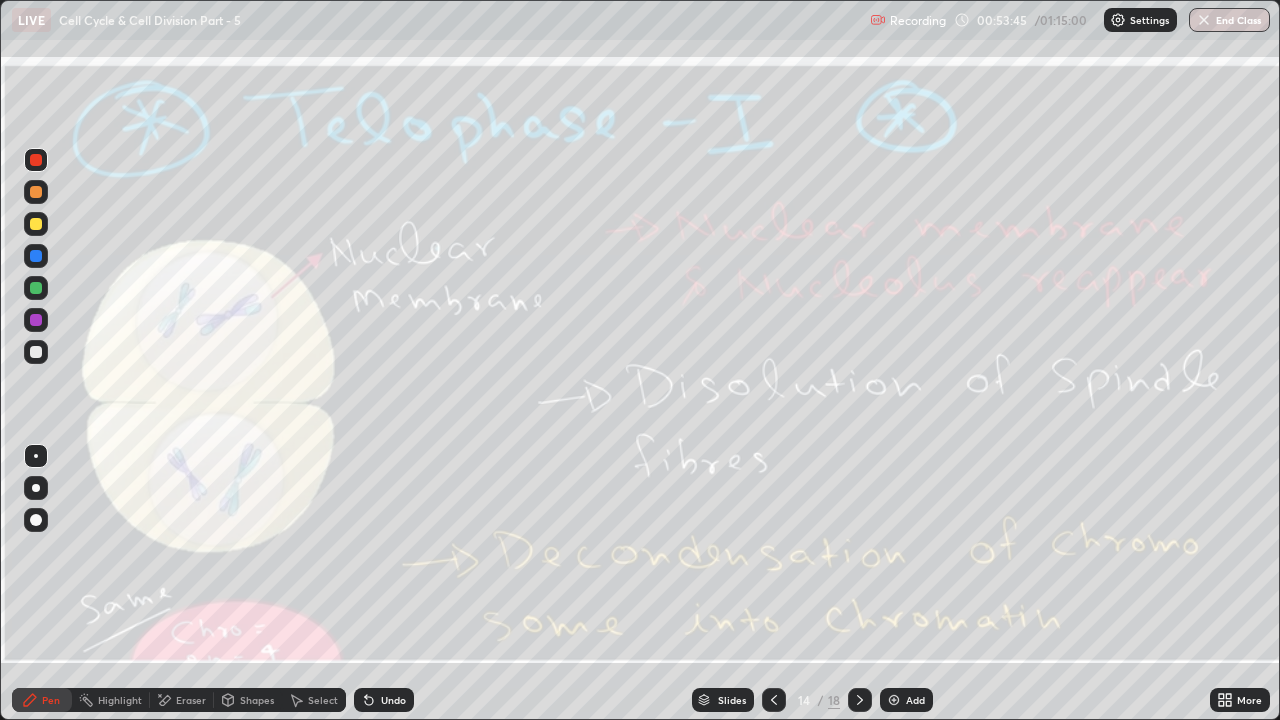 click 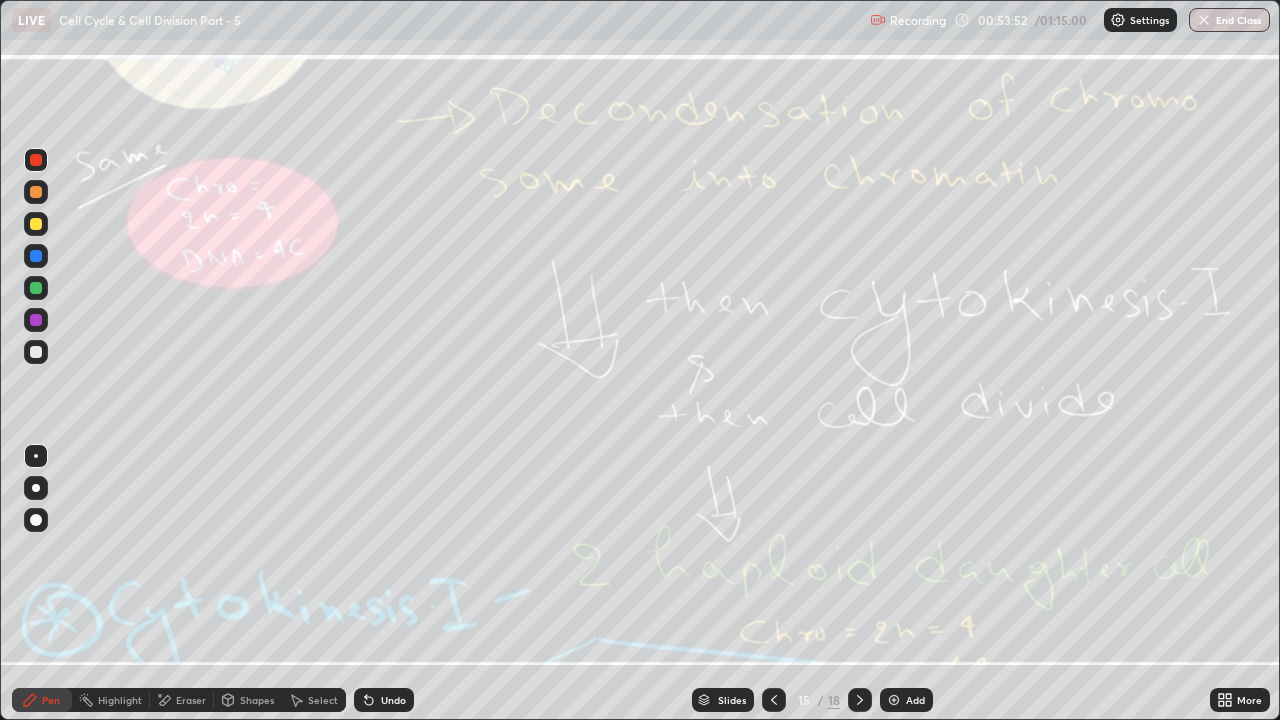 click on "Eraser" at bounding box center (191, 700) 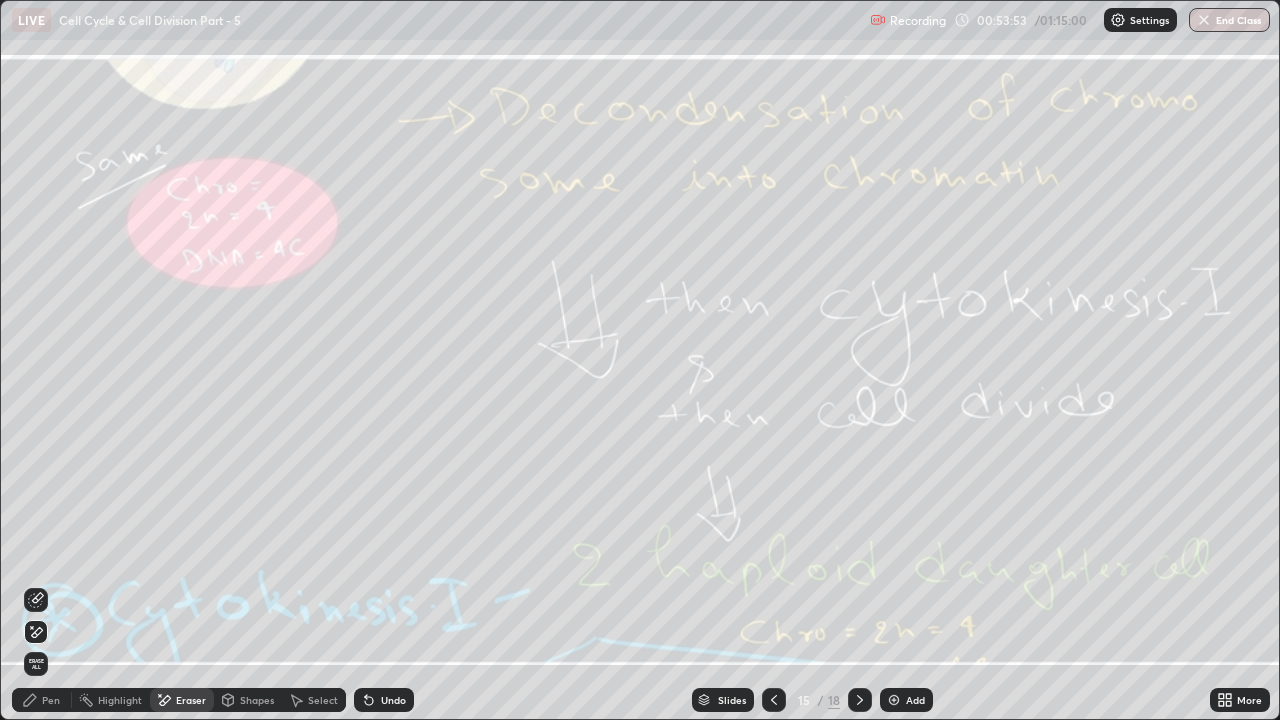 click on "Erase all" at bounding box center (36, 664) 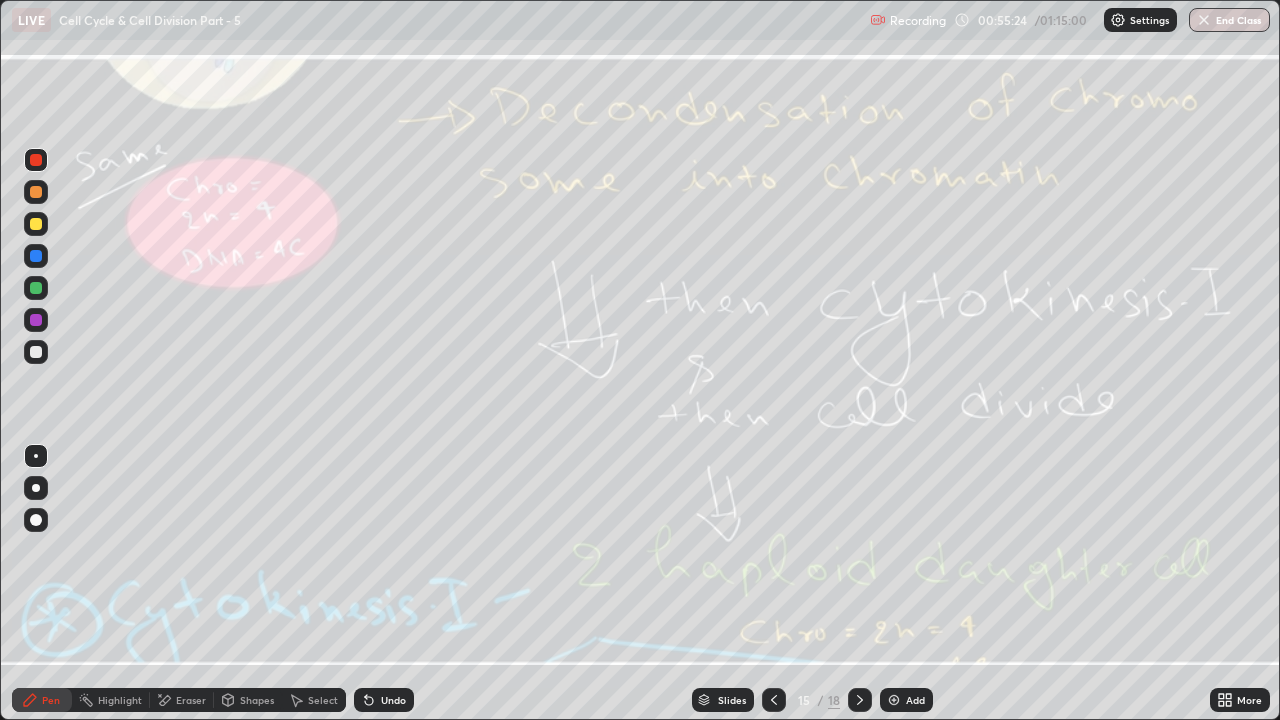 click 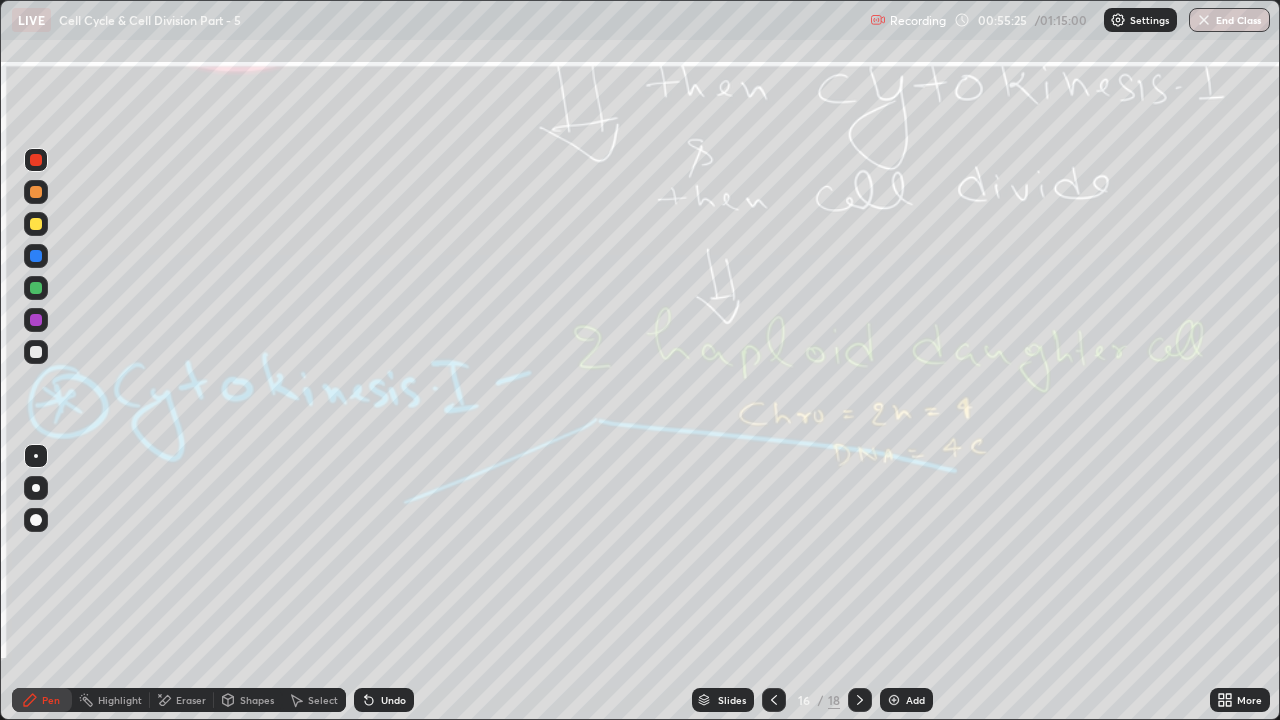 click 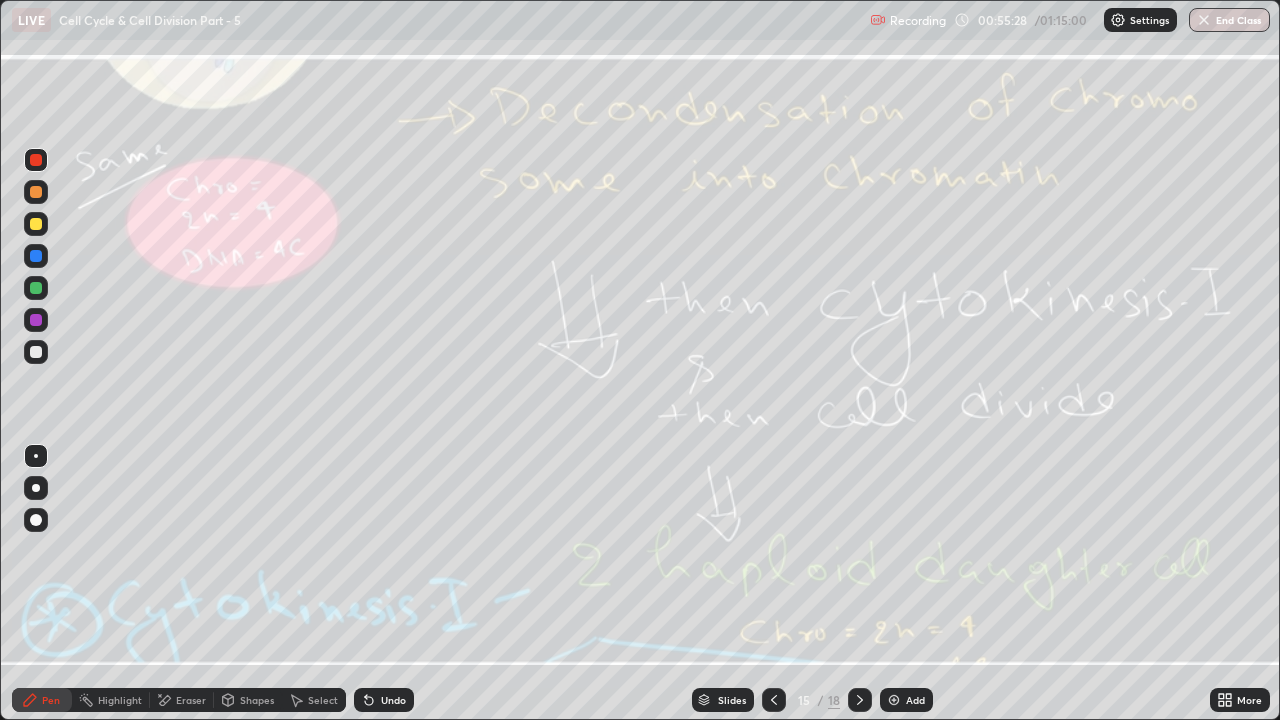 click on "Eraser" at bounding box center (191, 700) 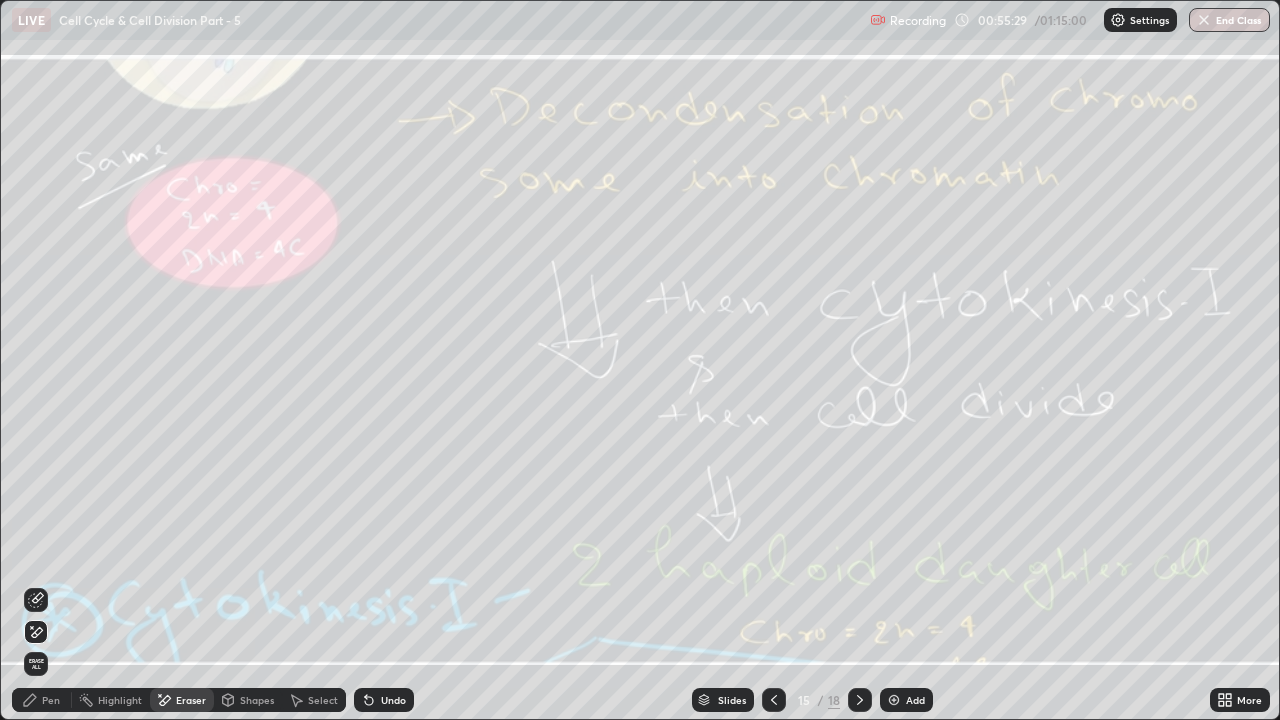 click on "Erase all" at bounding box center (36, 664) 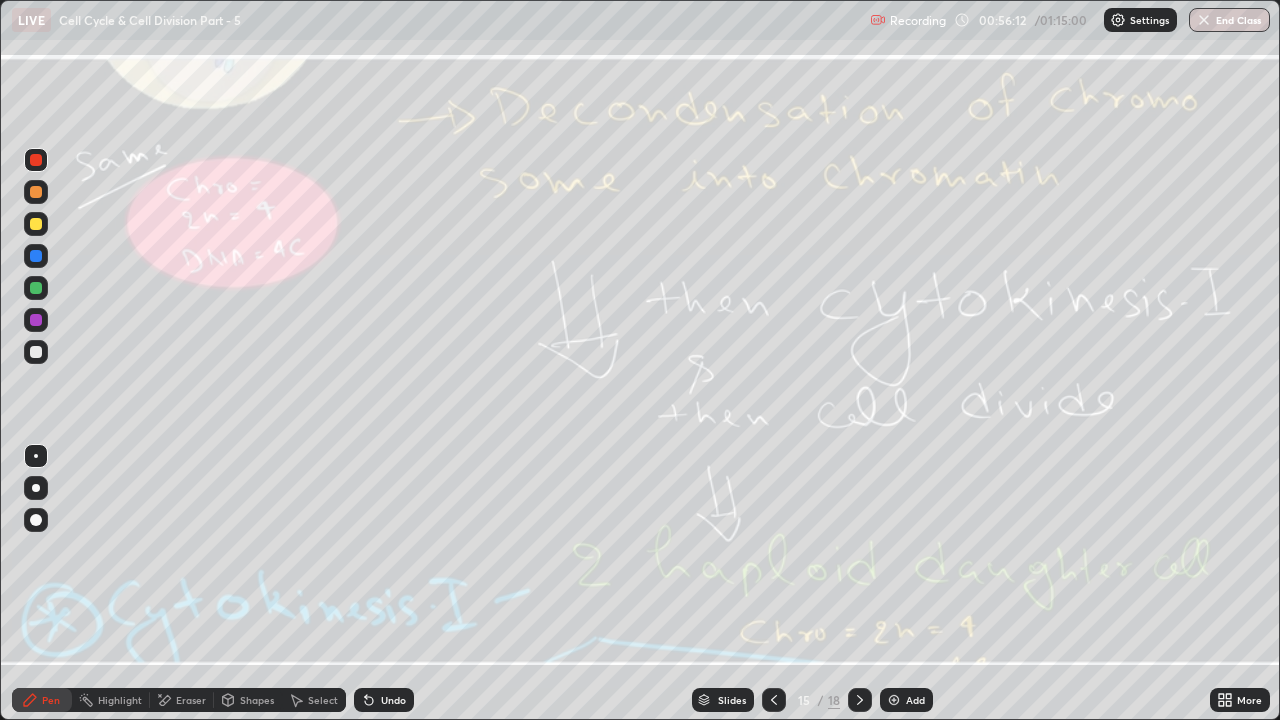 click at bounding box center [860, 700] 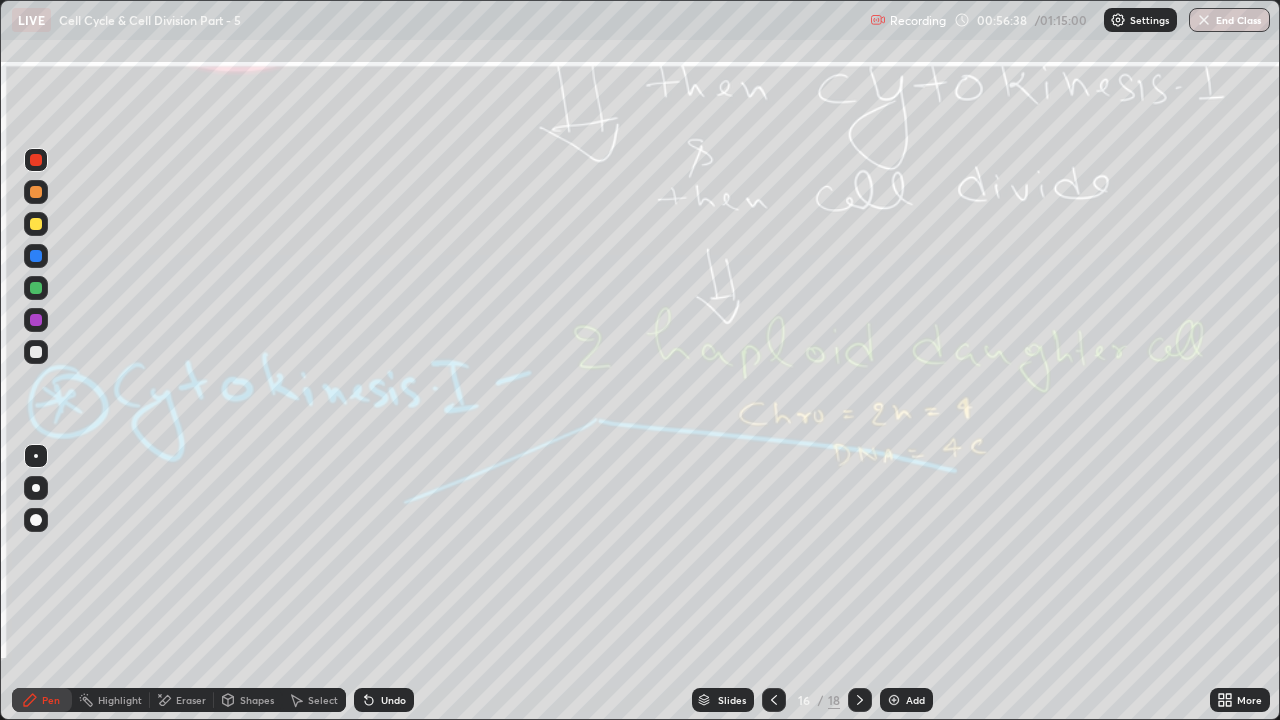 click 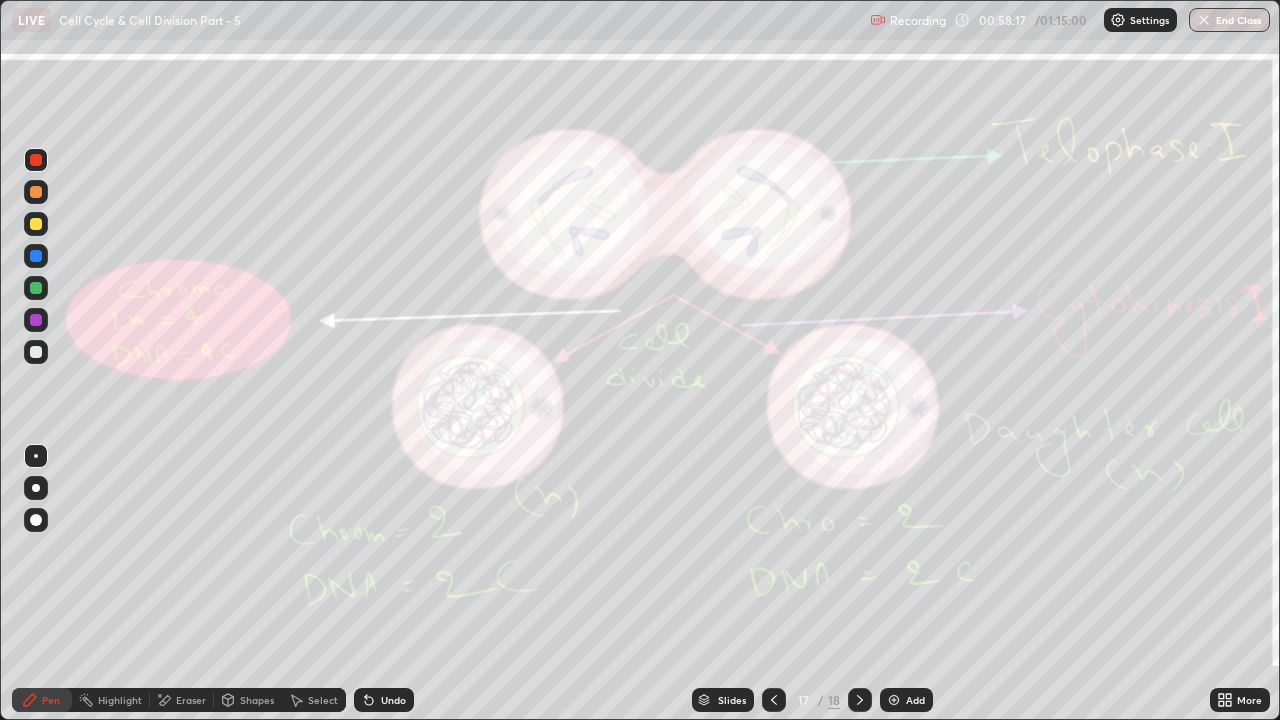 click 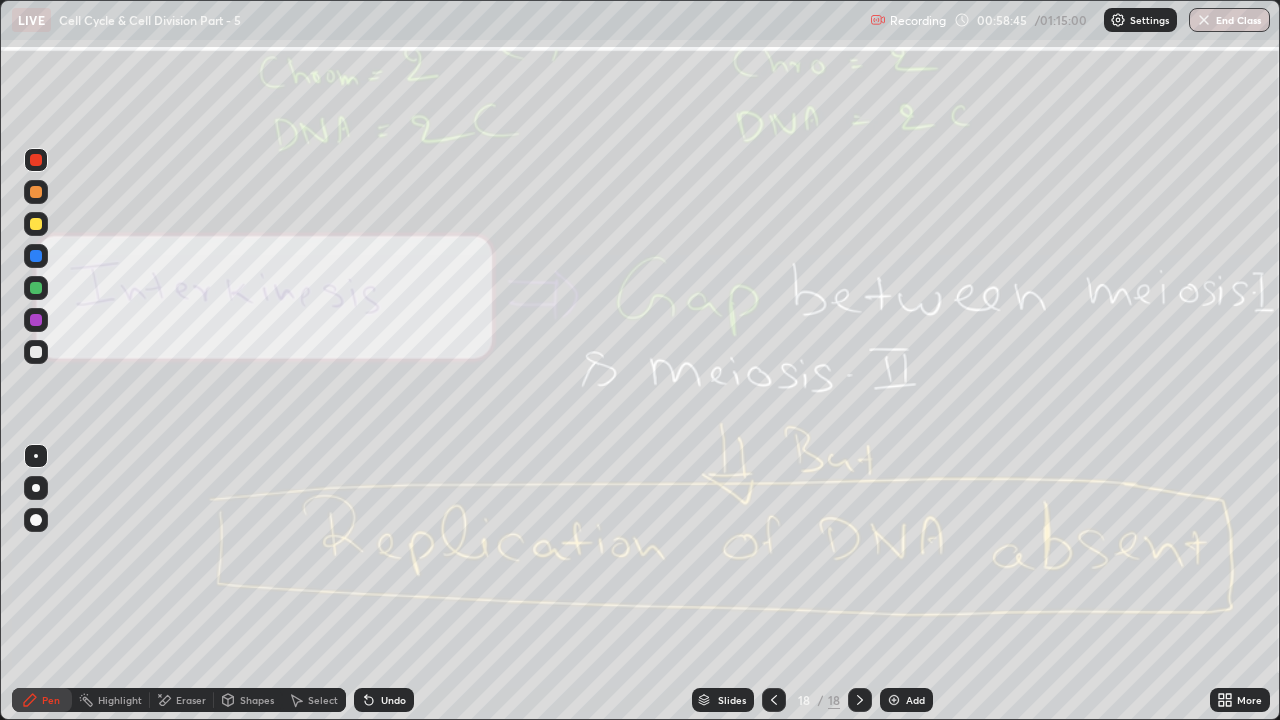 click on "Eraser" at bounding box center (191, 700) 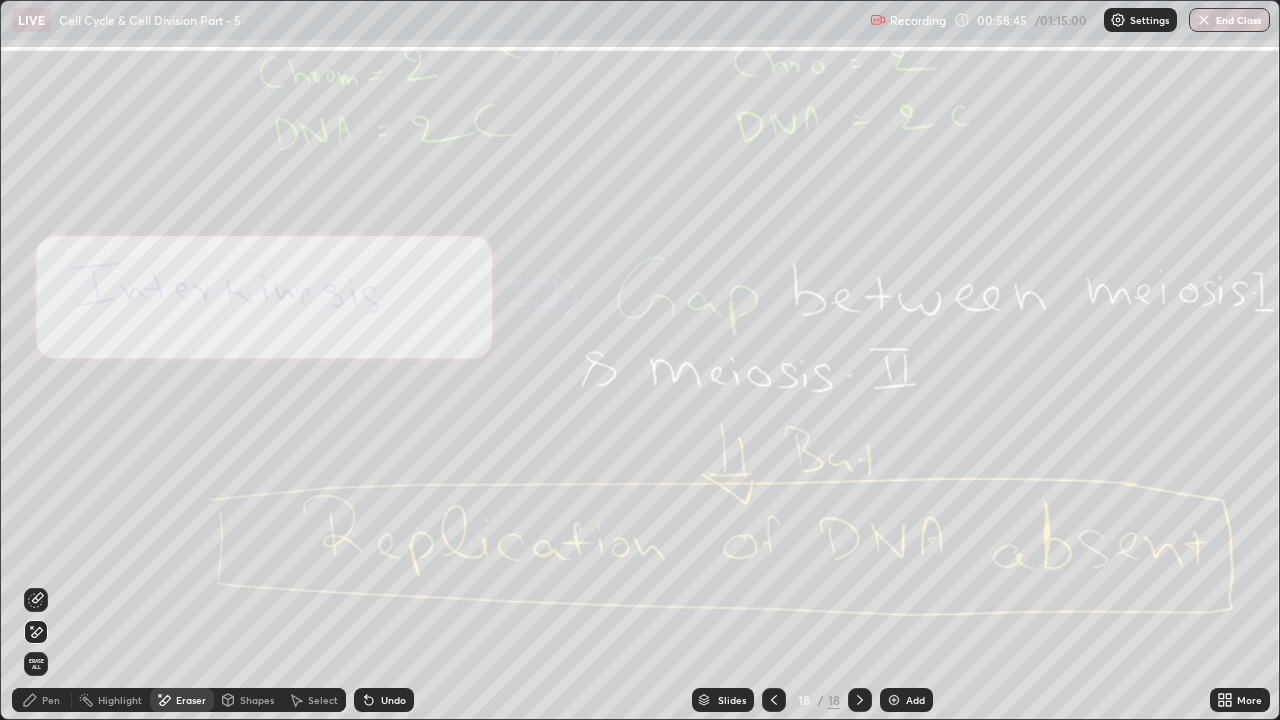 click on "Erase all" at bounding box center [36, 664] 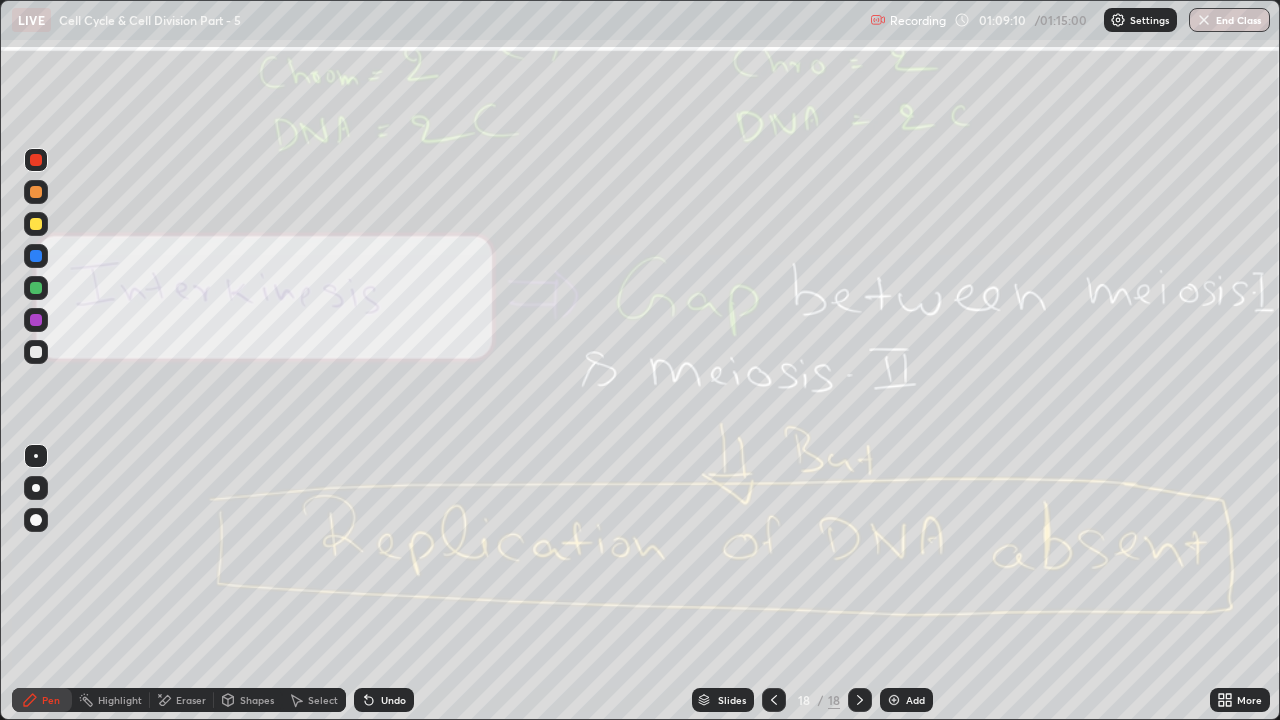 click on "Eraser" at bounding box center (191, 700) 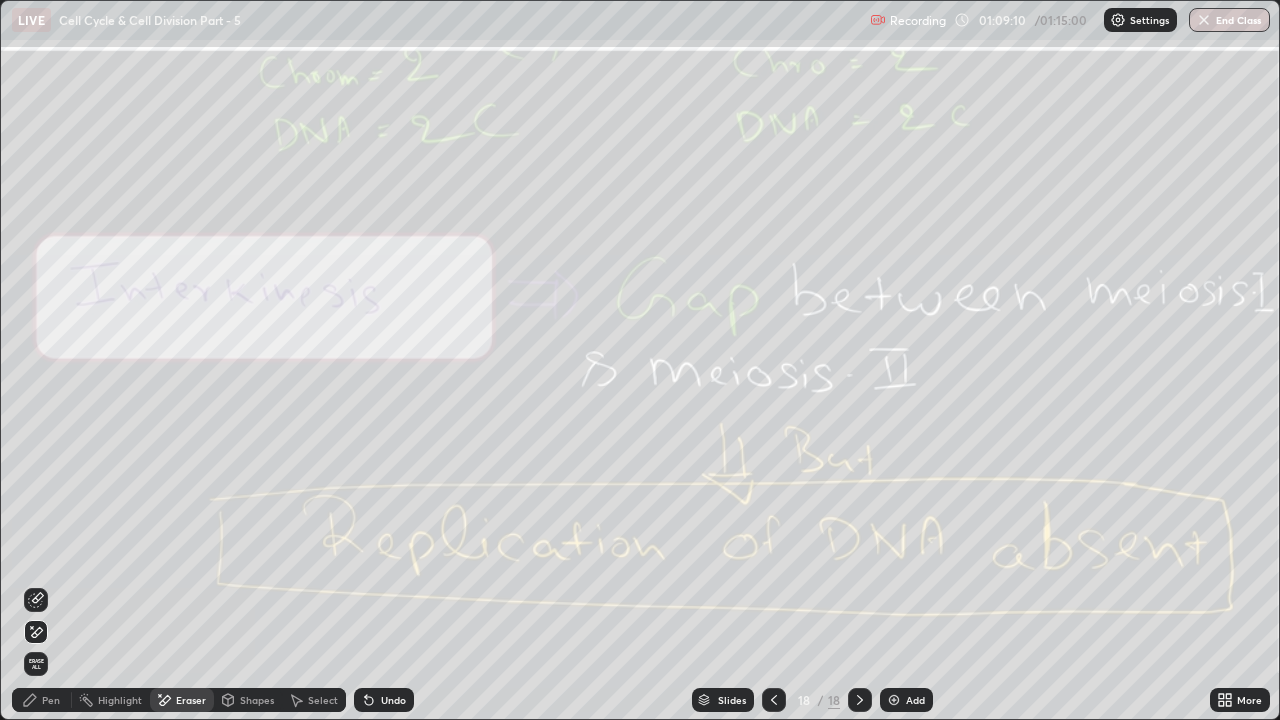 click on "Erase all" at bounding box center (36, 664) 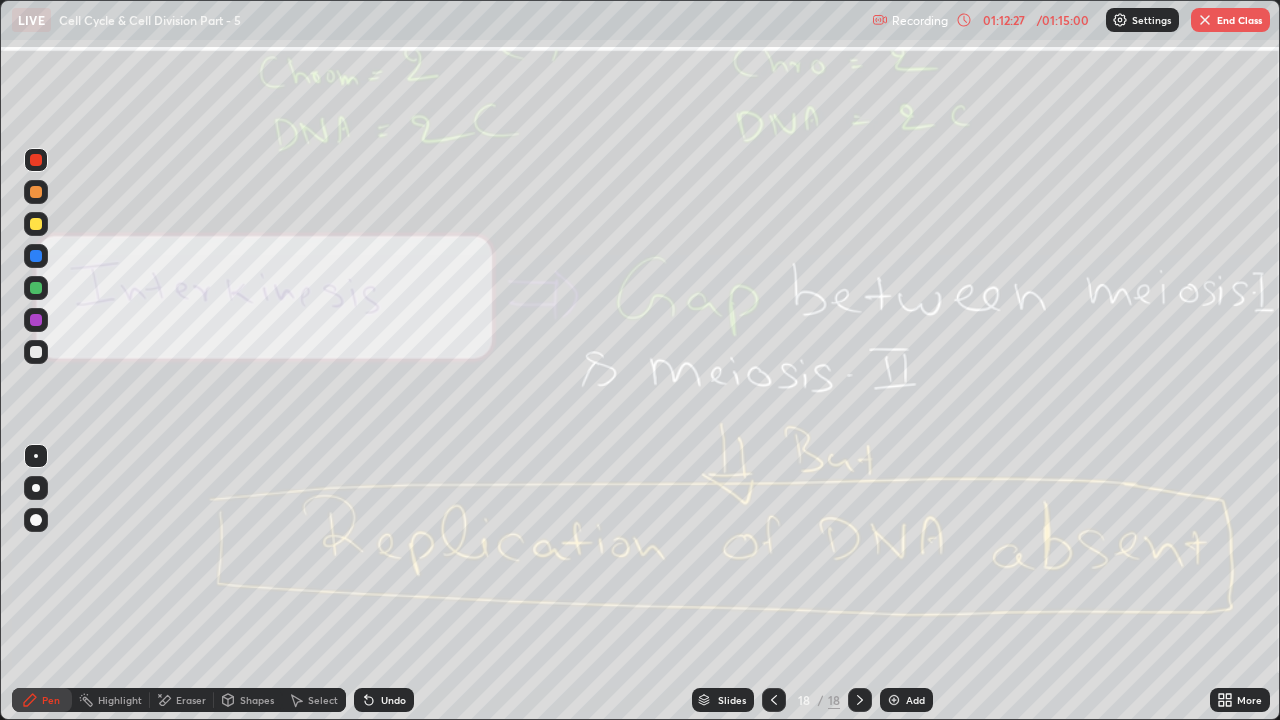 click on "Eraser" at bounding box center (191, 700) 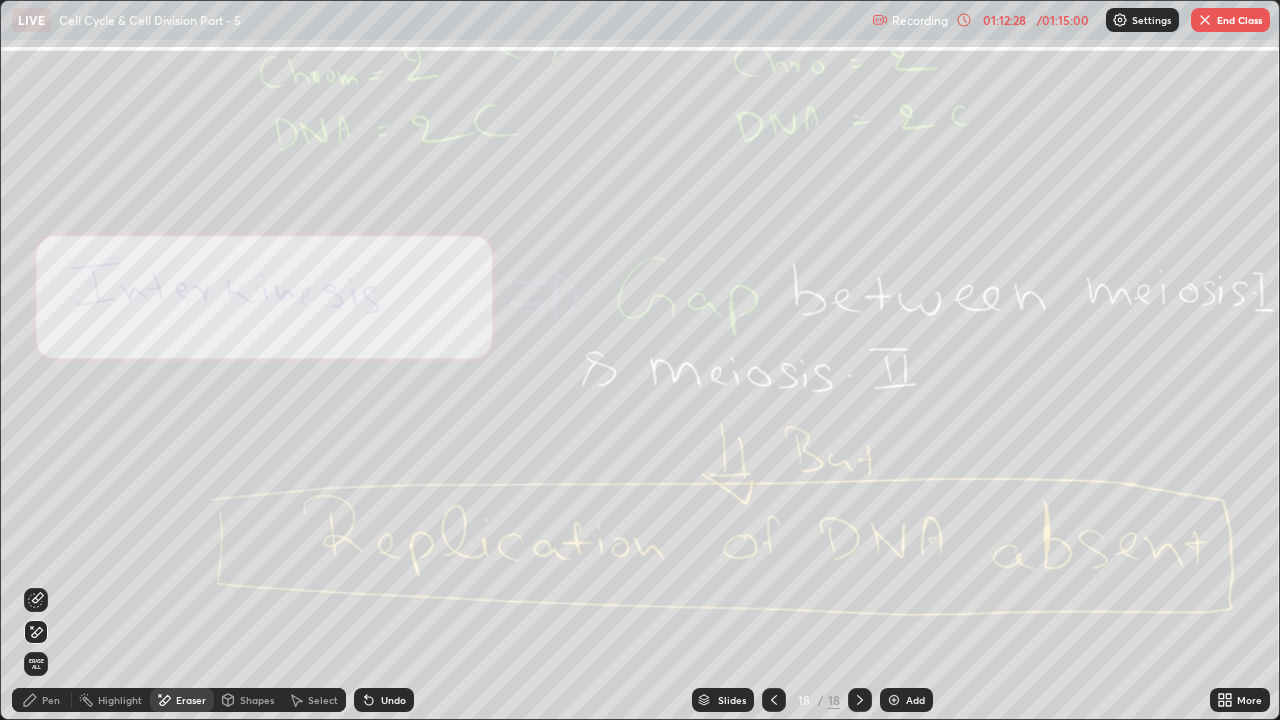 click on "Erase all" at bounding box center (36, 664) 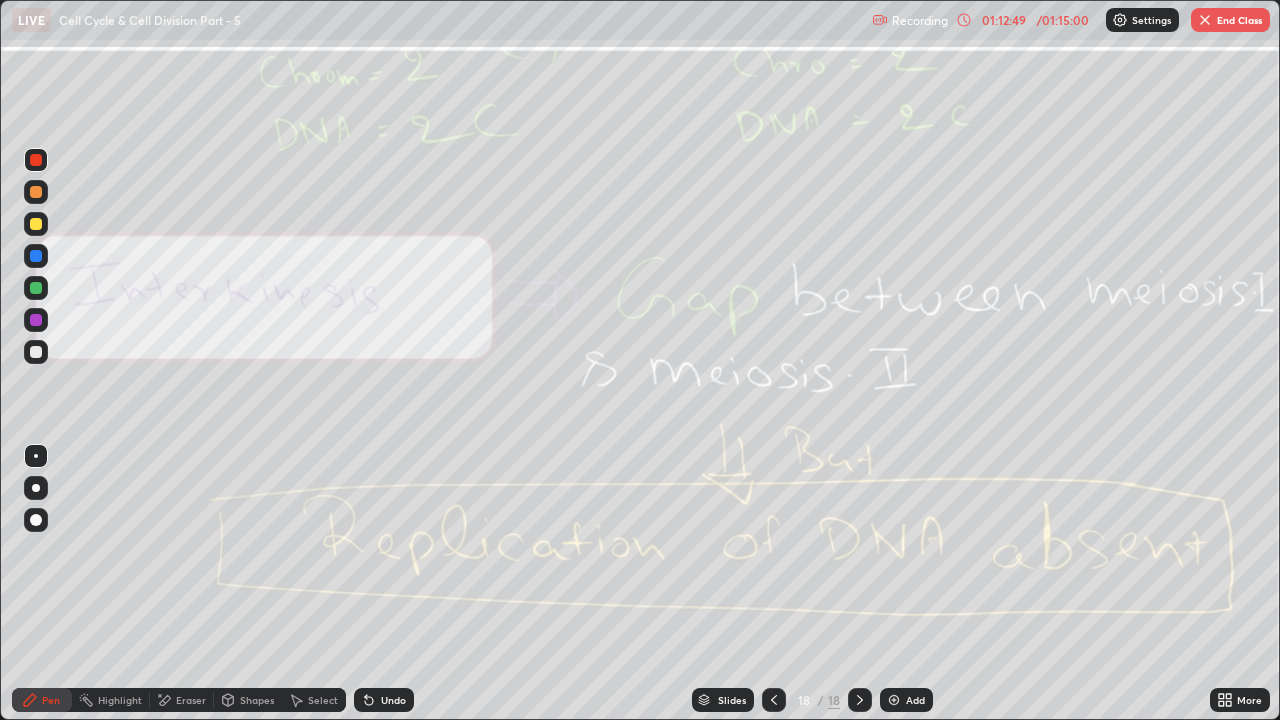 click on "End Class" at bounding box center (1230, 20) 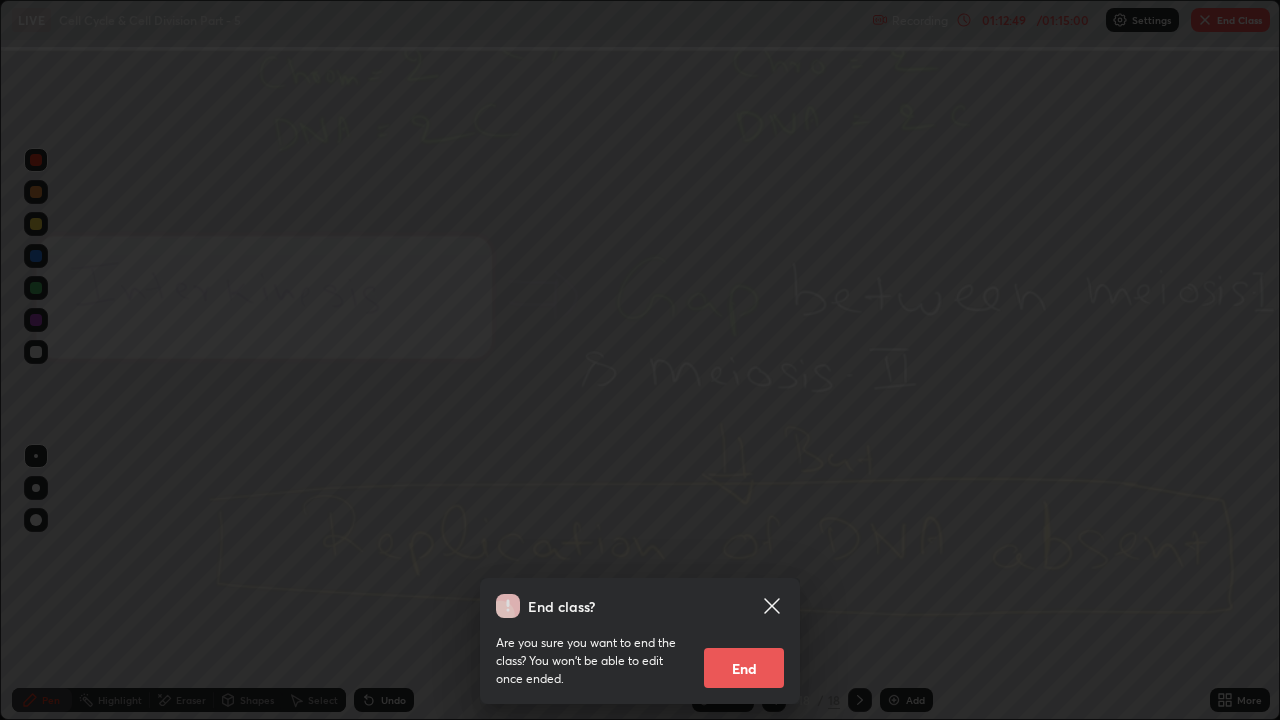 click on "End" at bounding box center [744, 668] 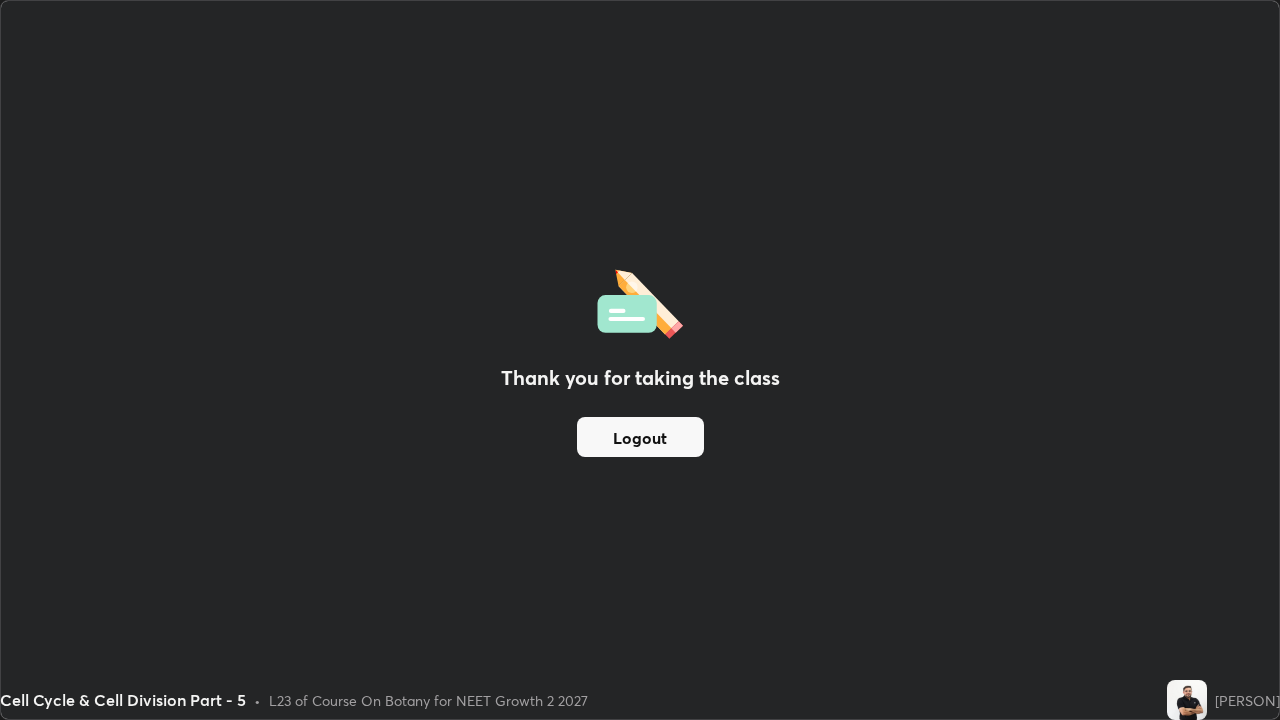 click on "Logout" at bounding box center [640, 437] 